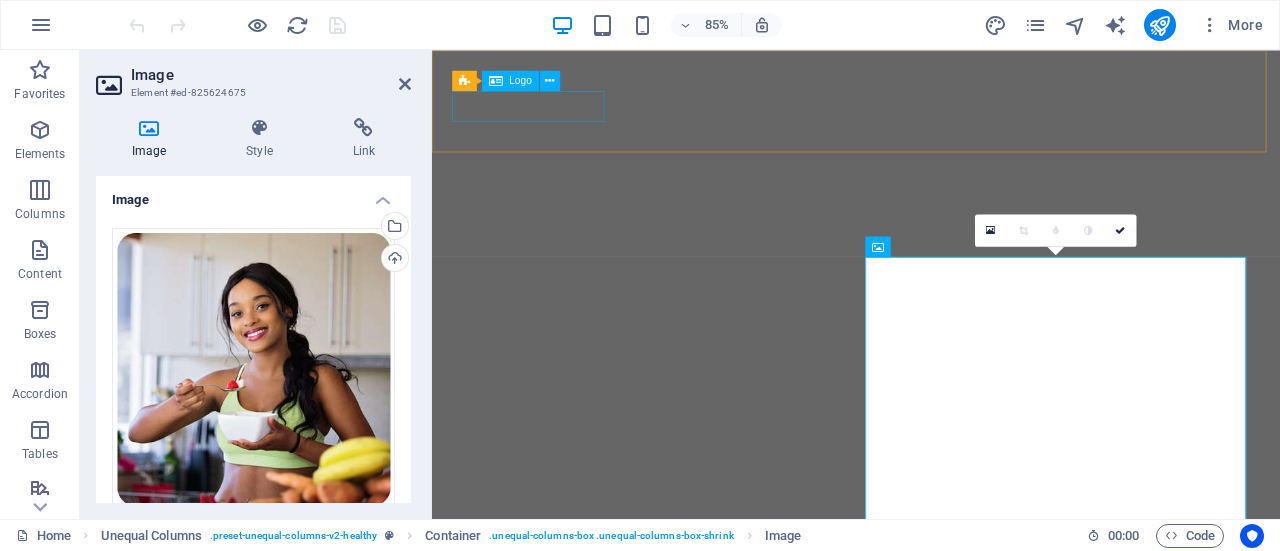select on "%" 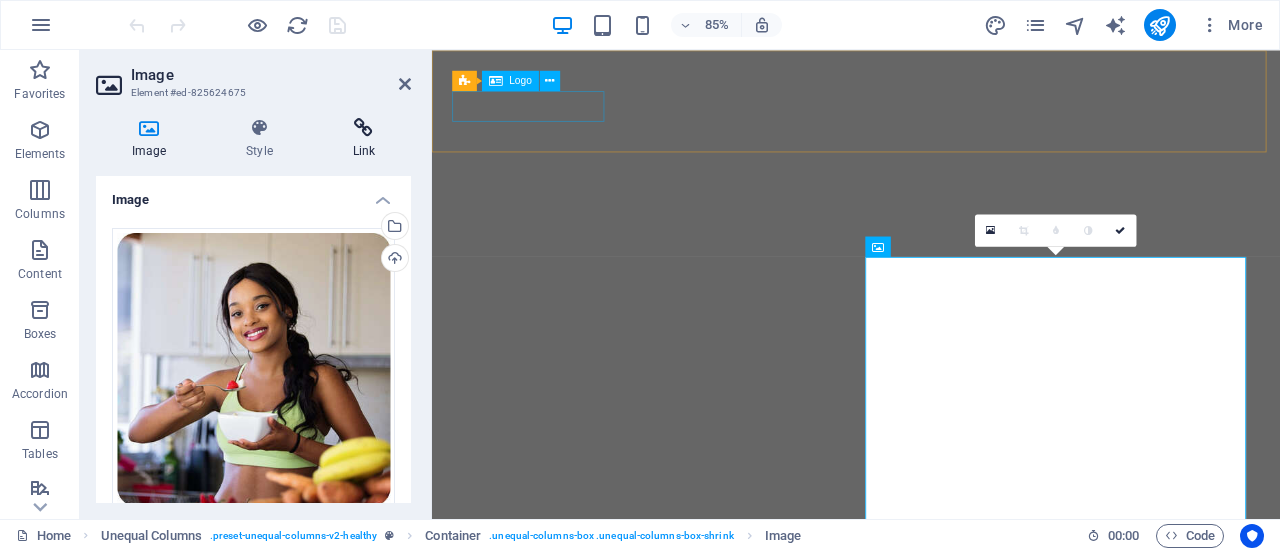 scroll, scrollTop: 0, scrollLeft: 0, axis: both 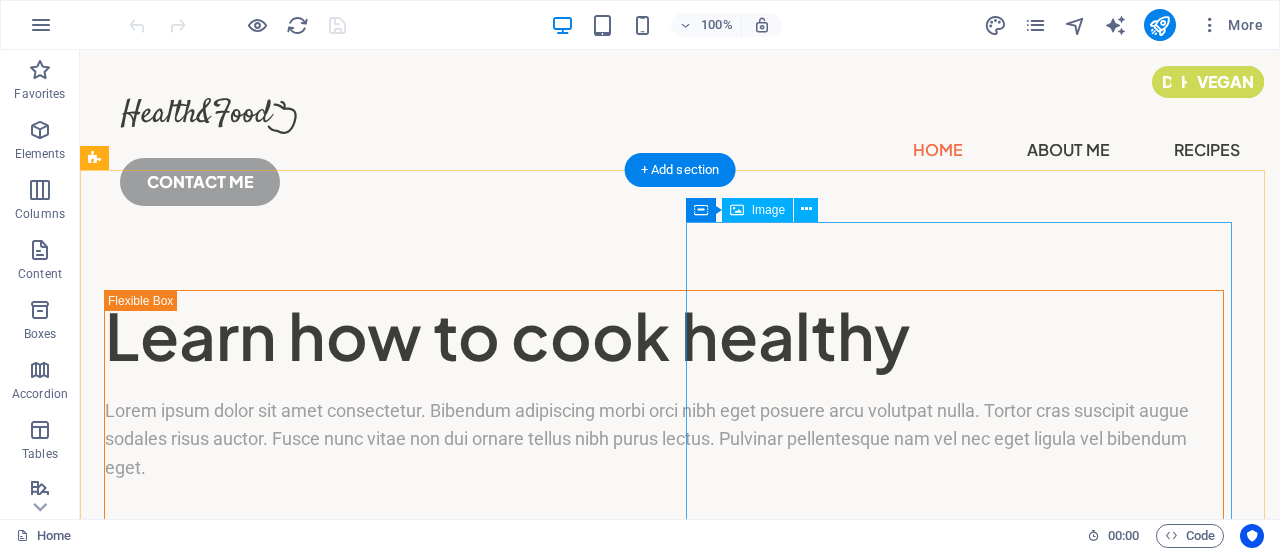 click at bounding box center (664, 1198) 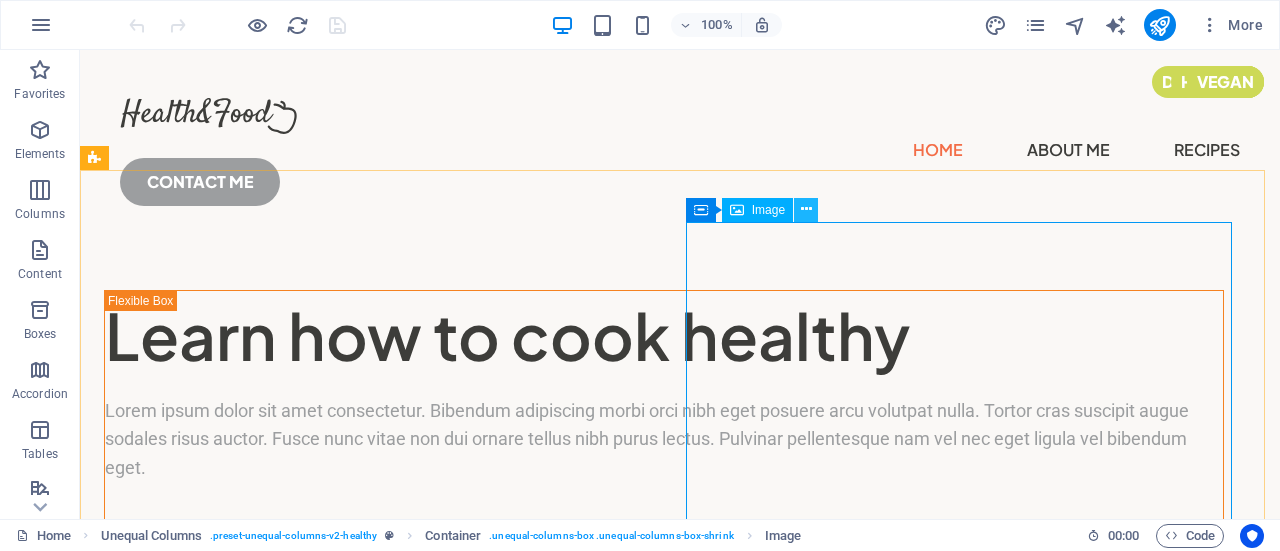 click at bounding box center [806, 209] 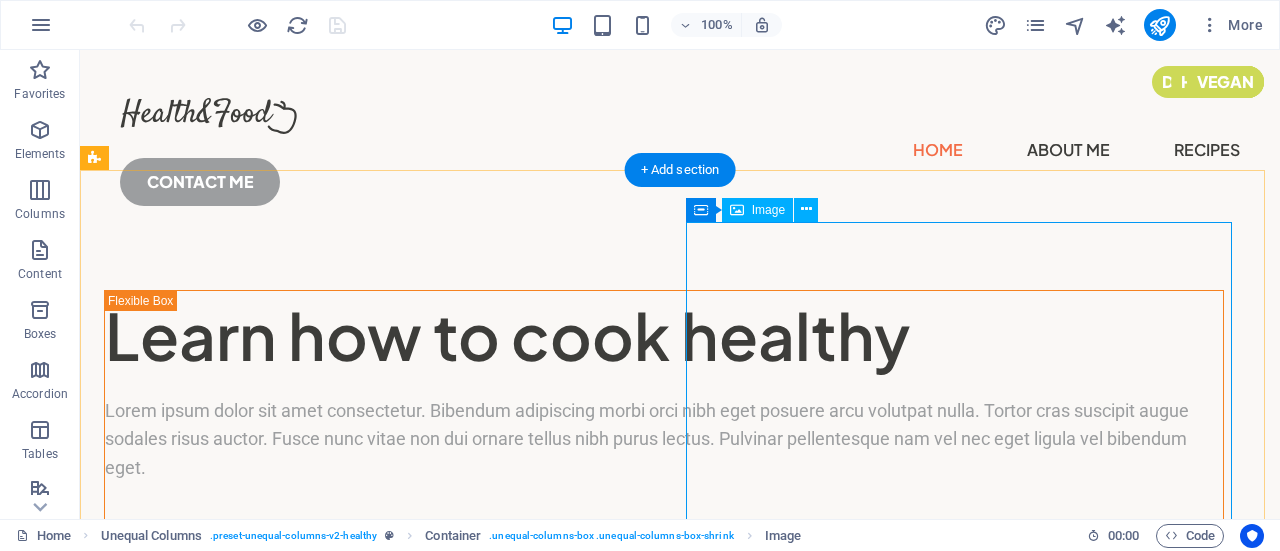 click at bounding box center (664, 1198) 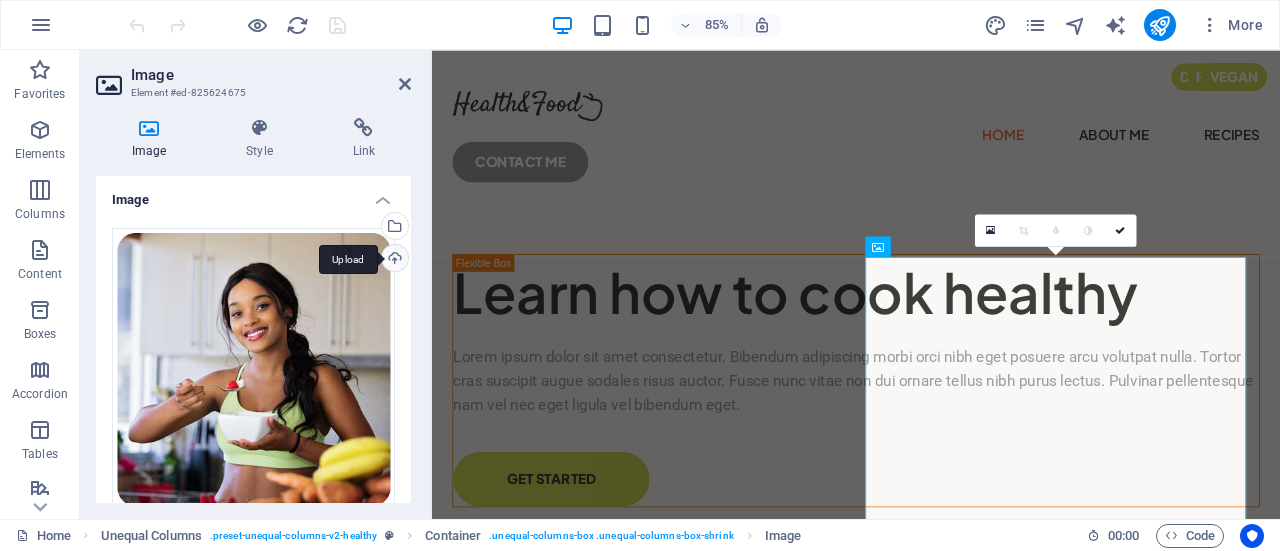 click on "Upload" at bounding box center [393, 260] 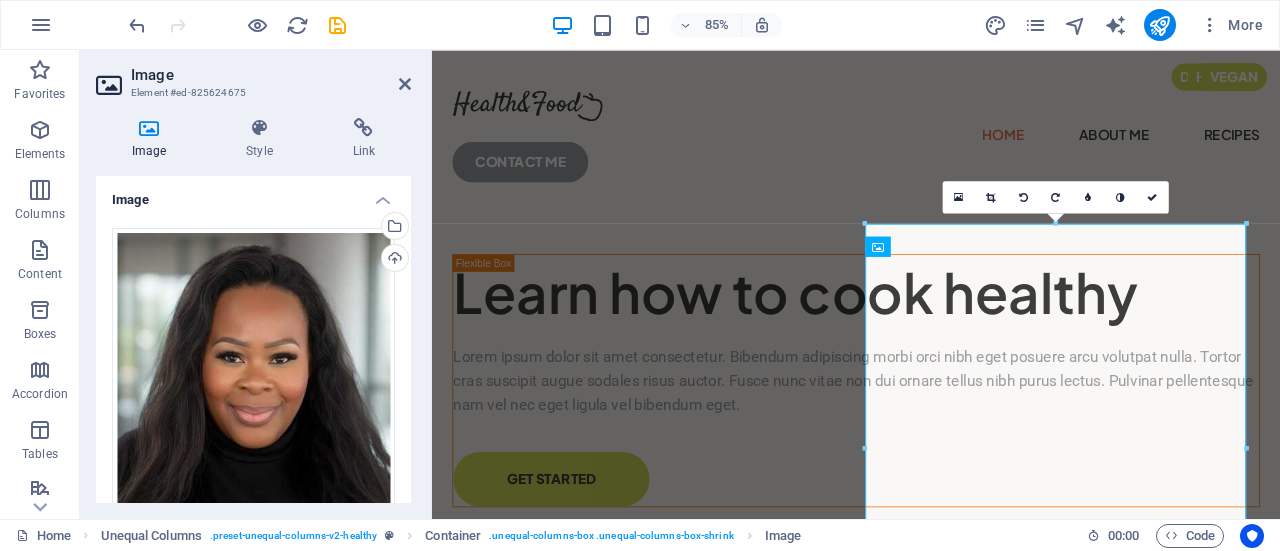drag, startPoint x: 405, startPoint y: 295, endPoint x: 403, endPoint y: 345, distance: 50.039986 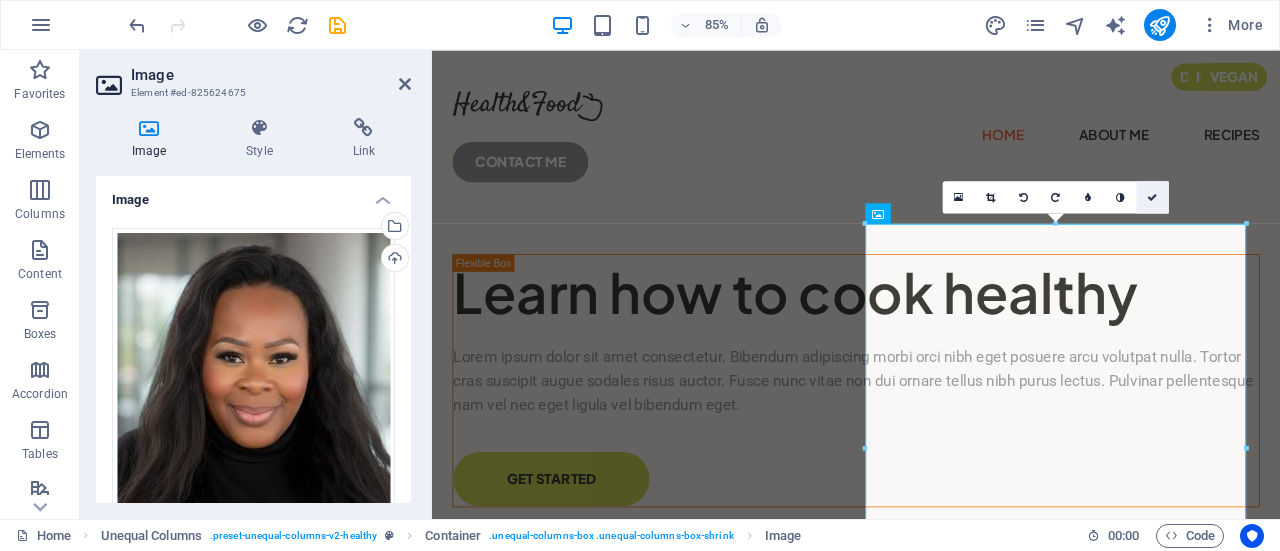 click at bounding box center (1153, 197) 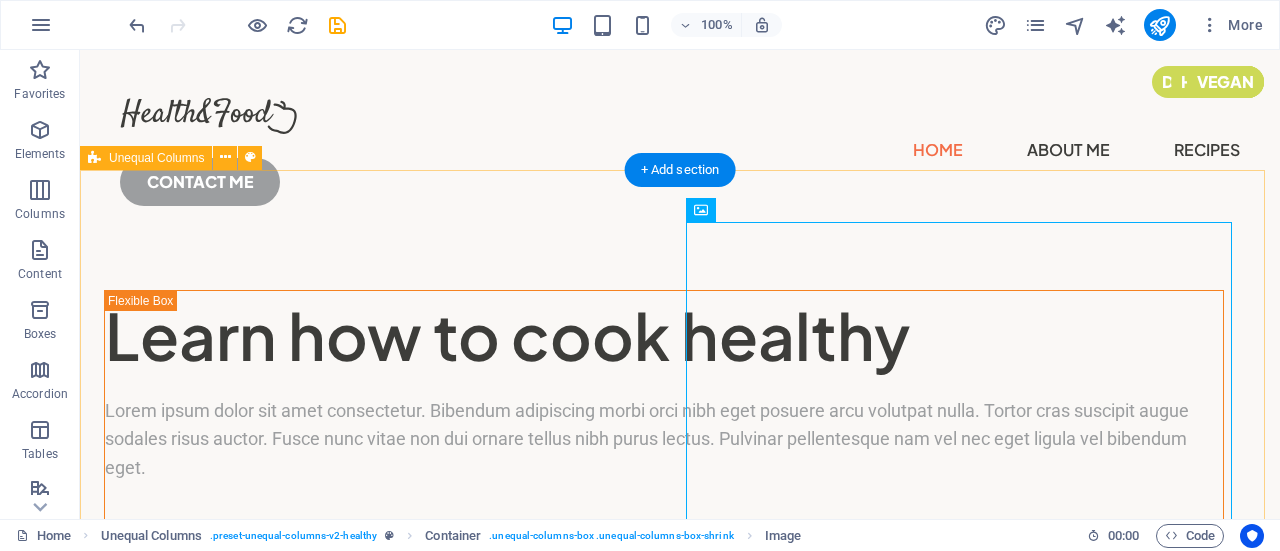click on "Learn how to cook healthy Lorem ipsum dolor sit amet consectetur. Bibendum adipiscing morbi orci nibh eget posuere arcu volutpat nulla. Tortor cras suscipit augue sodales risus auctor. Fusce nunc vitae non dui ornare tellus nibh purus lectus. Pulvinar pellentesque nam vel nec eget ligula vel bibendum eget. GET STARTED" at bounding box center [680, 1136] 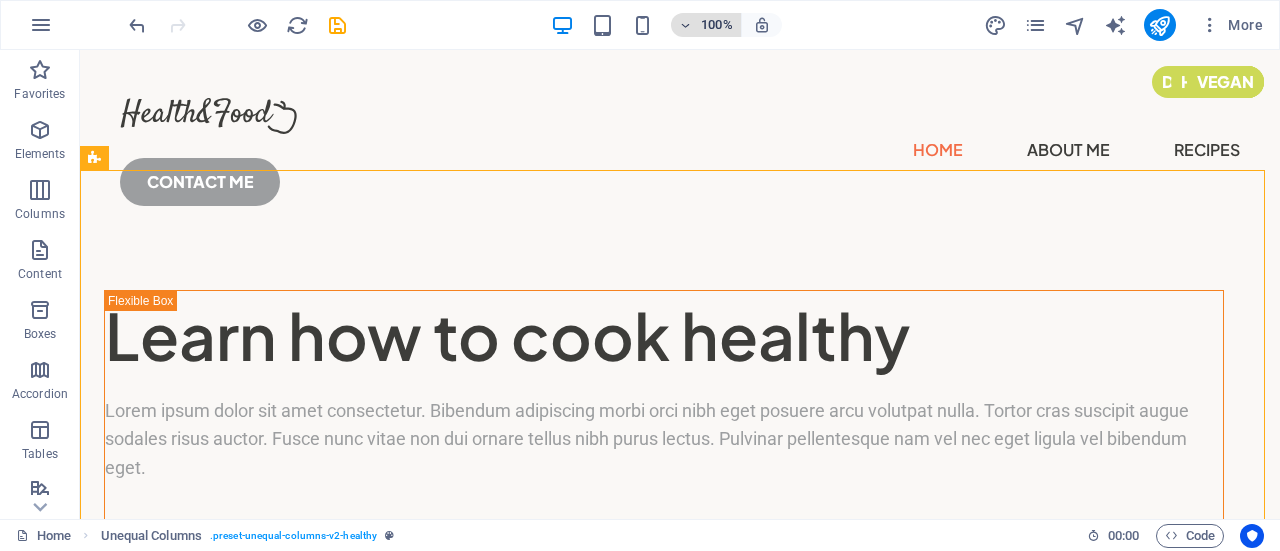 click at bounding box center (686, 25) 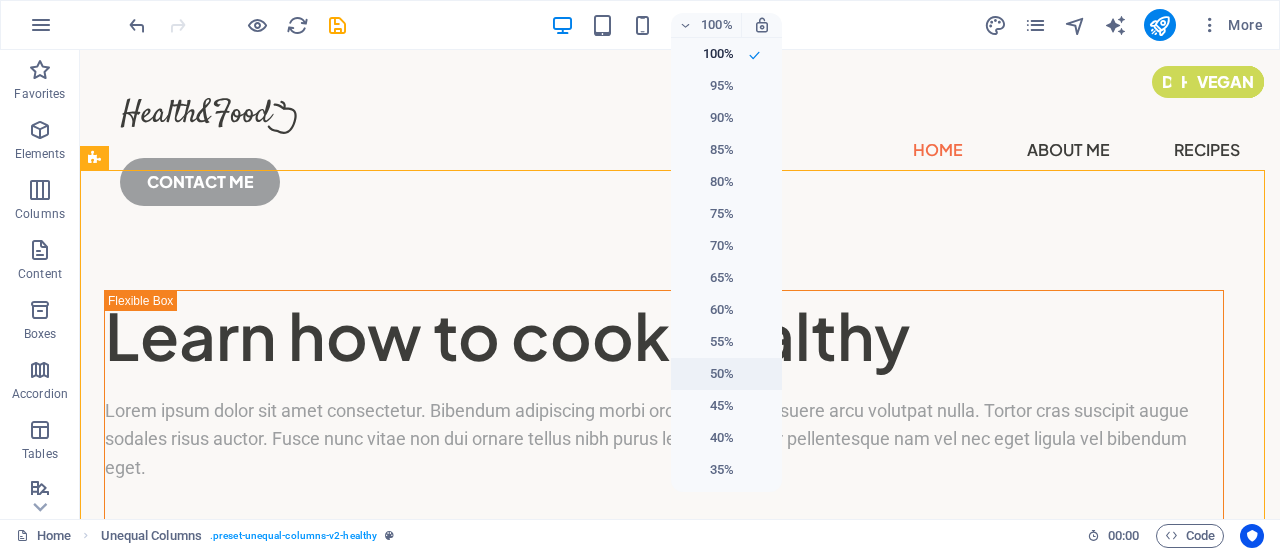 click on "50%" at bounding box center [708, 374] 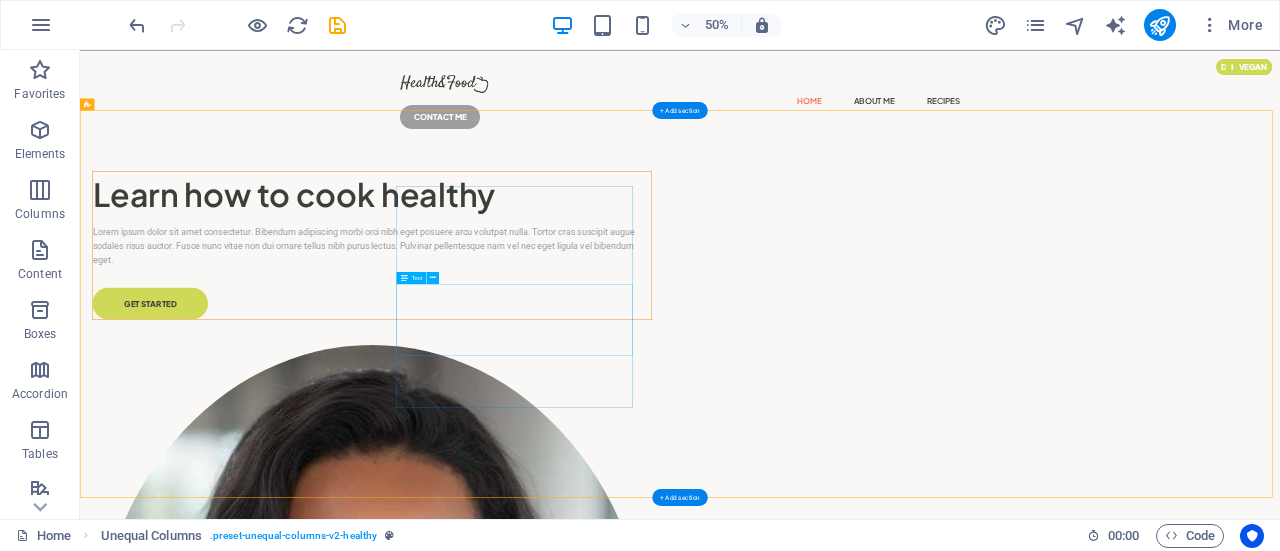 click on "Lorem ipsum dolor sit amet consectetur. Bibendum adipiscing morbi orci nibh eget posuere arcu volutpat nulla. Tortor cras suscipit augue sodales risus auctor. Fusce nunc vitae non dui ornare tellus nibh purus lectus. Pulvinar pellentesque nam vel nec eget ligula vel bibendum eget." at bounding box center (664, 440) 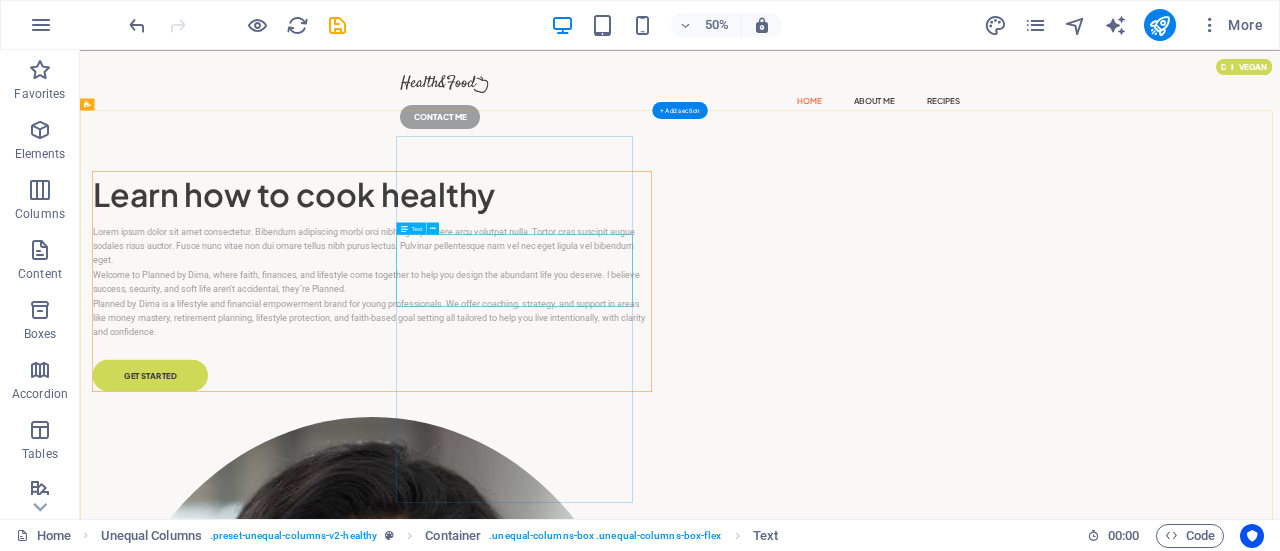click on "Lorem ipsum dolor sit amet consectetur. Bibendum adipiscing morbi orci nibh eget posuere arcu volutpat nulla. Tortor cras suscipit augue sodales risus auctor. Fusce nunc vitae non dui ornare tellus nibh purus lectus. Pulvinar pellentesque nam vel nec eget ligula vel bibendum eget." at bounding box center (664, 440) 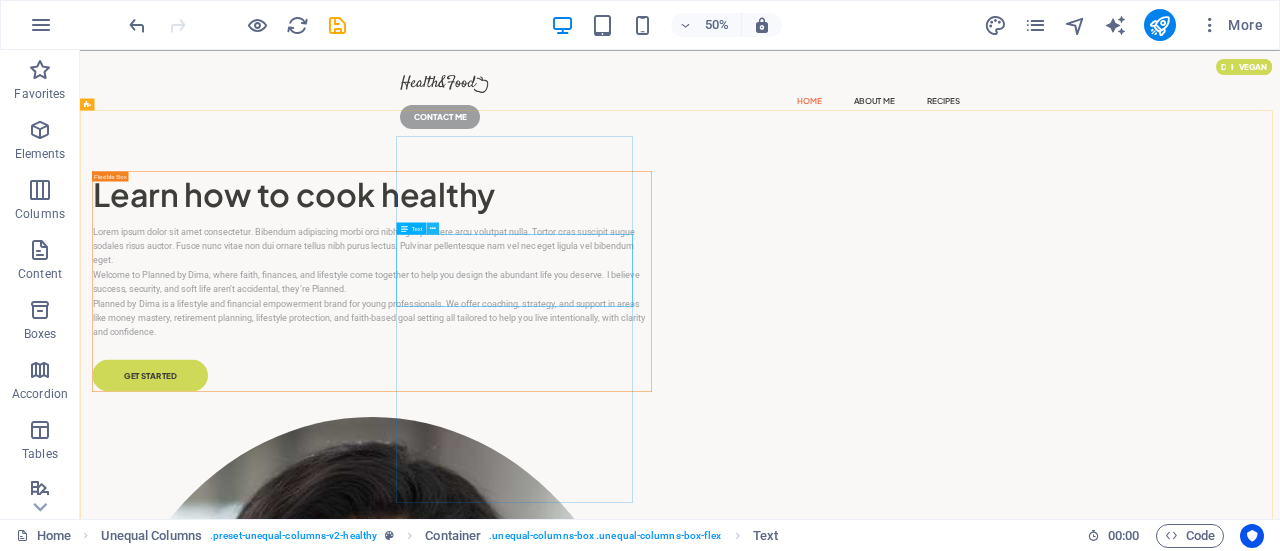 click at bounding box center (433, 228) 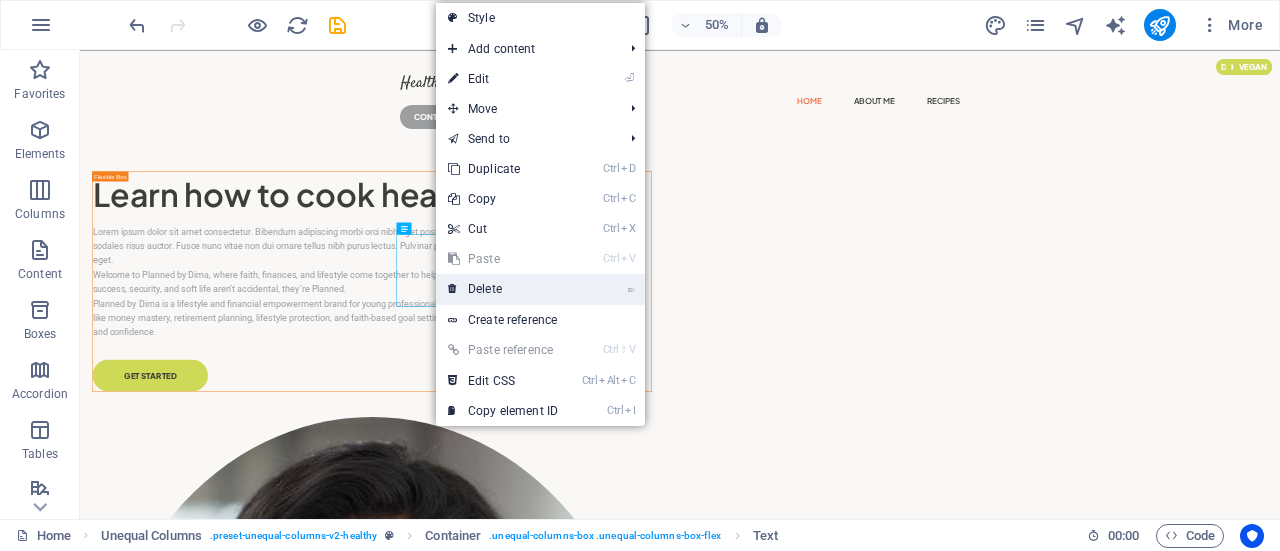 click on "⌦  Delete" at bounding box center (503, 289) 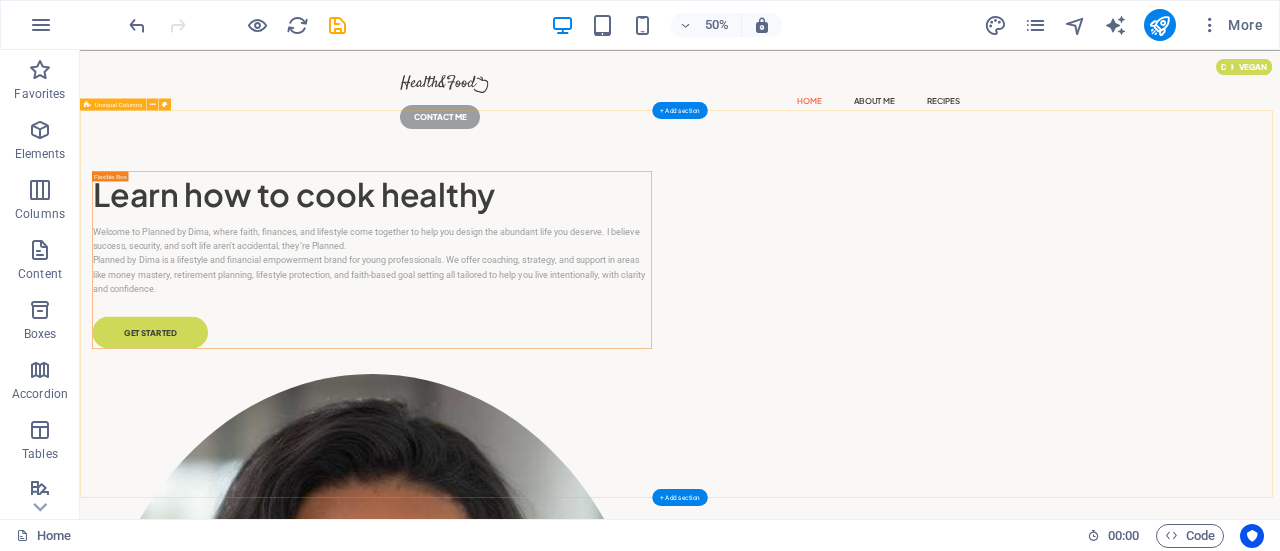 click on "Learn how to cook healthy
Welcome to Planned by Dima, where faith, finances, and lifestyle come together to help you design the abundant life you deserve. I believe success, security, and soft life aren’t accidental, they’re Planned.
Planned by Dima is a lifestyle and financial empowerment brand for young professionals. We offer coaching, strategy, and support in areas like money mastery, retirement planning, lifestyle protection, and faith-based goal setting all tailored to help you live intentionally, with clarity and confidence.
GET STARTED" at bounding box center [1280, 1165] 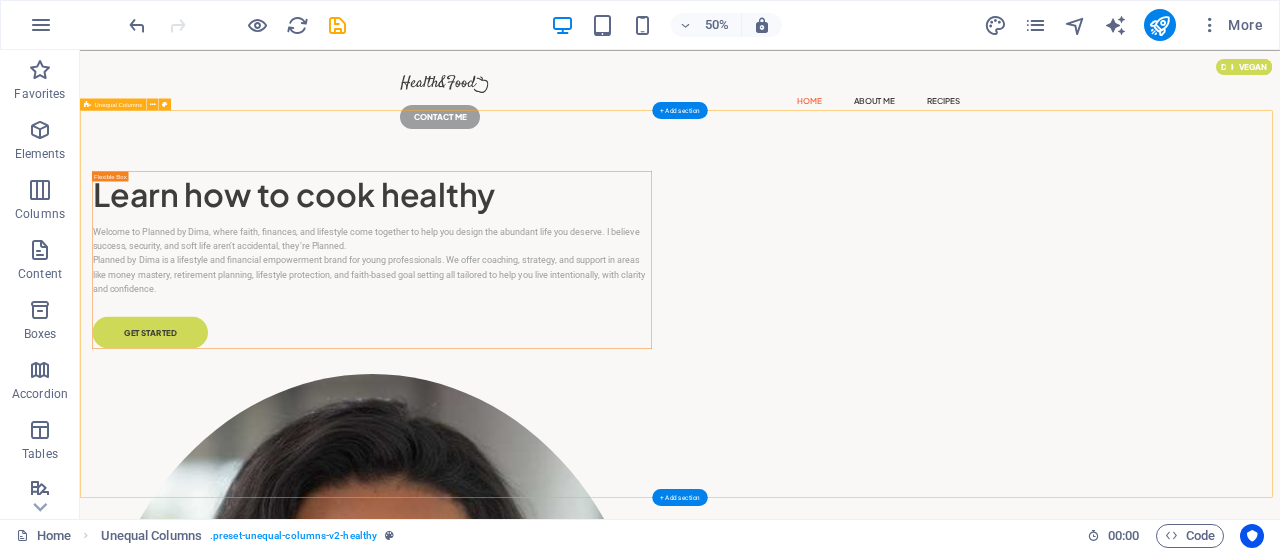 click on "Learn how to cook healthy
Welcome to Planned by Dima, where faith, finances, and lifestyle come together to help you design the abundant life you deserve. I believe success, security, and soft life aren’t accidental, they’re Planned.
Planned by Dima is a lifestyle and financial empowerment brand for young professionals. We offer coaching, strategy, and support in areas like money mastery, retirement planning, lifestyle protection, and faith-based goal setting all tailored to help you live intentionally, with clarity and confidence.
GET STARTED" at bounding box center (1280, 1165) 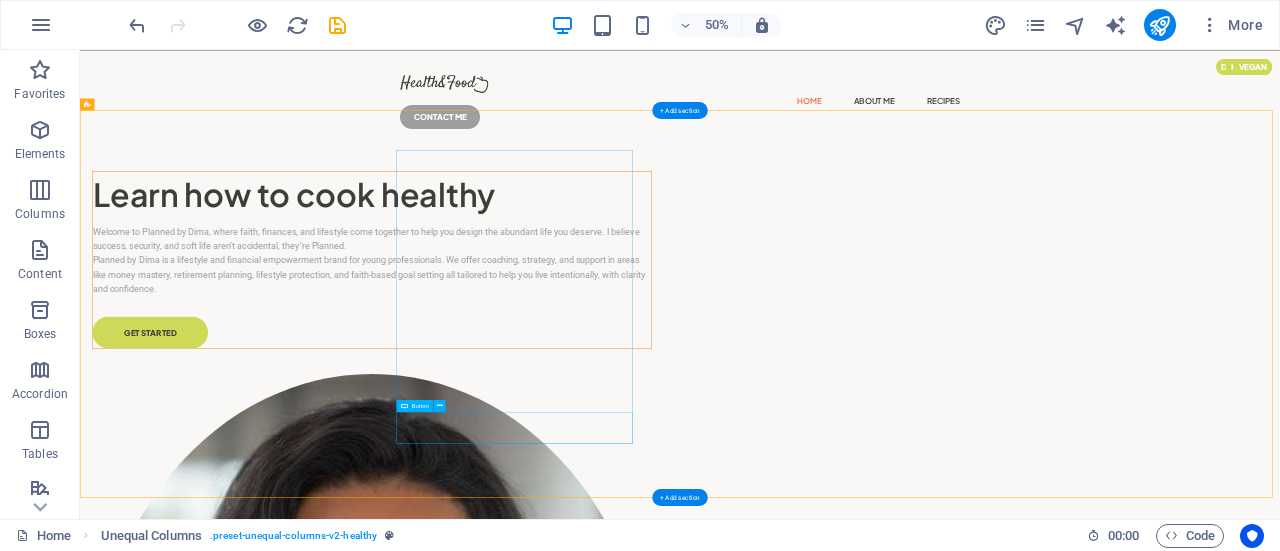 click on "GET STARTED" at bounding box center [664, 613] 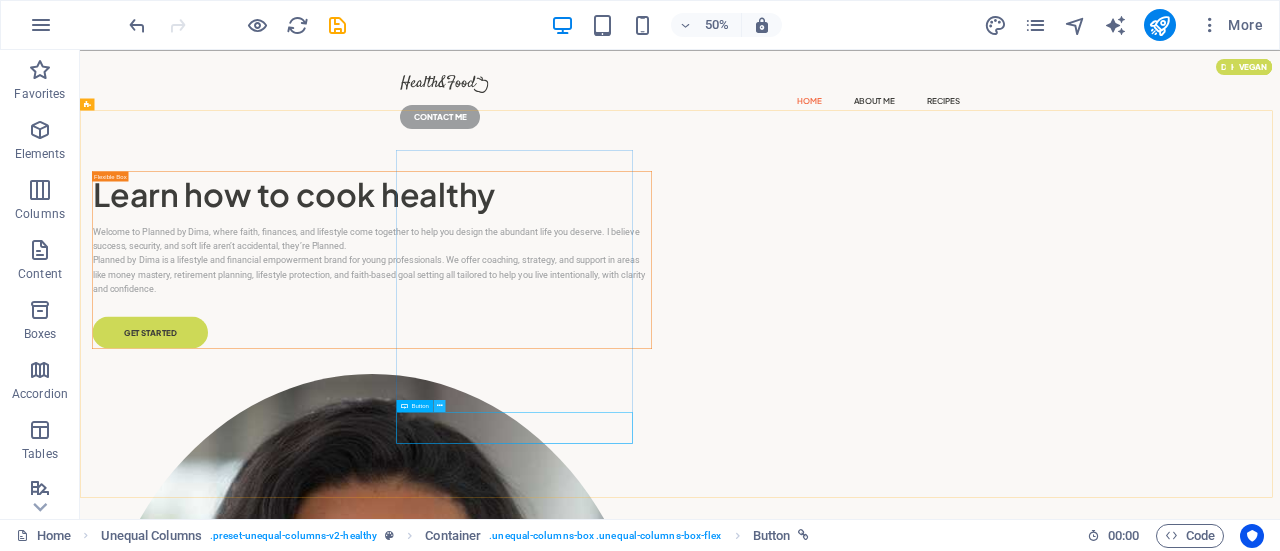 click at bounding box center [439, 405] 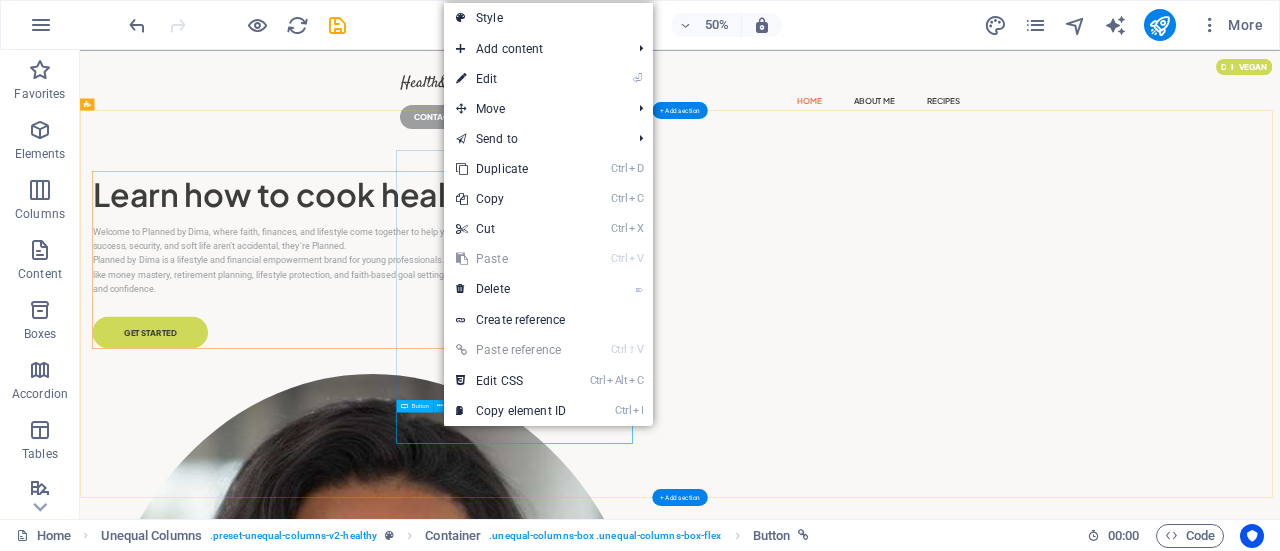 click on "GET STARTED" at bounding box center [664, 613] 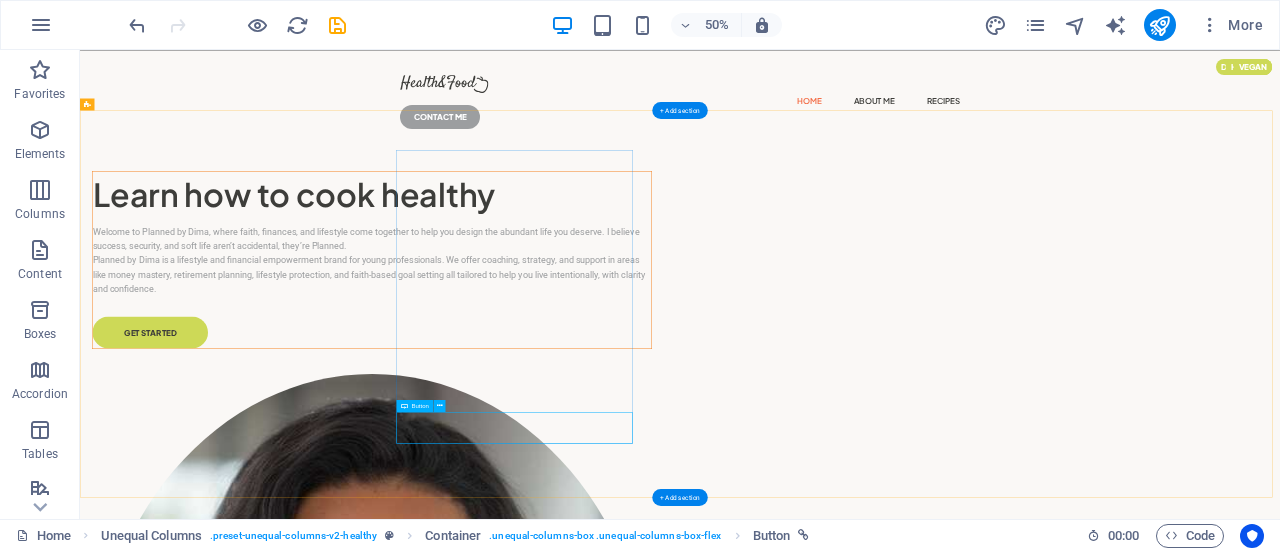 click on "GET STARTED" at bounding box center (664, 613) 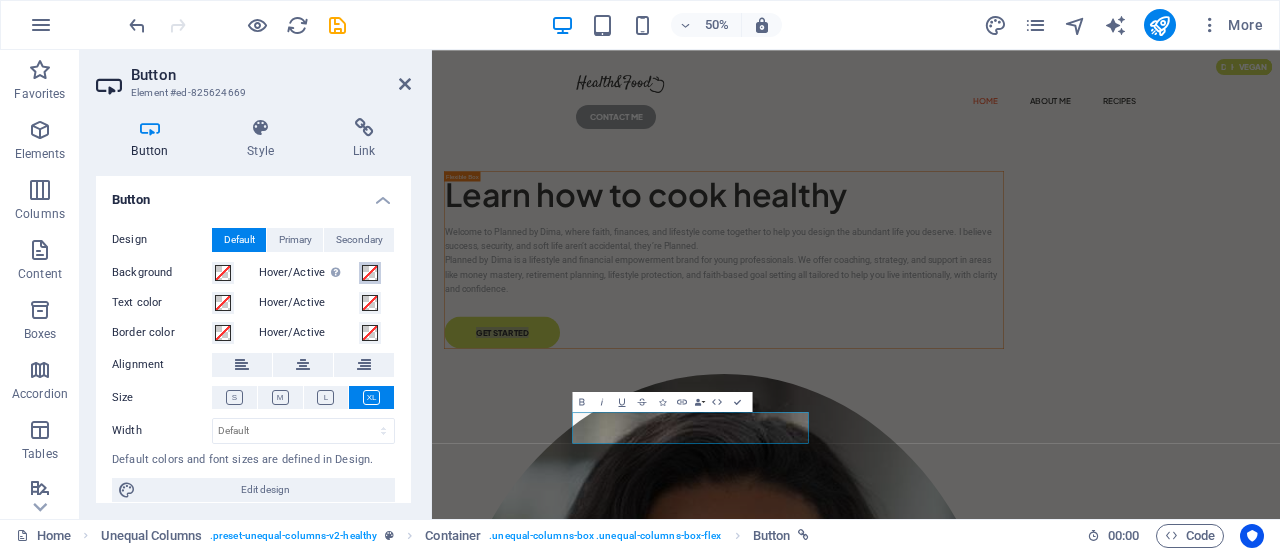 click at bounding box center [370, 273] 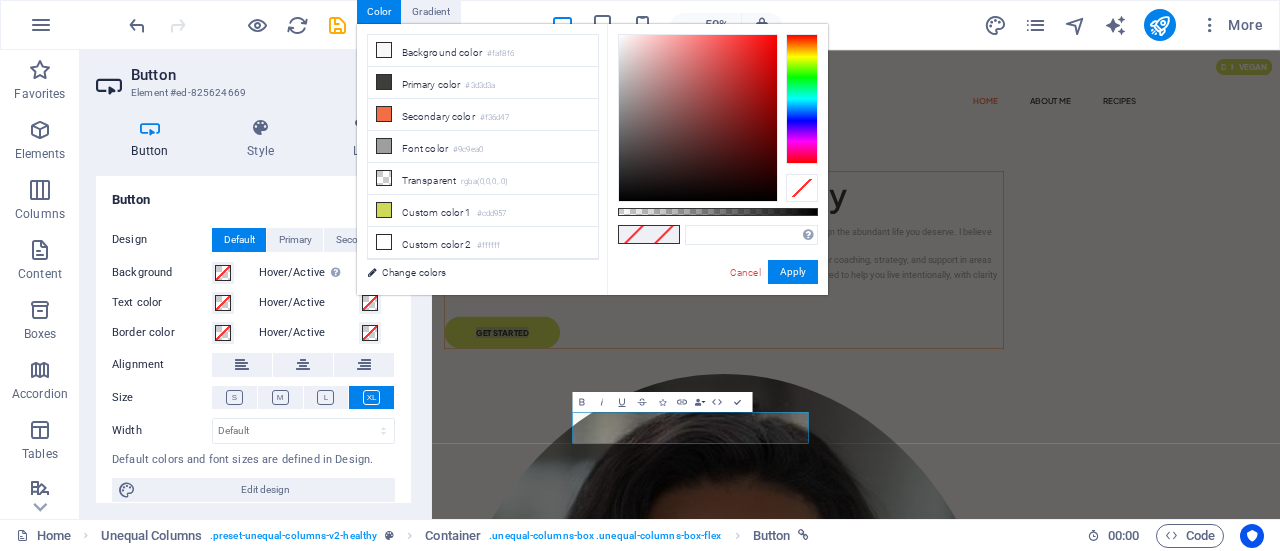 click on "Button Style Link Button Design Default Primary Secondary Background Hover/Active Switch to preview mode to test the active/hover state Text color Hover/Active Border color Hover/Active Alignment Size Width Default px rem % em vh vw Default colors and font sizes are defined in Design. Edit design Unequal Columns Element Layout How this element expands within the layout (Flexbox). Size Default auto px % 1/1 1/2 1/3 1/4 1/5 1/6 1/7 1/8 1/9 1/10 Grow Shrink Order Container layout Visible Visible Opacity 100 % Overflow Spacing Margin Default auto px % rem vw vh Custom Custom auto px % rem vw vh auto px % rem vw vh auto px % rem vw vh auto px % rem vw vh Padding Default px rem % vh vw Custom Custom px rem % vh vw px rem % vh vw px rem % vh vw px rem % vh vw Border Style              - Width 1 auto px rem % vh vw Custom Custom 1 auto px rem % vh vw 1 auto px rem % vh vw 1 auto px rem % vh vw 1 auto px rem % vh vw  - Color Round corners Default px rem % vh vw Custom Custom px rem % vh vw px rem % vh vw px" at bounding box center [253, 310] 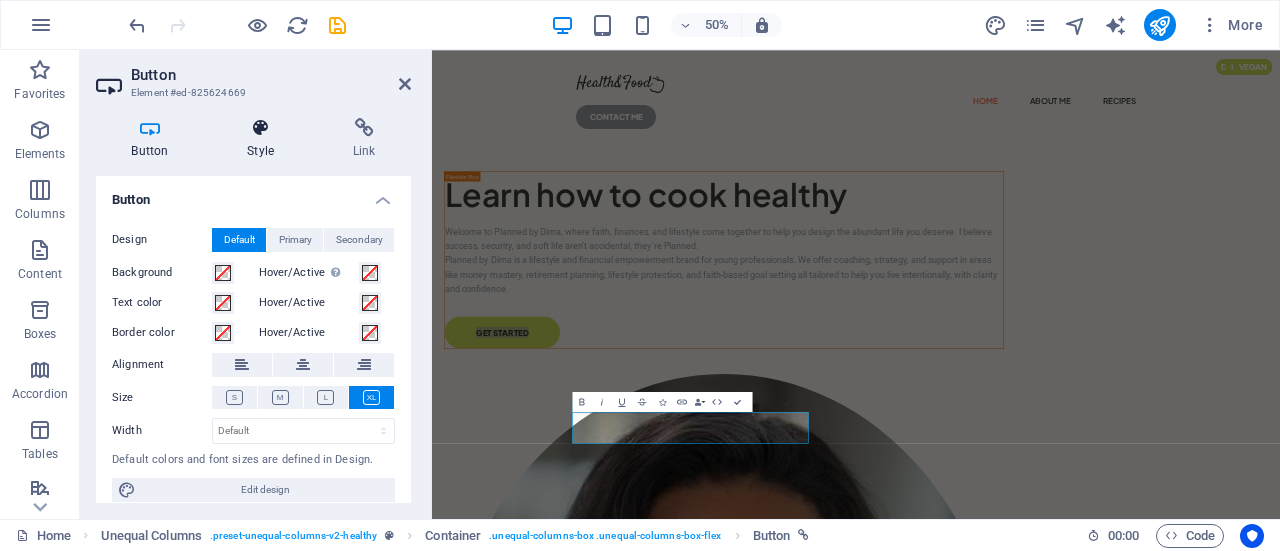 click on "Style" at bounding box center (265, 139) 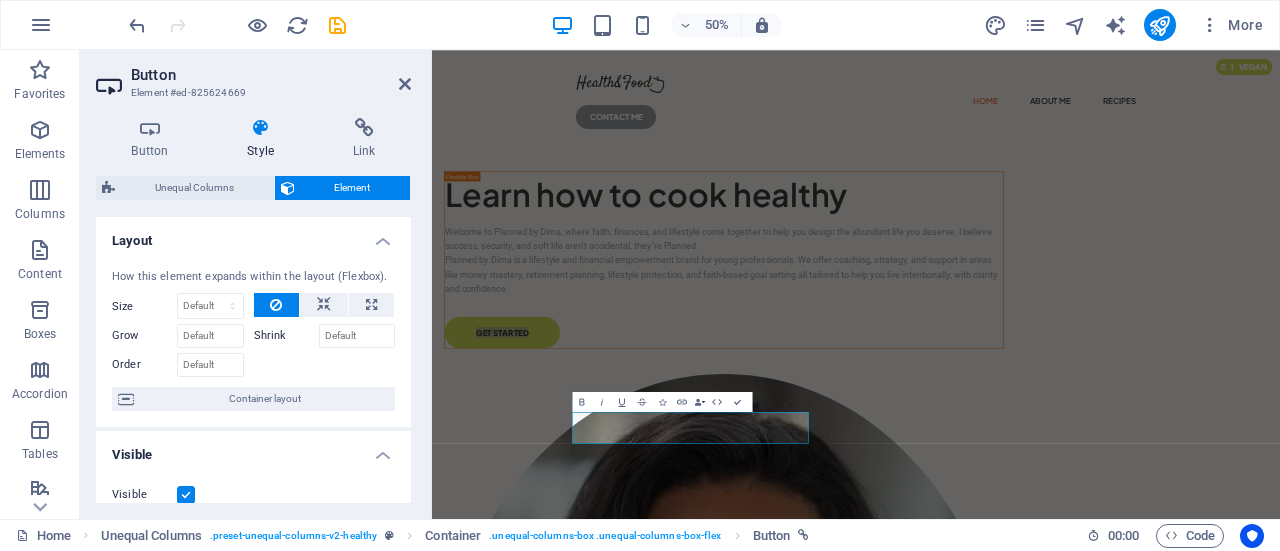 drag, startPoint x: 405, startPoint y: 272, endPoint x: 411, endPoint y: 303, distance: 31.575306 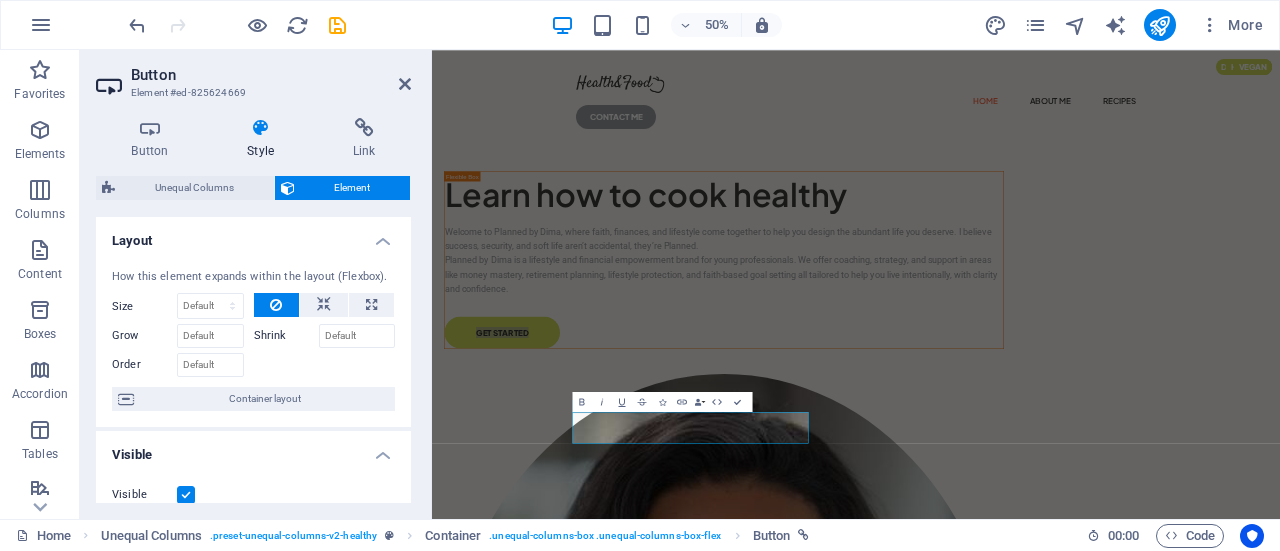 click on "Button Style Link Button Design Default Primary Secondary Background Hover/Active Switch to preview mode to test the active/hover state Text color Hover/Active Border color Hover/Active Alignment Size Width Default px rem % em vh vw Default colors and font sizes are defined in Design. Edit design Unequal Columns Element Layout How this element expands within the layout (Flexbox). Size Default auto px % 1/1 1/2 1/3 1/4 1/5 1/6 1/7 1/8 1/9 1/10 Grow Shrink Order Container layout Visible Visible Opacity 100 % Overflow Spacing Margin Default auto px % rem vw vh Custom Custom auto px % rem vw vh auto px % rem vw vh auto px % rem vw vh auto px % rem vw vh Padding Default px rem % vh vw Custom Custom px rem % vh vw px rem % vh vw px rem % vh vw px rem % vh vw Border Style              - Width 1 auto px rem % vh vw Custom Custom 1 auto px rem % vh vw 1 auto px rem % vh vw 1 auto px rem % vh vw 1 auto px rem % vh vw  - Color Round corners Default px rem % vh vw Custom Custom px rem % vh vw px rem % vh vw px" at bounding box center (253, 310) 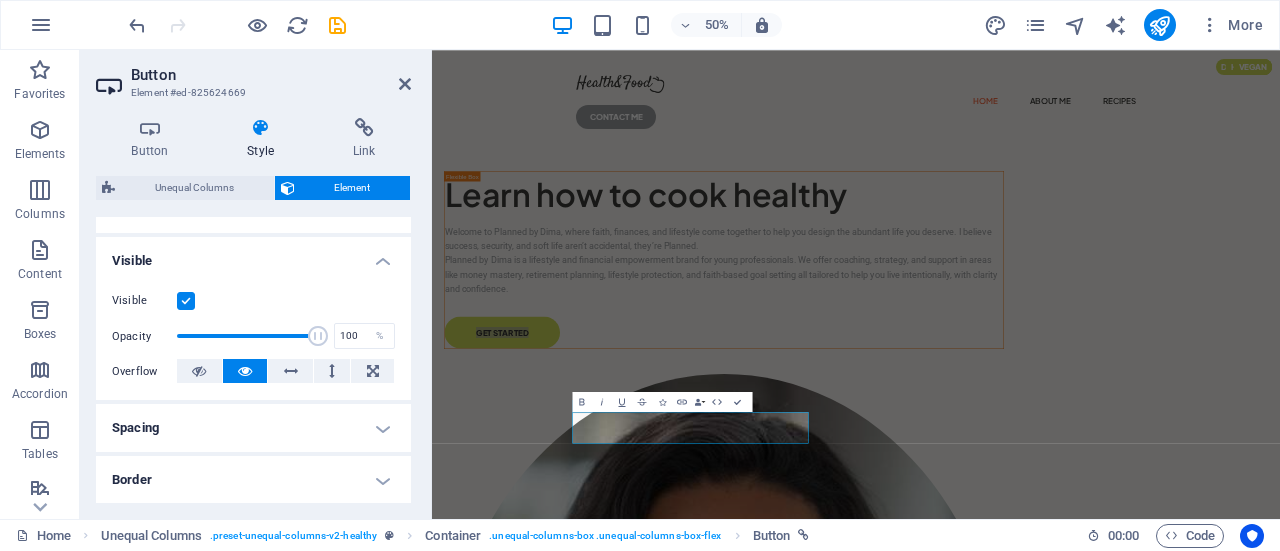 scroll, scrollTop: 196, scrollLeft: 0, axis: vertical 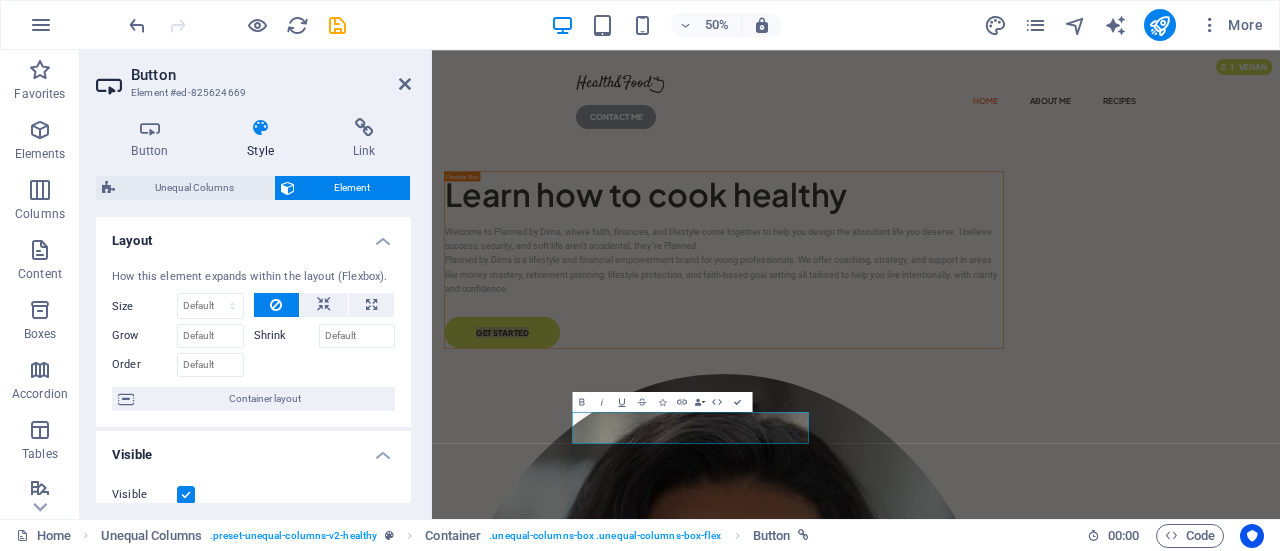 click on "Style" at bounding box center (265, 139) 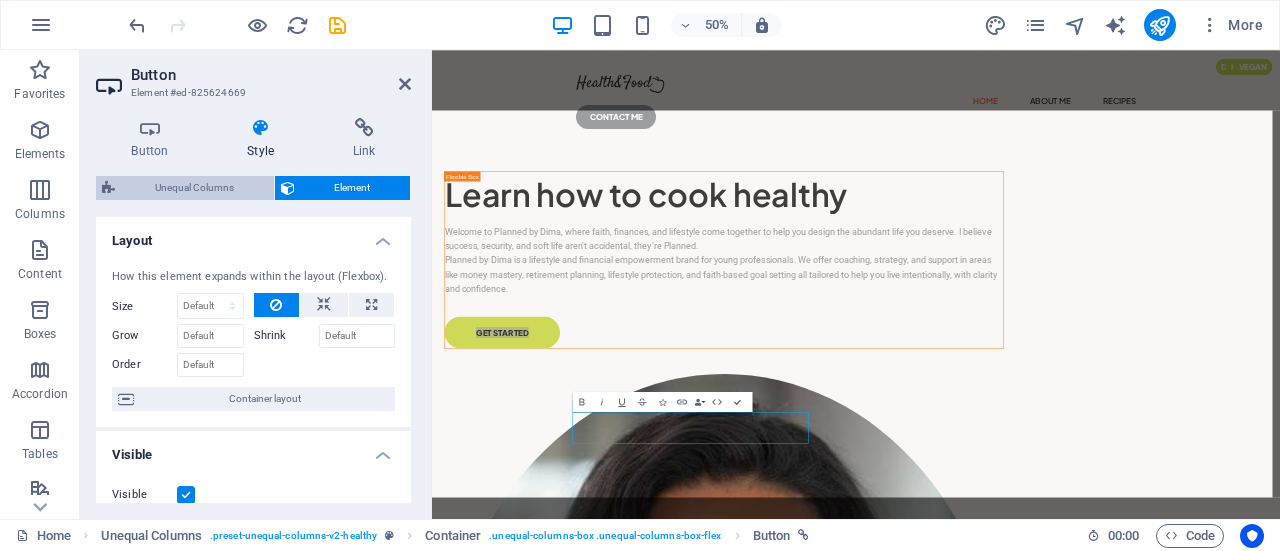 click on "Unequal Columns" at bounding box center [194, 188] 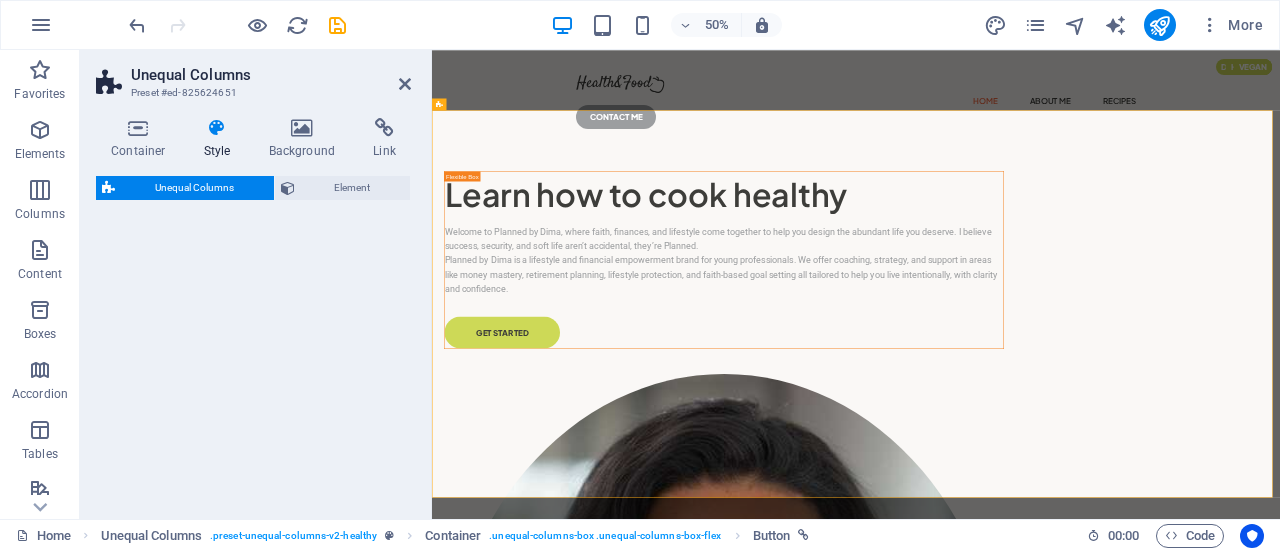 select on "%" 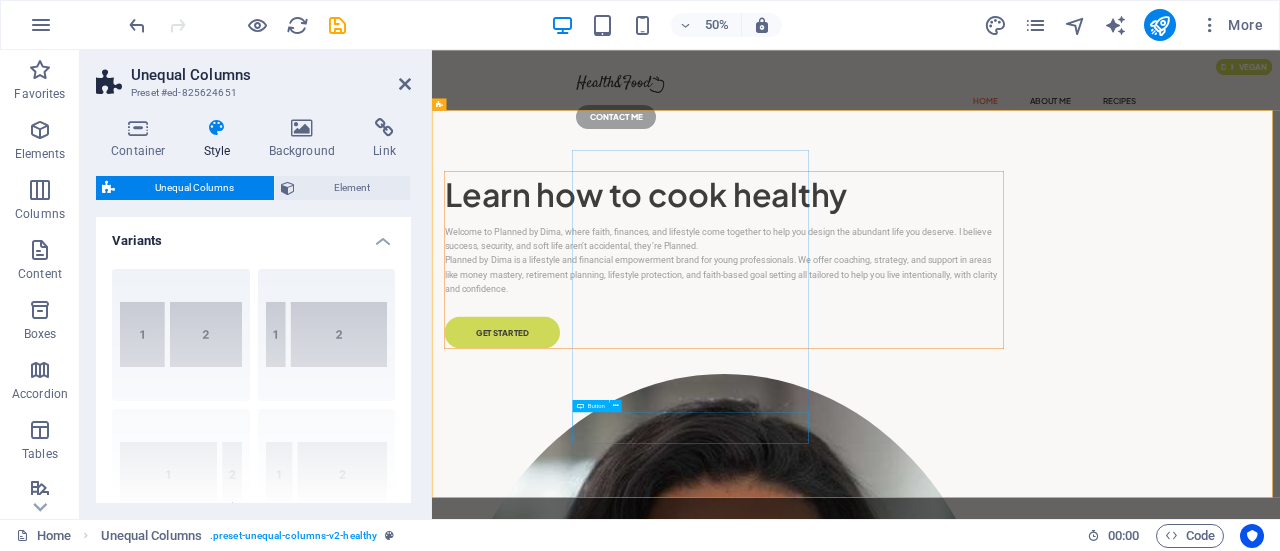 click on "GET STARTED" at bounding box center (1016, 613) 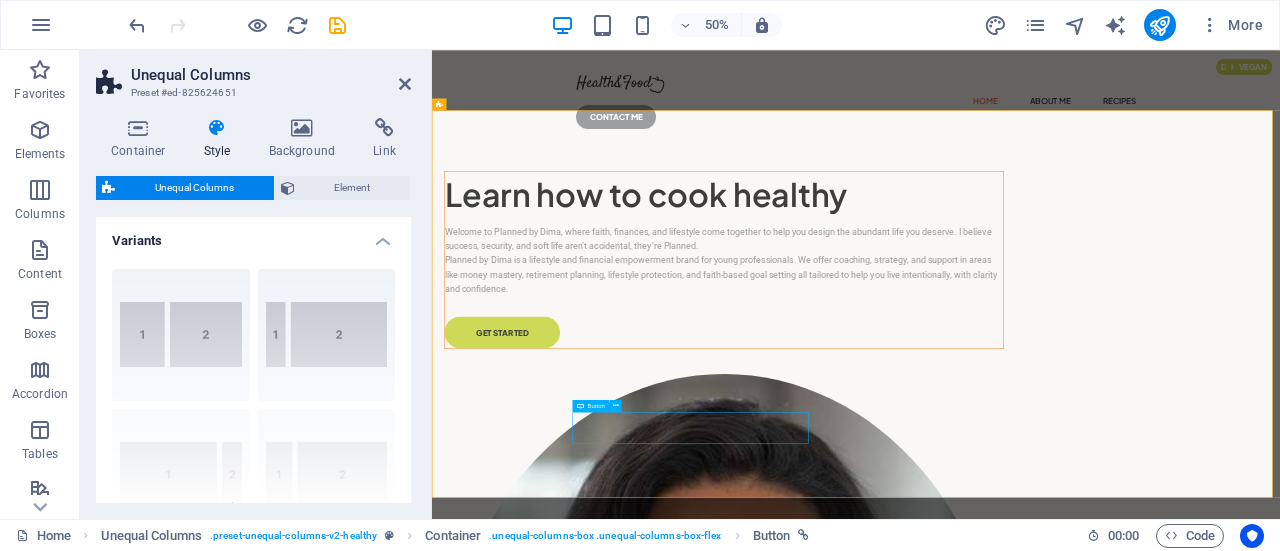 click on "GET STARTED" at bounding box center (1016, 613) 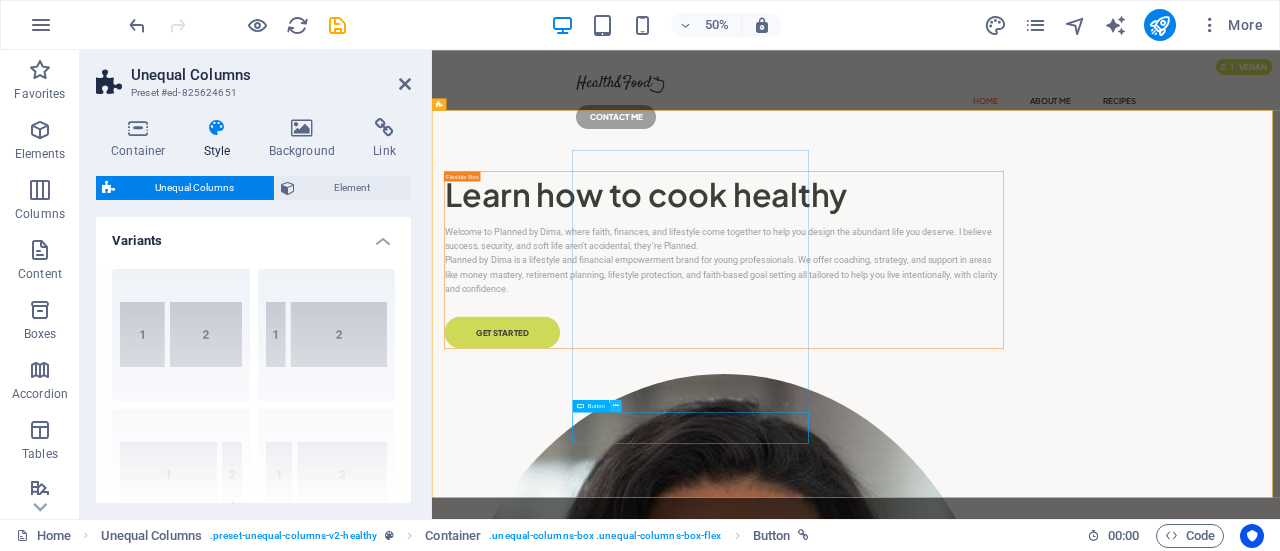 click at bounding box center [616, 405] 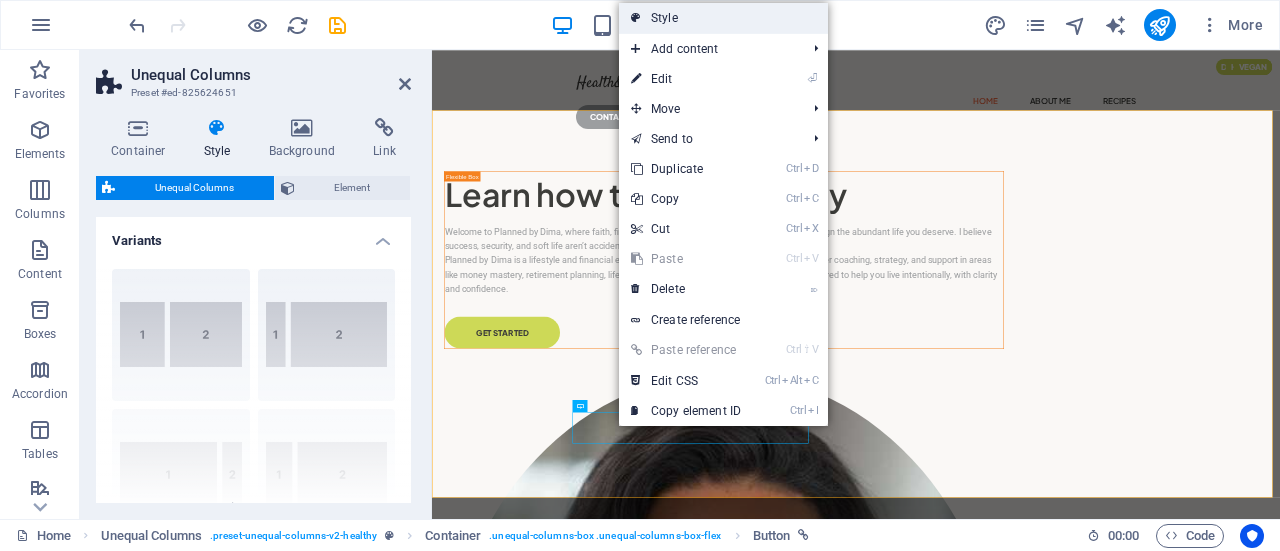click on "Style" at bounding box center [723, 18] 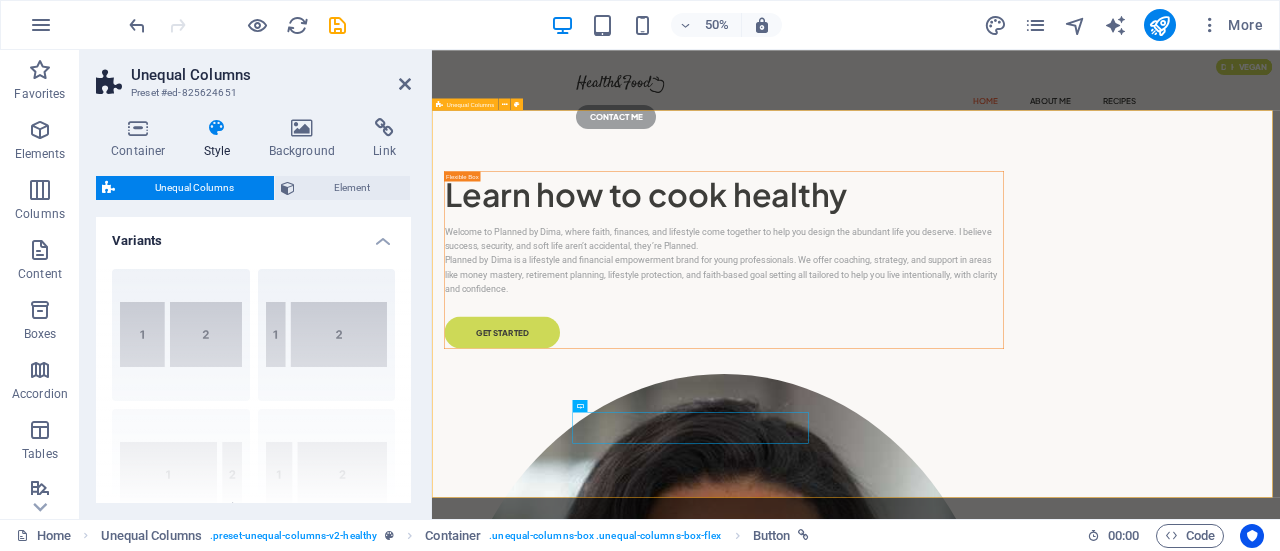 click on "Learn how to cook healthy
Welcome to Planned by Dima, where faith, finances, and lifestyle come together to help you design the abundant life you deserve. I believe success, security, and soft life aren’t accidental, they’re Planned.
Planned by Dima is a lifestyle and financial empowerment brand for young professionals. We offer coaching, strategy, and support in areas like money mastery, retirement planning, lifestyle protection, and faith-based goal setting all tailored to help you live intentionally, with clarity and confidence.
GET STARTED" at bounding box center [1280, 1165] 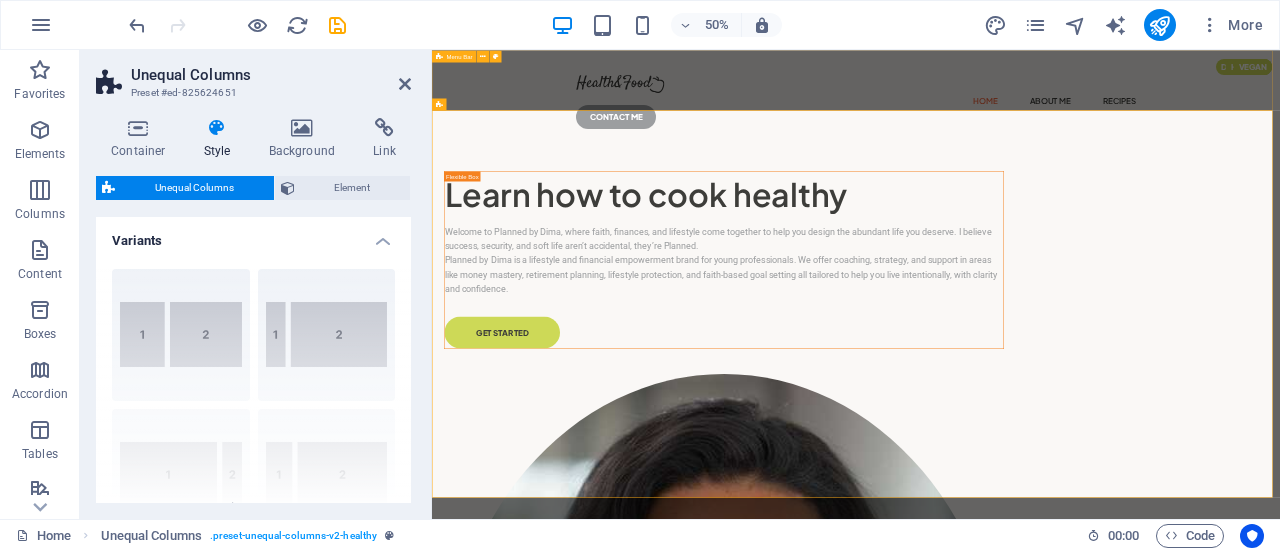 click on "Home About Me Recipes CONTACT ME" at bounding box center [1280, 144] 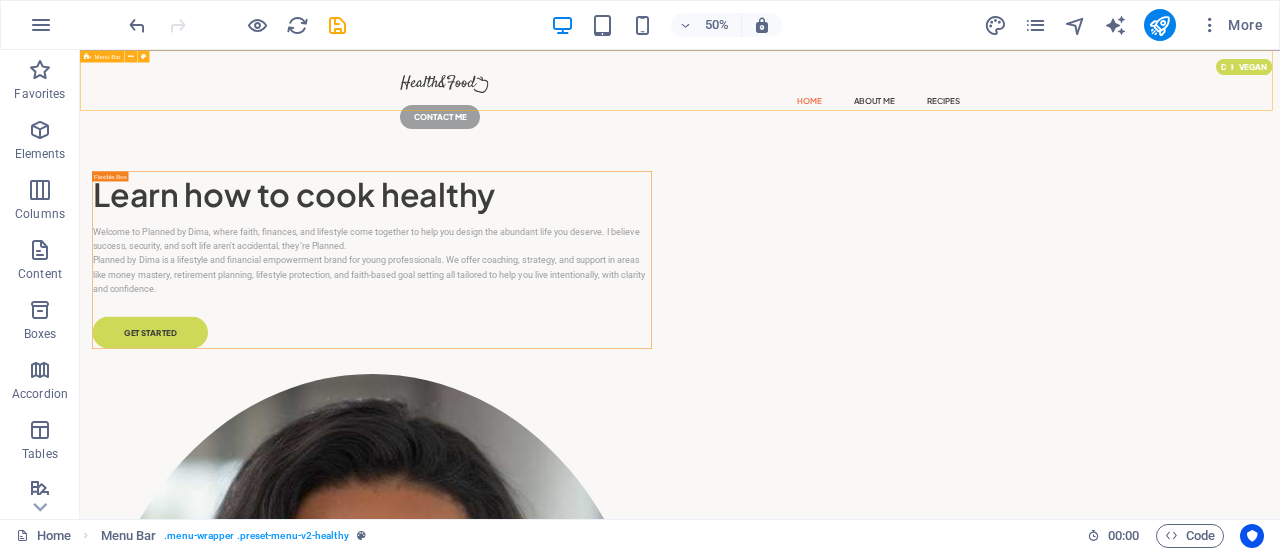 click on "Home About Me Recipes CONTACT ME" at bounding box center [1280, 144] 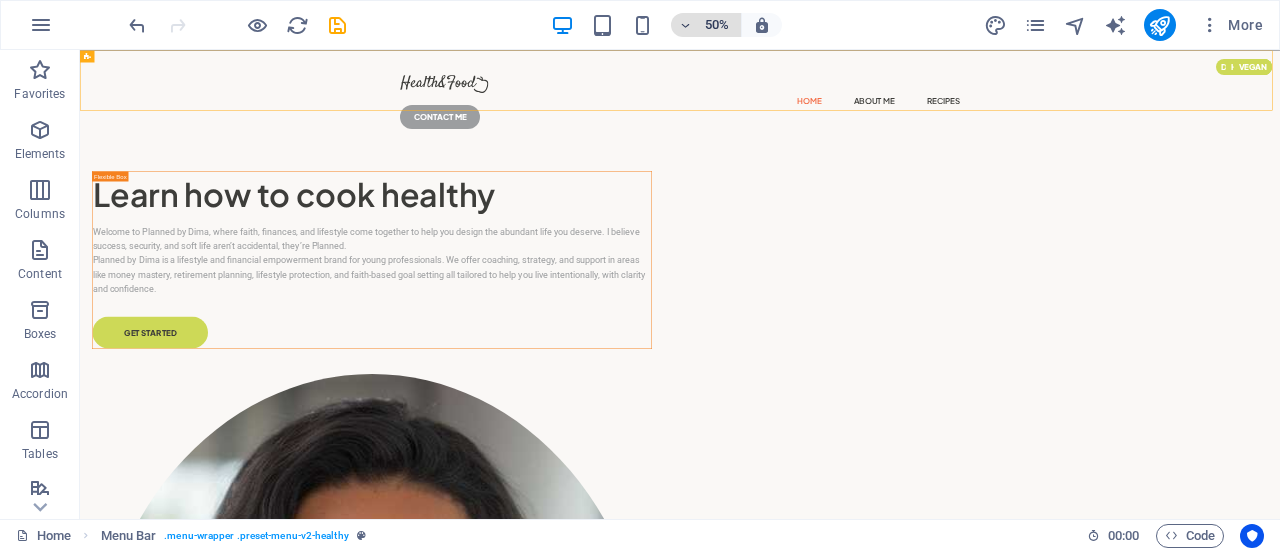 click on "50%" at bounding box center (706, 25) 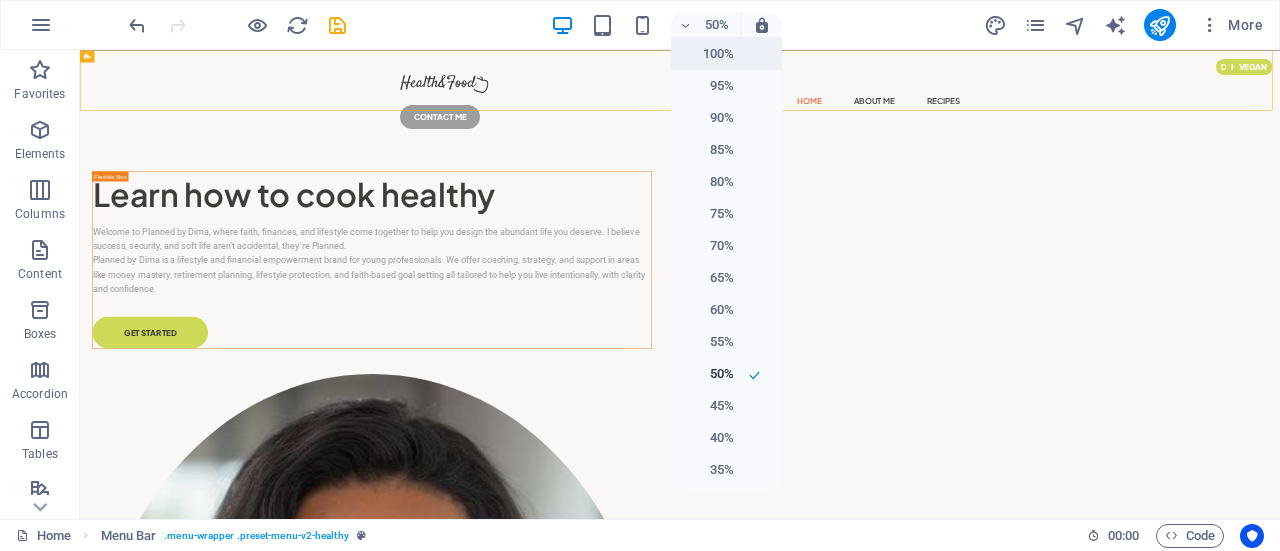 click on "100%" at bounding box center (708, 54) 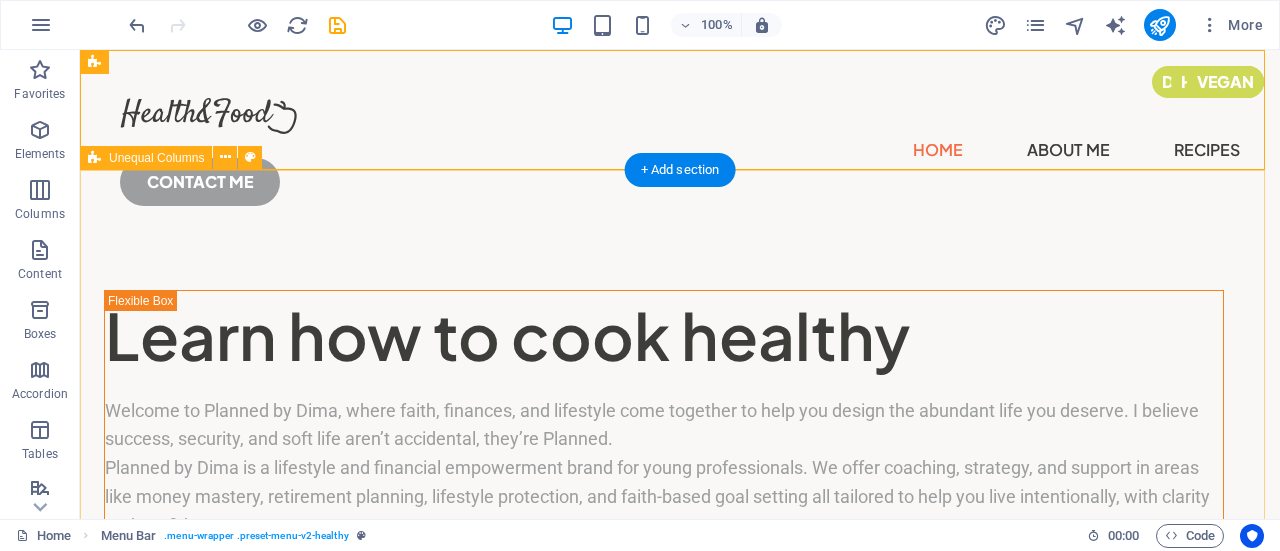 click on "Learn how to cook healthy
Welcome to Planned by Dima, where faith, finances, and lifestyle come together to help you design the abundant life you deserve. I believe success, security, and soft life aren’t accidental, they’re Planned.
Planned by Dima is a lifestyle and financial empowerment brand for young professionals. We offer coaching, strategy, and support in areas like money mastery, retirement planning, lifestyle protection, and faith-based goal setting all tailored to help you live intentionally, with clarity and confidence.
GET STARTED" at bounding box center (680, 1165) 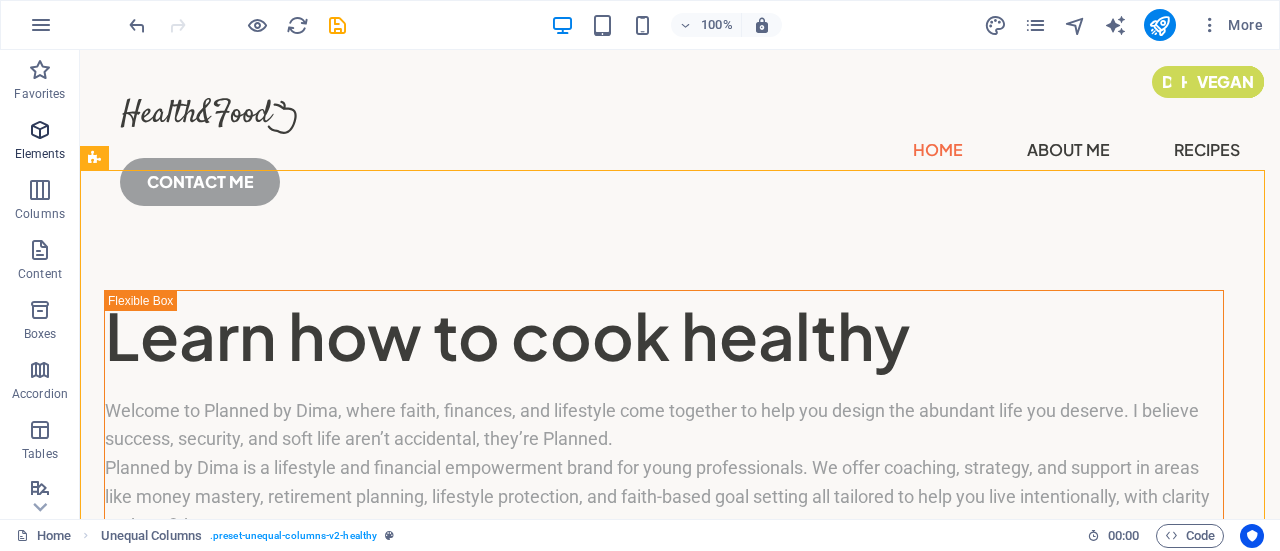 click at bounding box center (40, 130) 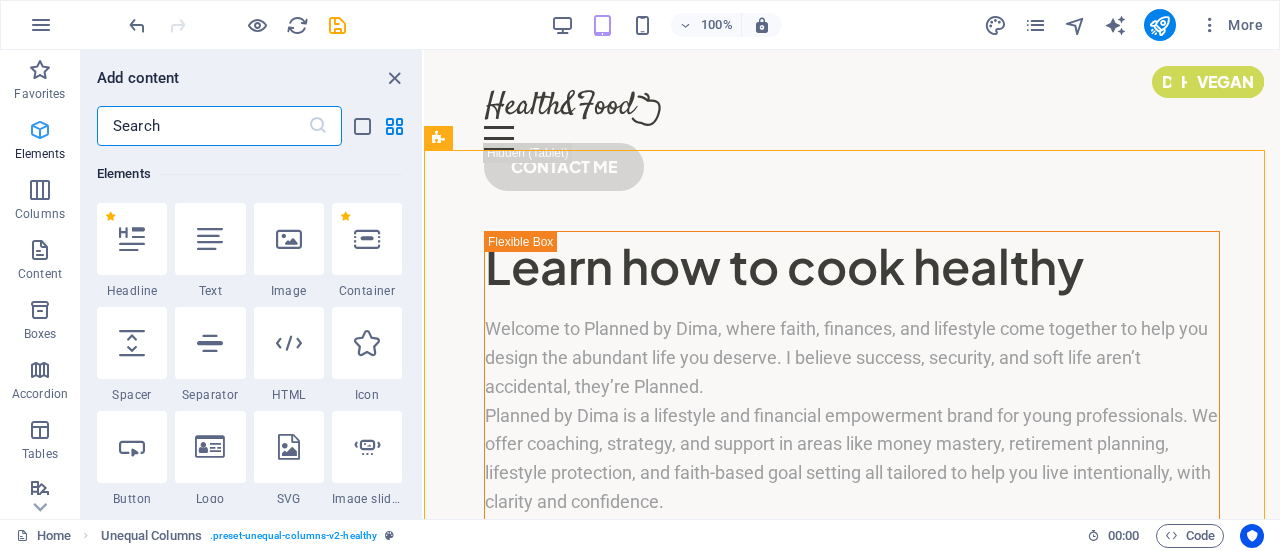 scroll, scrollTop: 213, scrollLeft: 0, axis: vertical 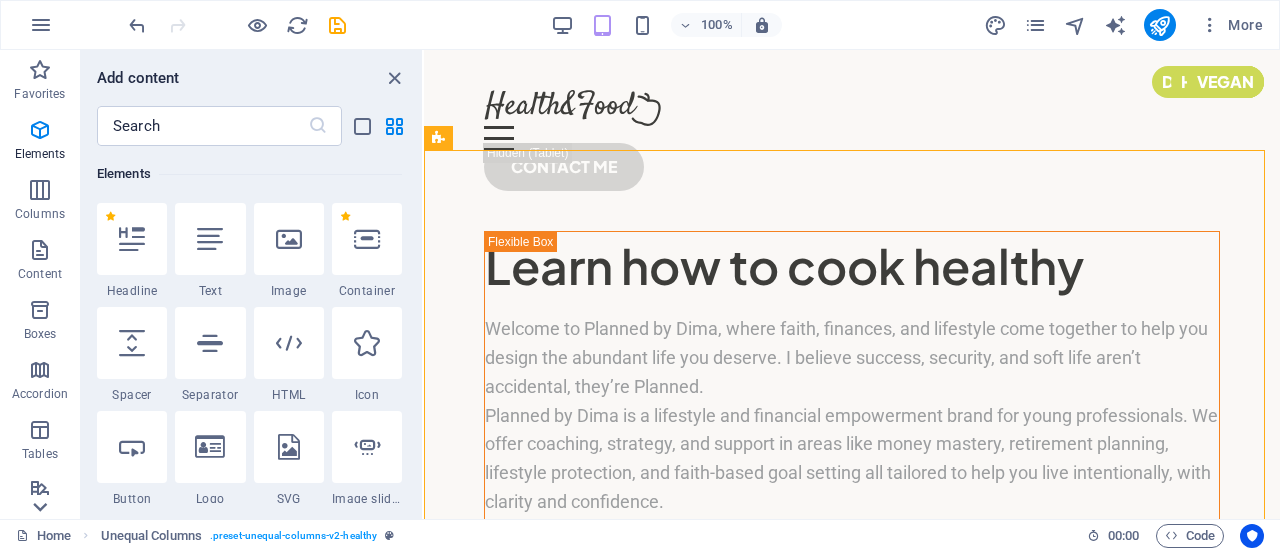 click 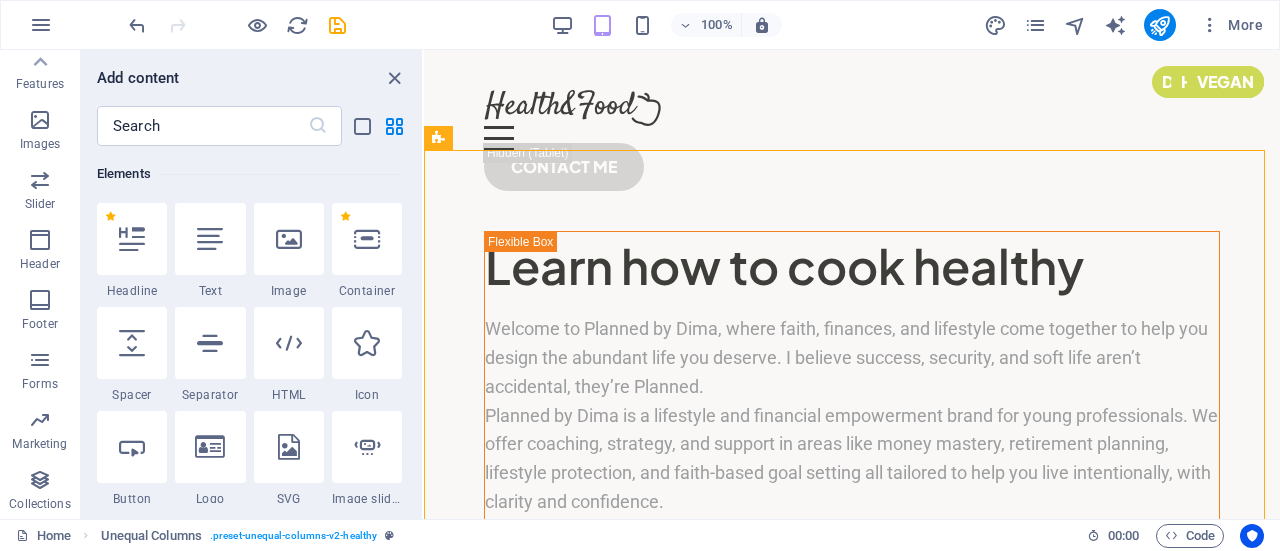 click on "Collections" at bounding box center (39, 504) 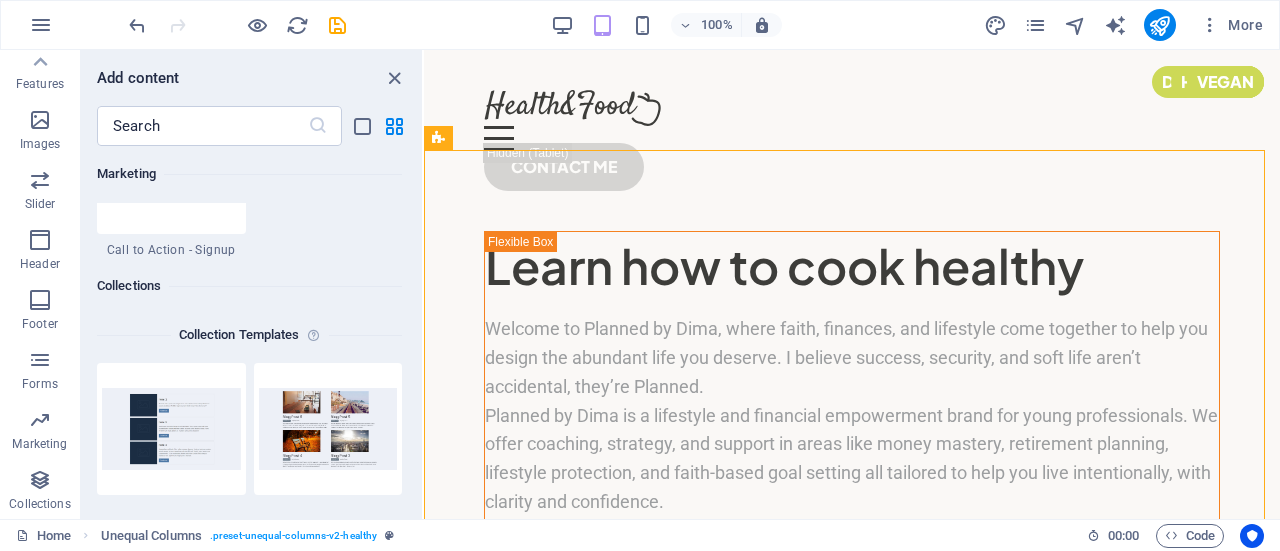 scroll, scrollTop: 18306, scrollLeft: 0, axis: vertical 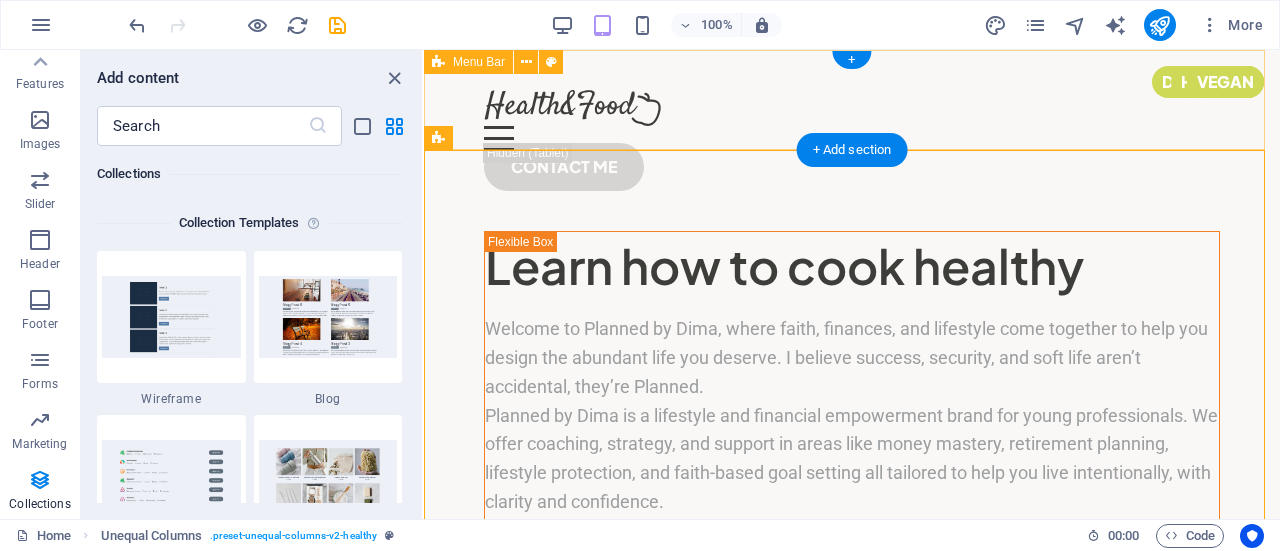 click on "Home About Me Recipes CONTACT ME" at bounding box center (852, 130) 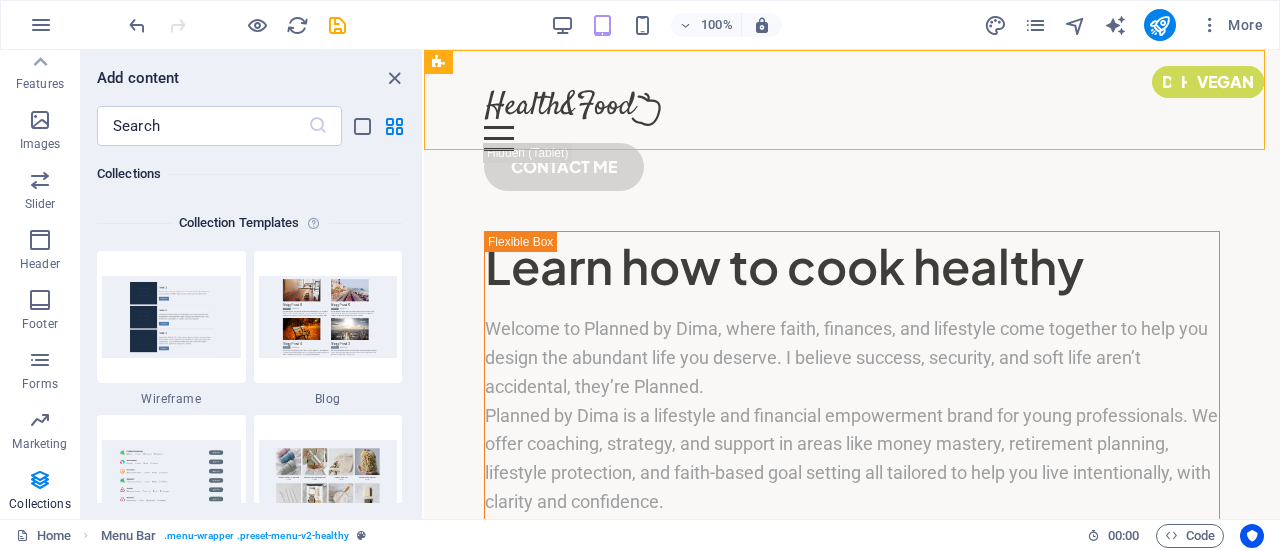 drag, startPoint x: 1050, startPoint y: 73, endPoint x: 996, endPoint y: 18, distance: 77.07788 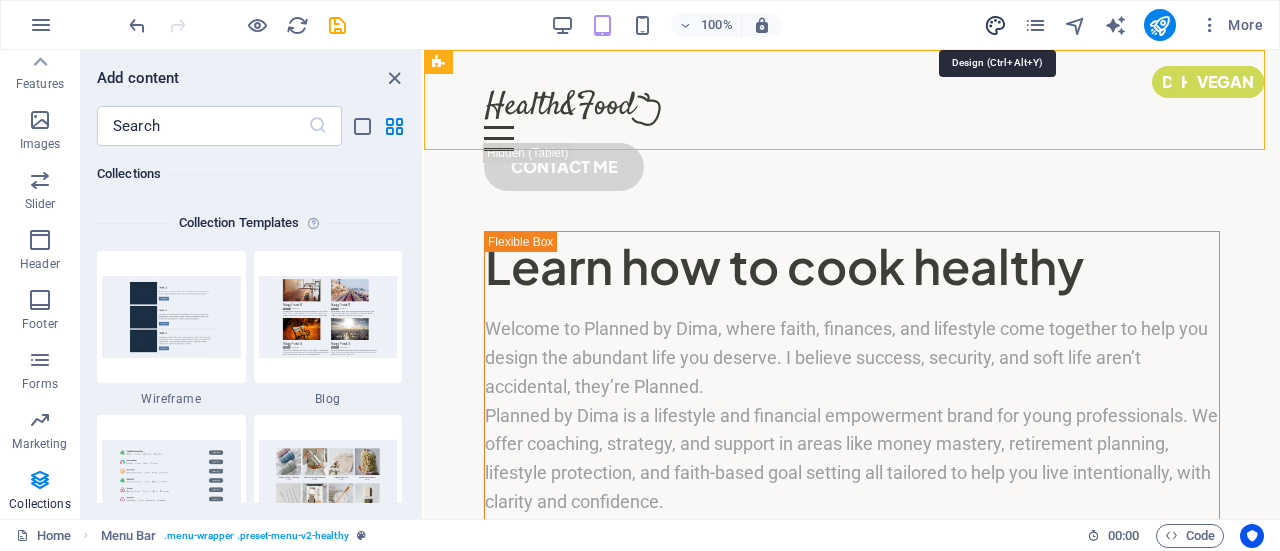 click at bounding box center (995, 25) 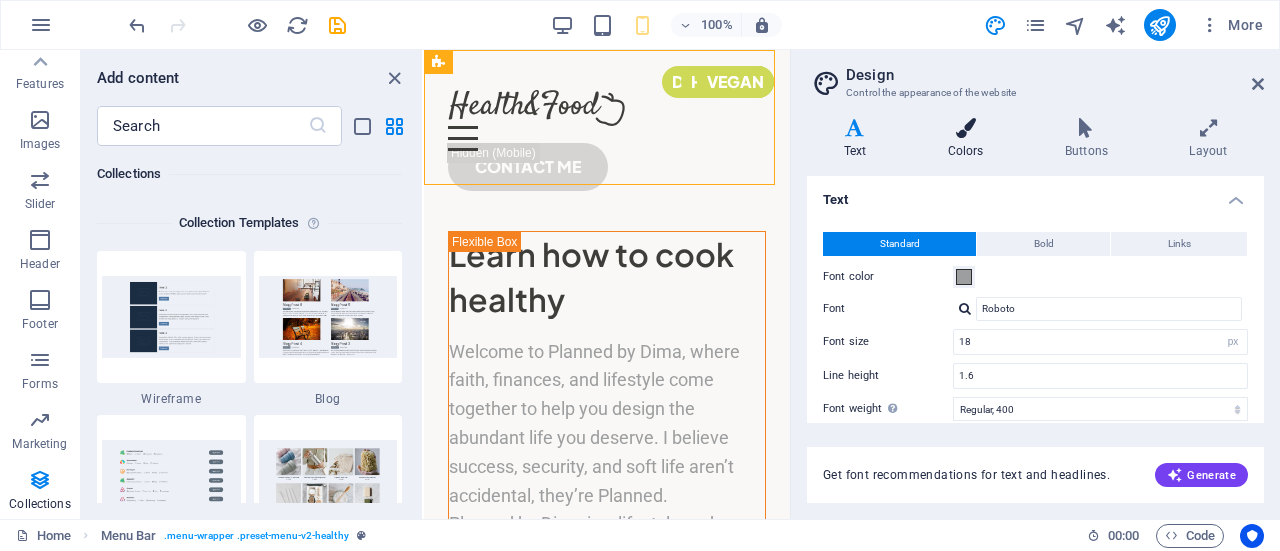click at bounding box center (965, 128) 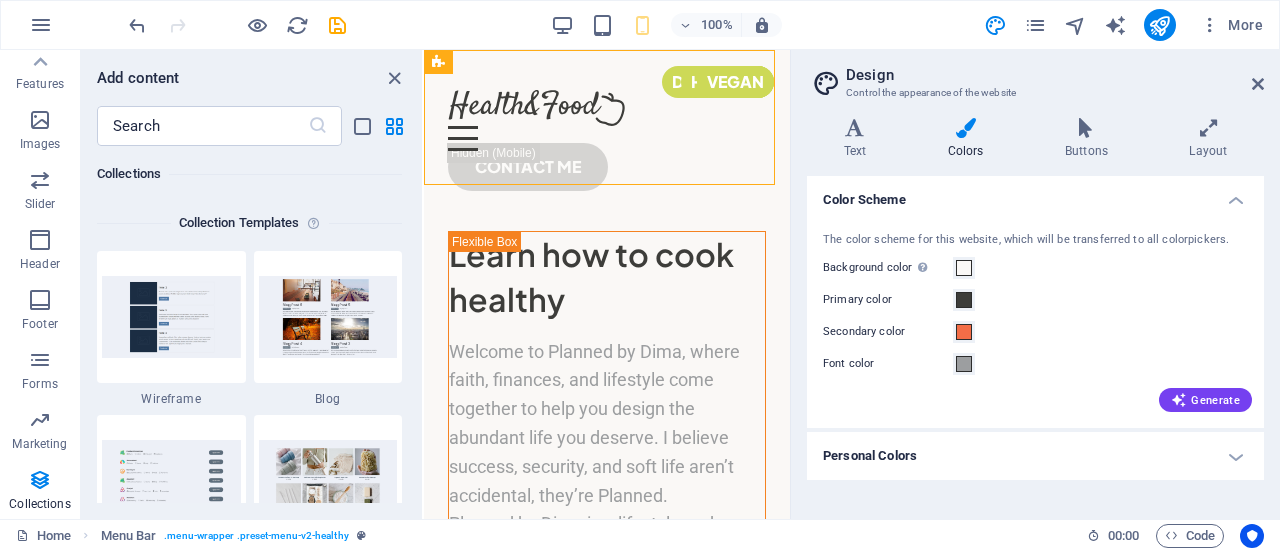 click on "Personal Colors" at bounding box center [1035, 456] 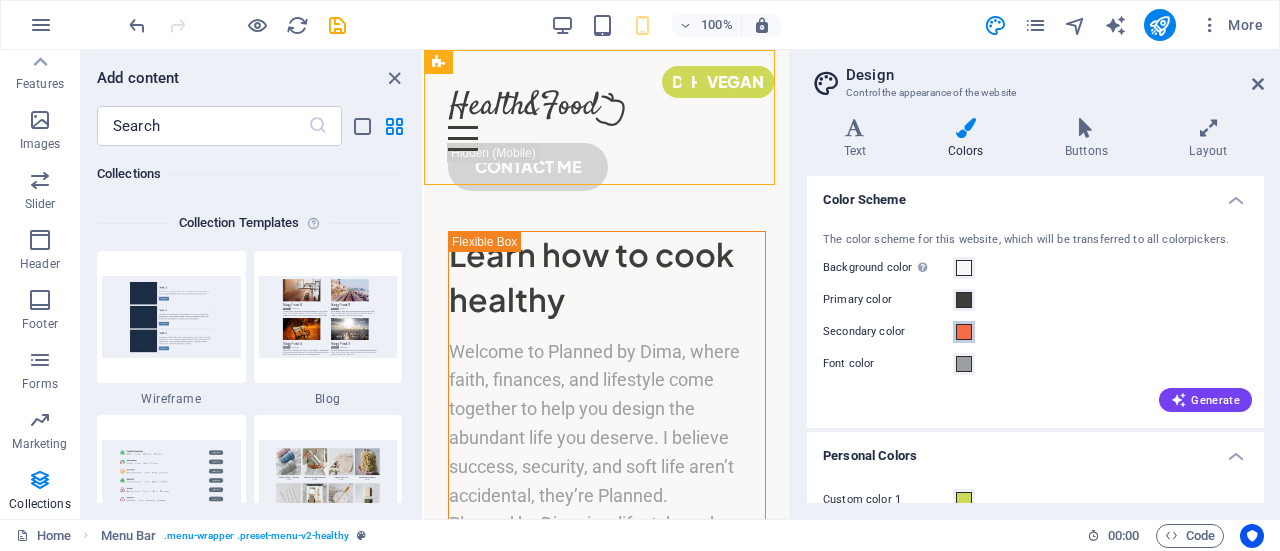 click at bounding box center (964, 332) 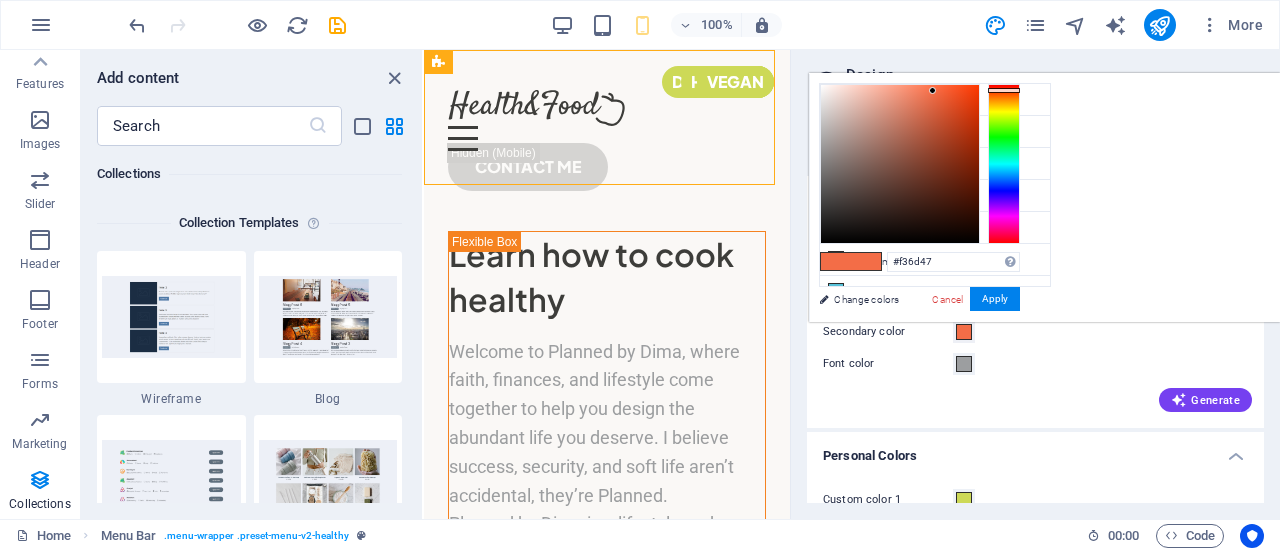 click on "100% More" at bounding box center (698, 25) 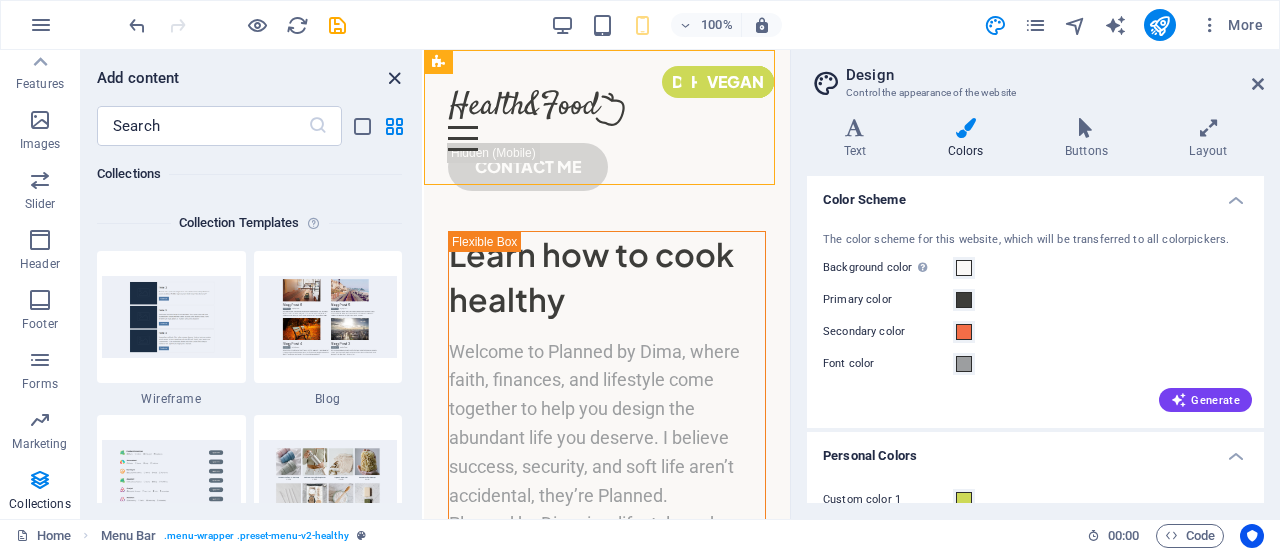 click at bounding box center (394, 78) 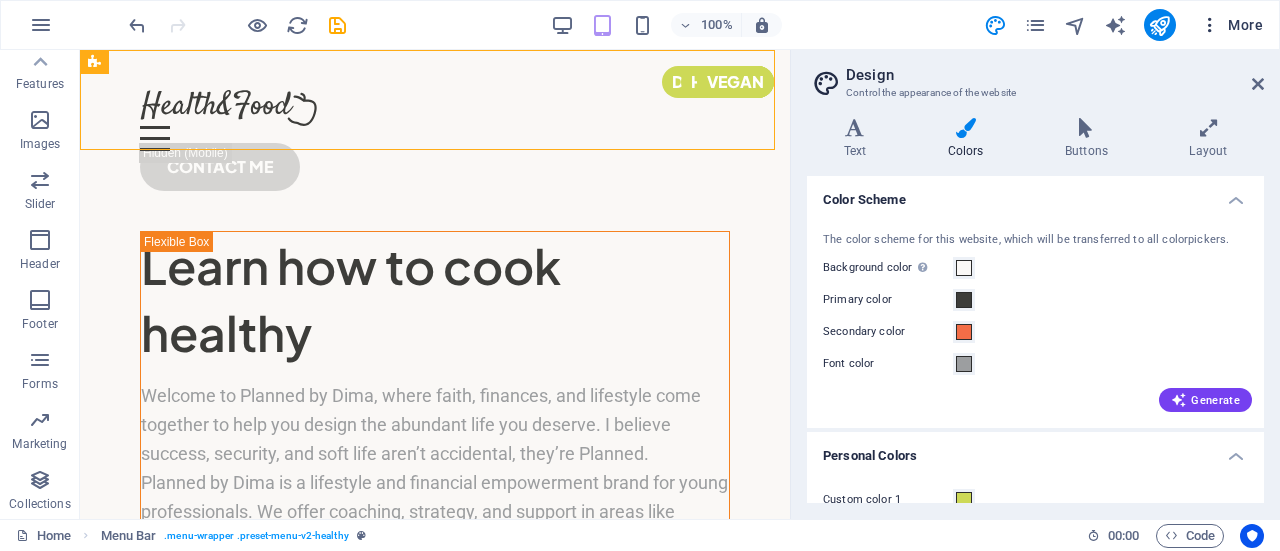 click at bounding box center [1210, 25] 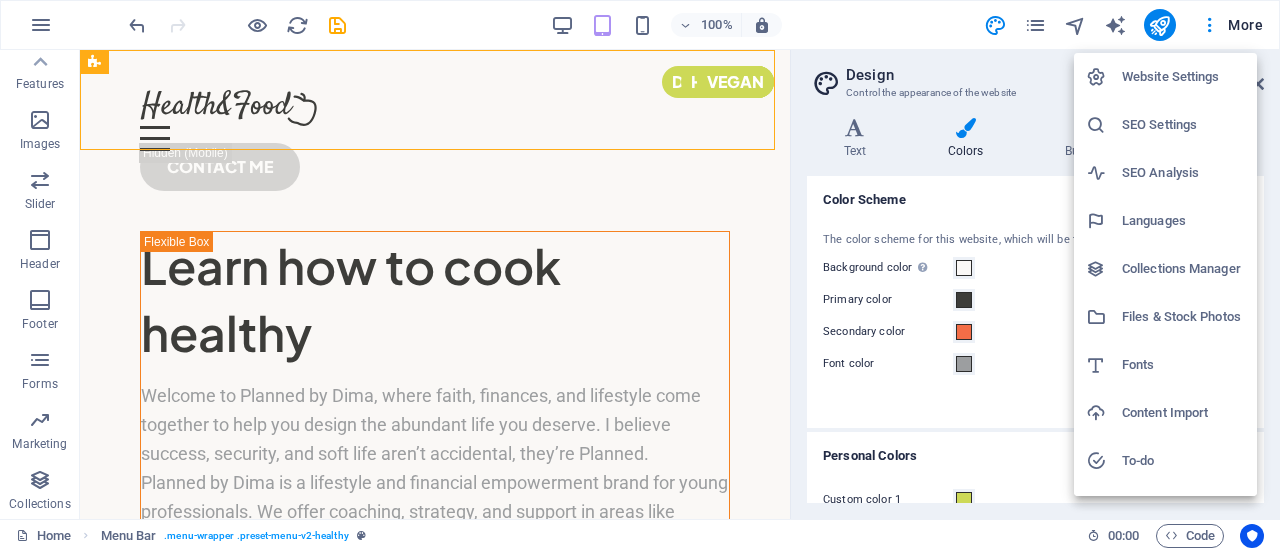 drag, startPoint x: 1258, startPoint y: 201, endPoint x: 1265, endPoint y: 285, distance: 84.29116 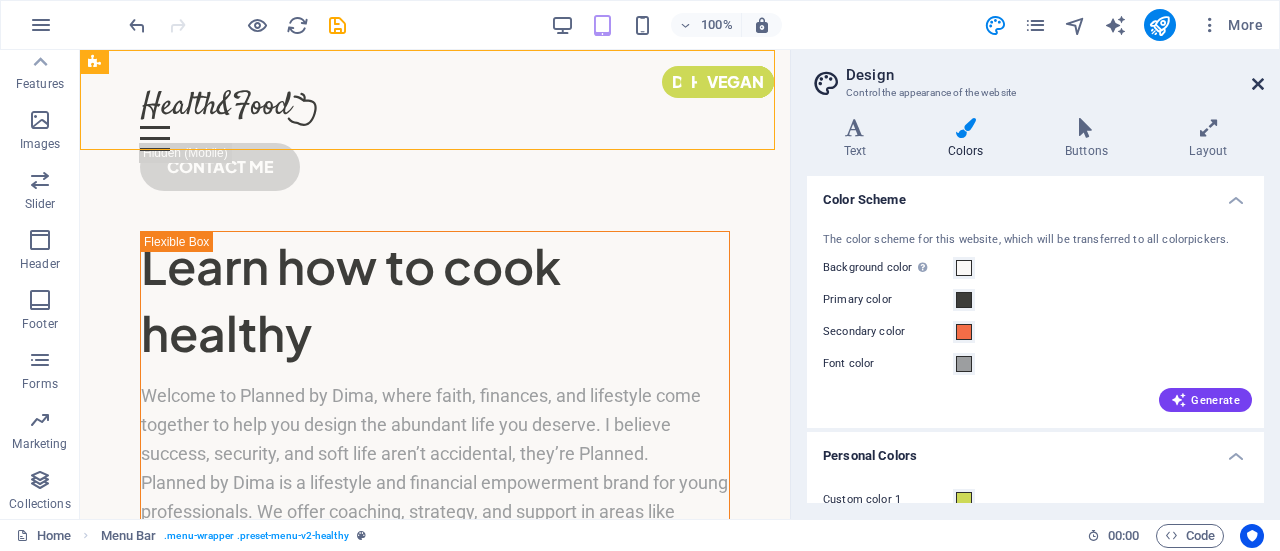 drag, startPoint x: 1260, startPoint y: 91, endPoint x: 1176, endPoint y: 26, distance: 106.21205 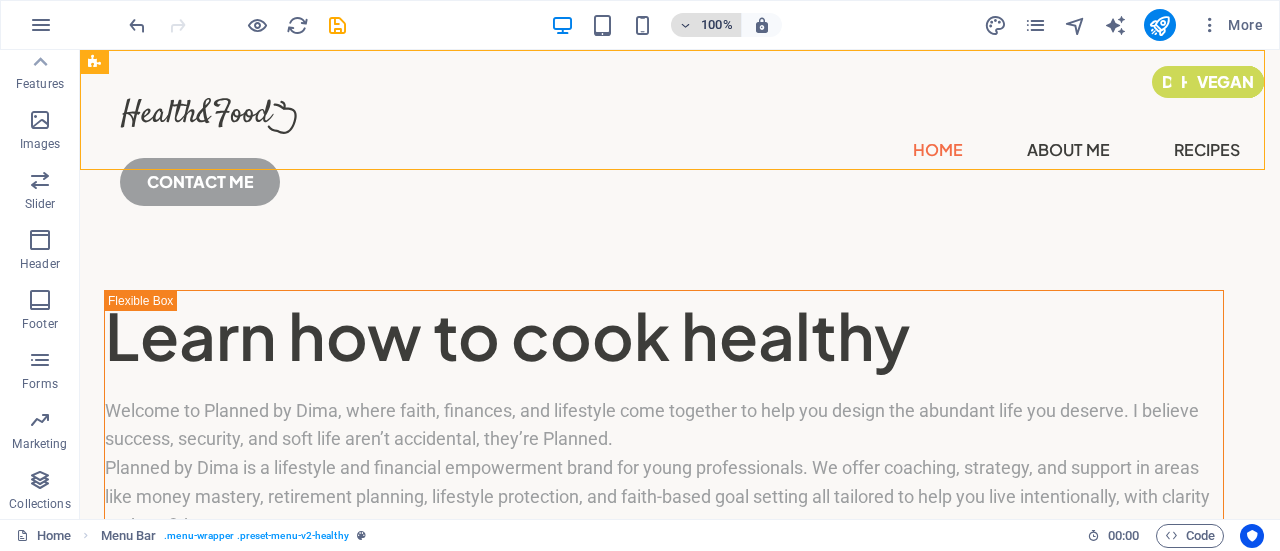 click on "100%" at bounding box center (706, 25) 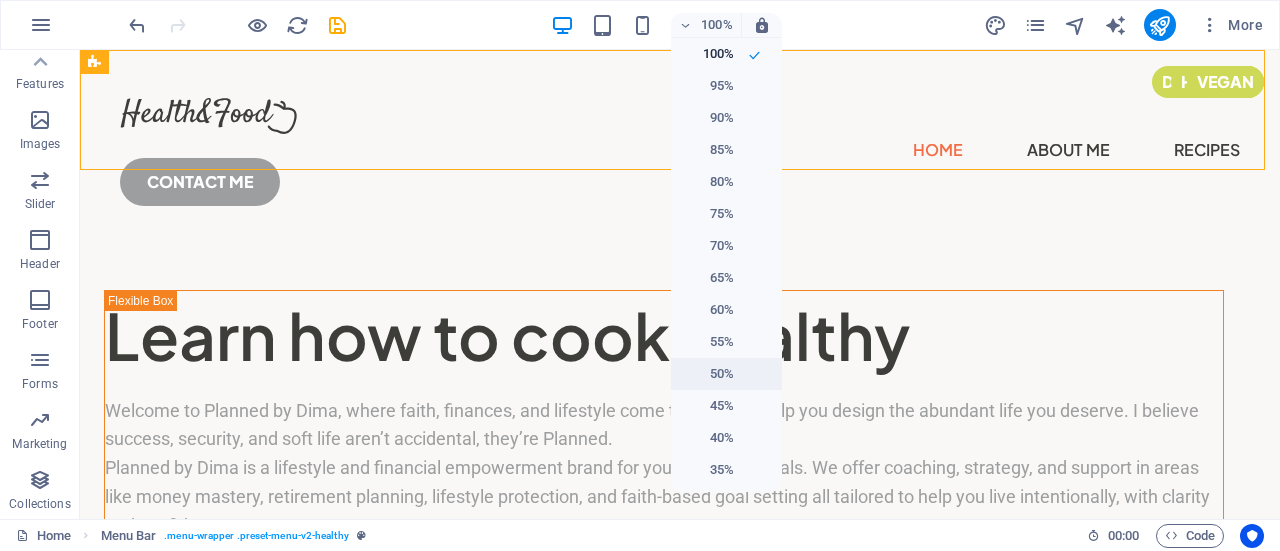click on "50%" at bounding box center (708, 374) 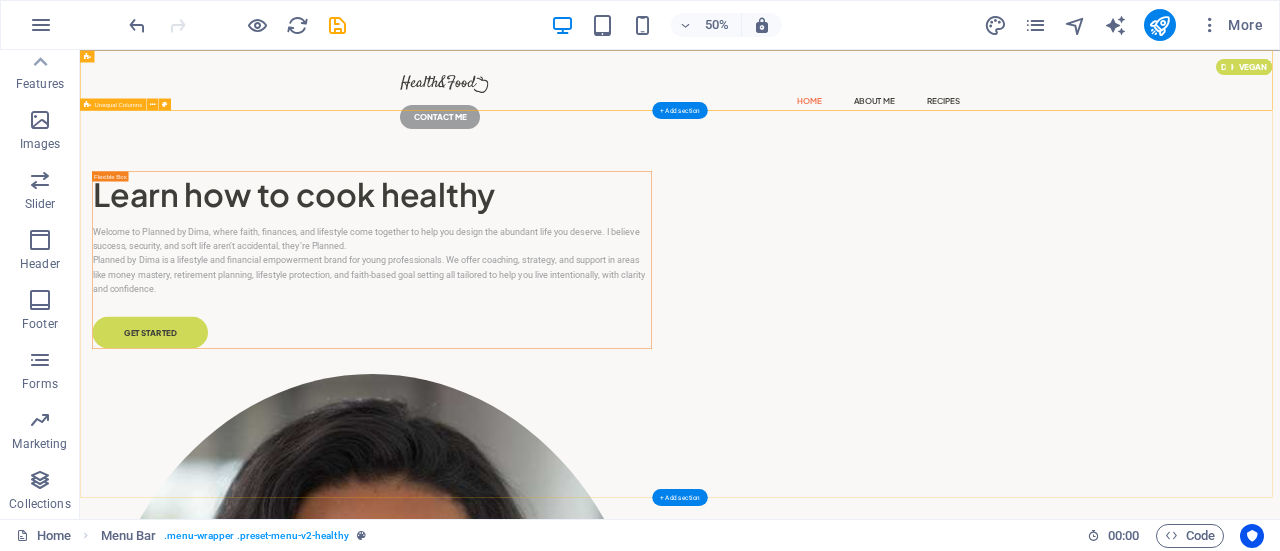 click on "Learn how to cook healthy
Welcome to Planned by Dima, where faith, finances, and lifestyle come together to help you design the abundant life you deserve. I believe success, security, and soft life aren’t accidental, they’re Planned.
Planned by Dima is a lifestyle and financial empowerment brand for young professionals. We offer coaching, strategy, and support in areas like money mastery, retirement planning, lifestyle protection, and faith-based goal setting all tailored to help you live intentionally, with clarity and confidence.
GET STARTED" at bounding box center [1280, 1165] 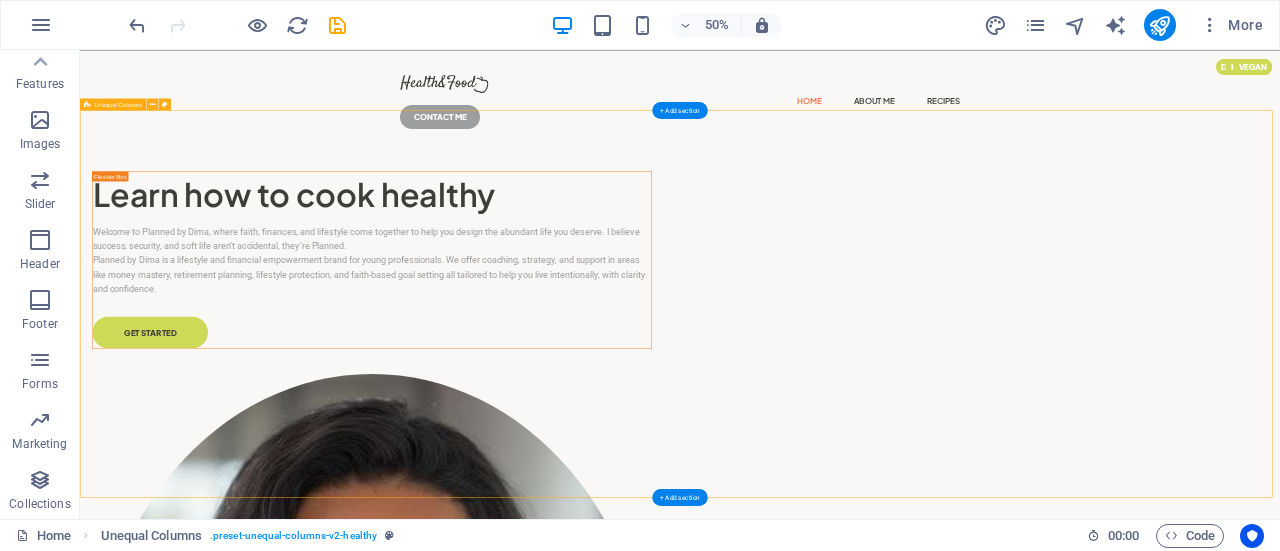 click on "Learn how to cook healthy
Welcome to Planned by Dima, where faith, finances, and lifestyle come together to help you design the abundant life you deserve. I believe success, security, and soft life aren’t accidental, they’re Planned.
Planned by Dima is a lifestyle and financial empowerment brand for young professionals. We offer coaching, strategy, and support in areas like money mastery, retirement planning, lifestyle protection, and faith-based goal setting all tailored to help you live intentionally, with clarity and confidence.
GET STARTED" at bounding box center (1280, 1165) 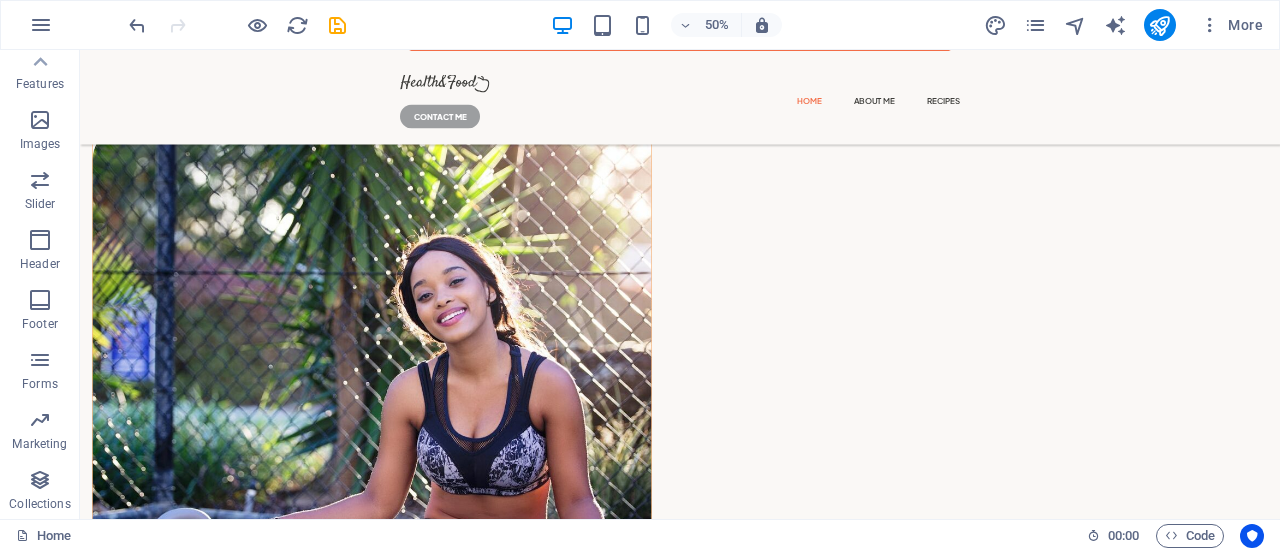 scroll, scrollTop: 2963, scrollLeft: 0, axis: vertical 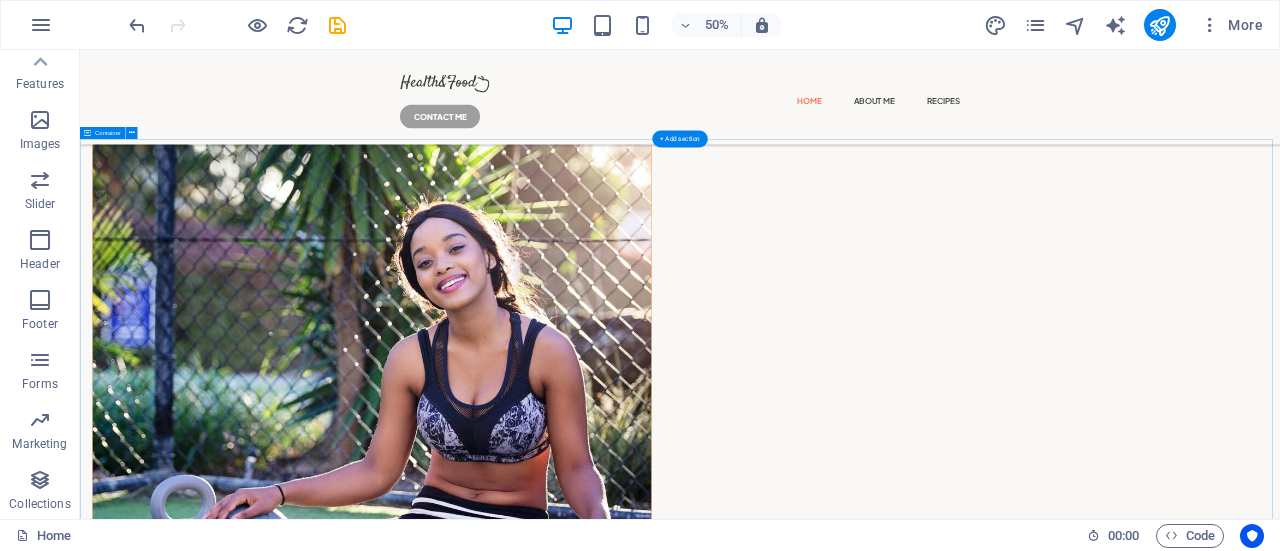 click on "Most popular recipes Lorem ipsum dolor sit amet consectetur. Bibendum adipiscing morbi orci nibh eget posuere arcu volutpat nulla. Vegan Healthy oatmeal Lorem ipsum dolor sit amet coctetur. Bibendum. Prep Cook Total 10min 5min 15min Diary Free Quick & healthy breakfast two Lorem ipsum dolor sit amet coctetur. Bibendum. Prep Cook Total 10min 5min 15min Healthy Healthy bowl two Lorem ipsum dolor sit amet coctetur. Bibendum. Prep Cook Total 10min 5min 15min Vegan Quick & healthy vegan lunch Lorem ipsum dolor sit amet coctetur. Bibendum. Prep Cook Total 10min 5min 15min  Vorherige Nächste  SEE ALL" at bounding box center [1280, 6474] 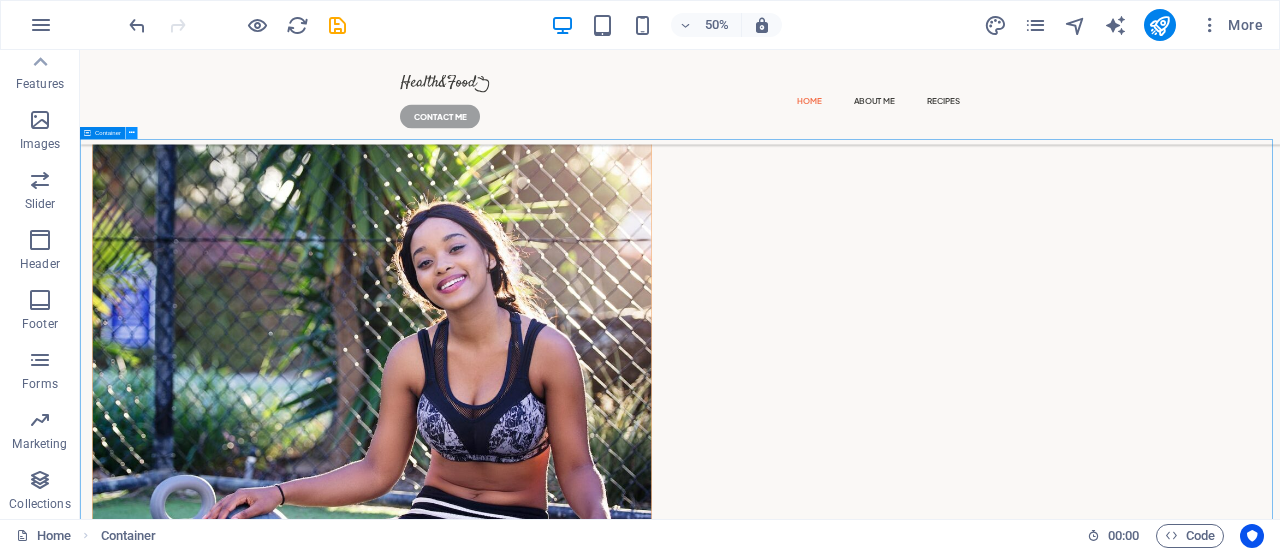 click at bounding box center (132, 132) 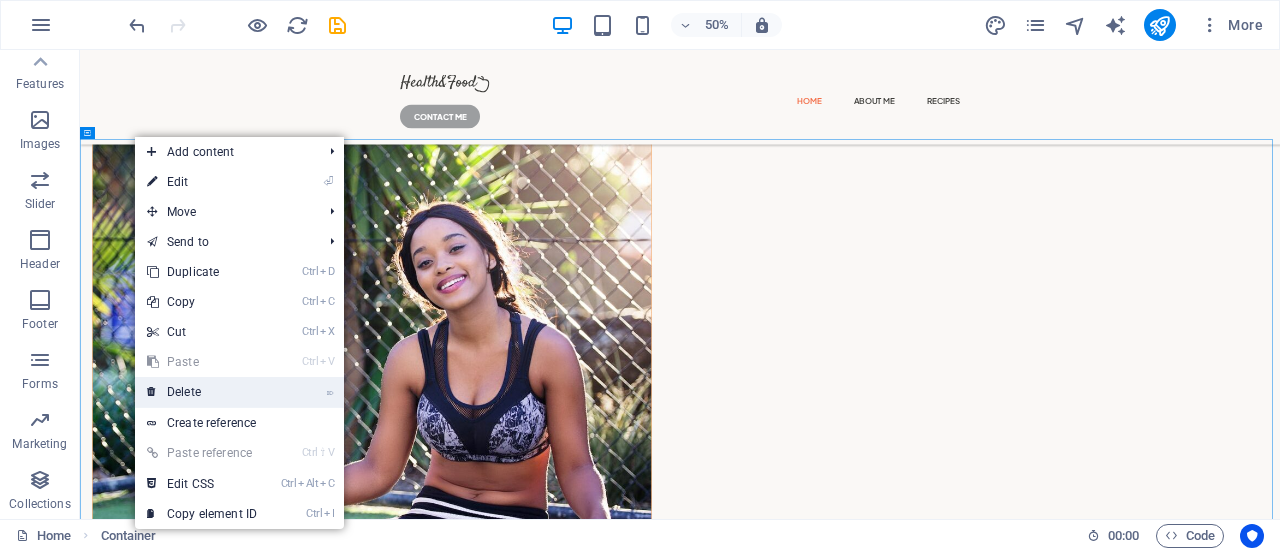 click on "⌦  Delete" at bounding box center [202, 392] 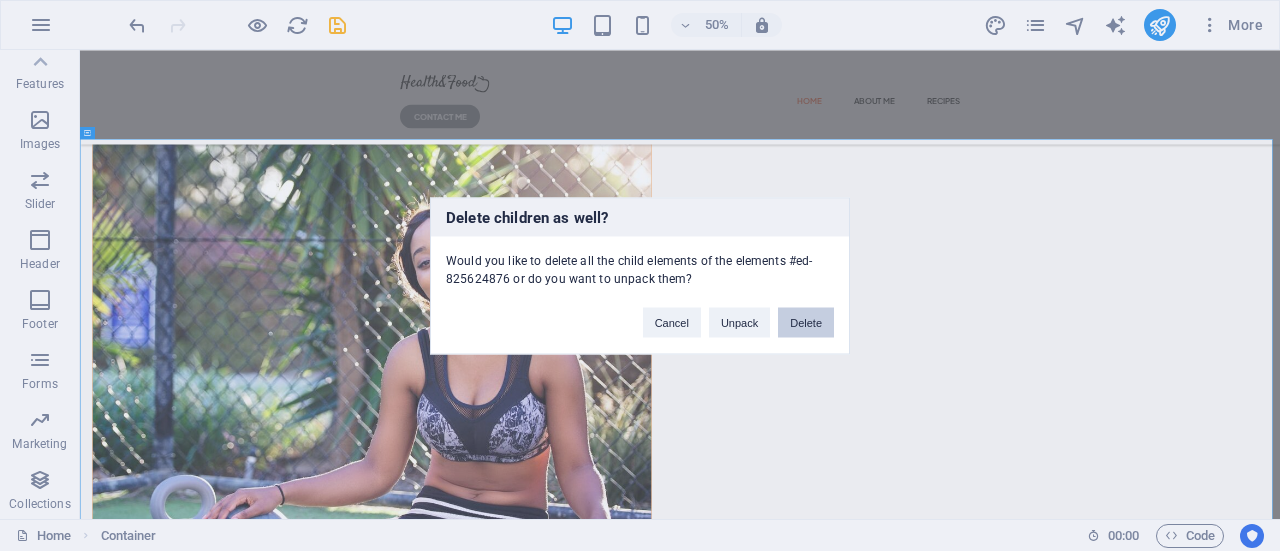 click on "Delete" at bounding box center [806, 322] 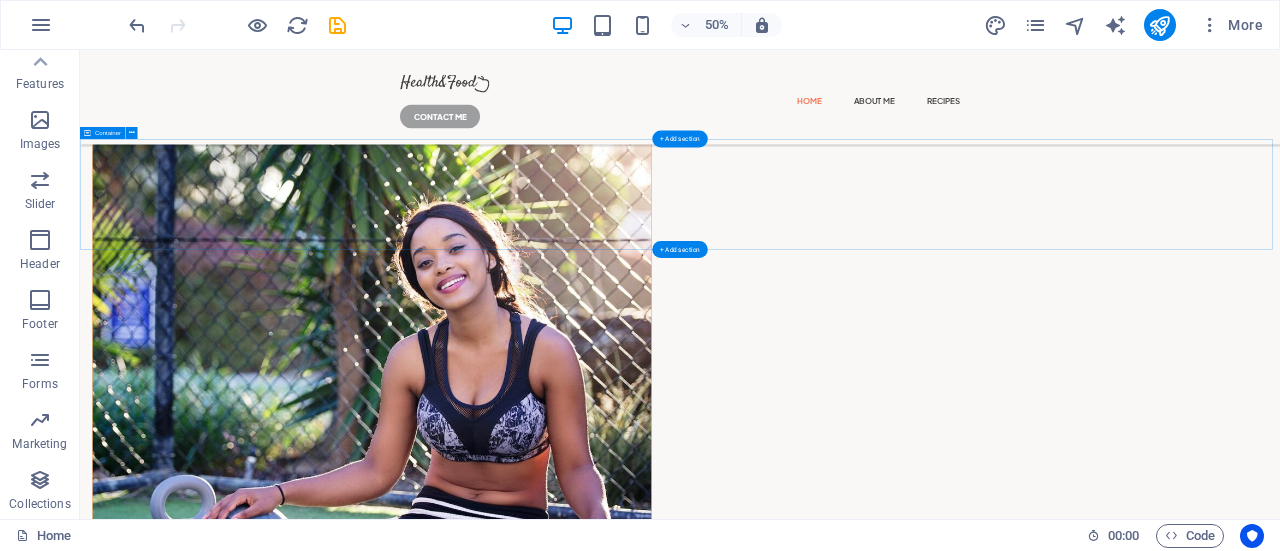 click on "What happy clients are saying Lorem ipsum dolor sit amet consectetur. Bibendum adipiscing morbi orci nibh eget posuere arcu volutpat nulla." at bounding box center (1280, 3526) 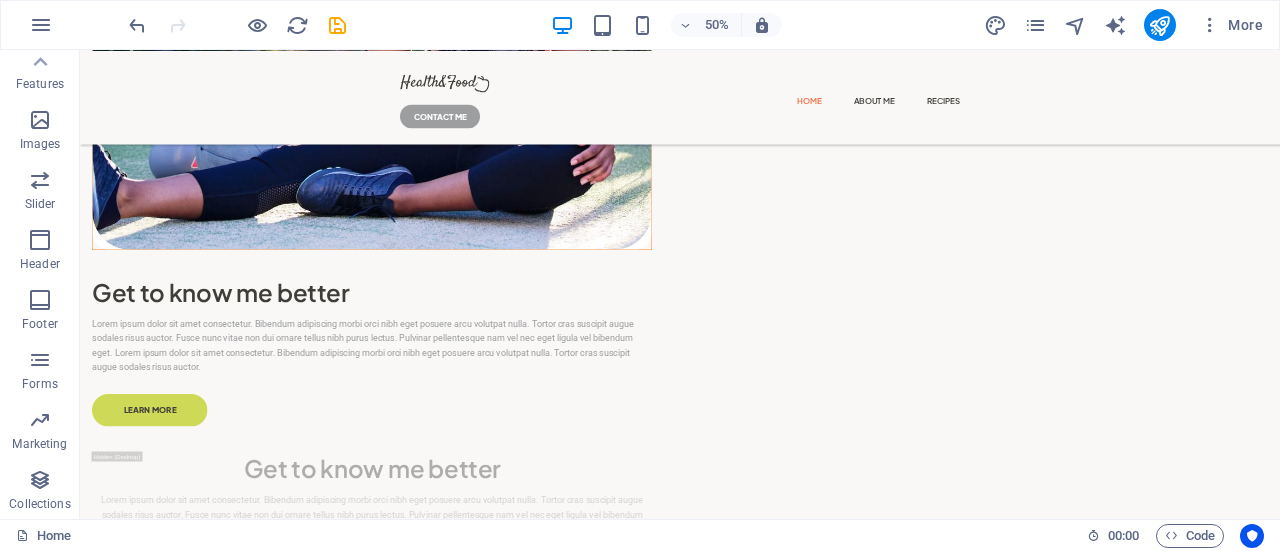 scroll, scrollTop: 3772, scrollLeft: 0, axis: vertical 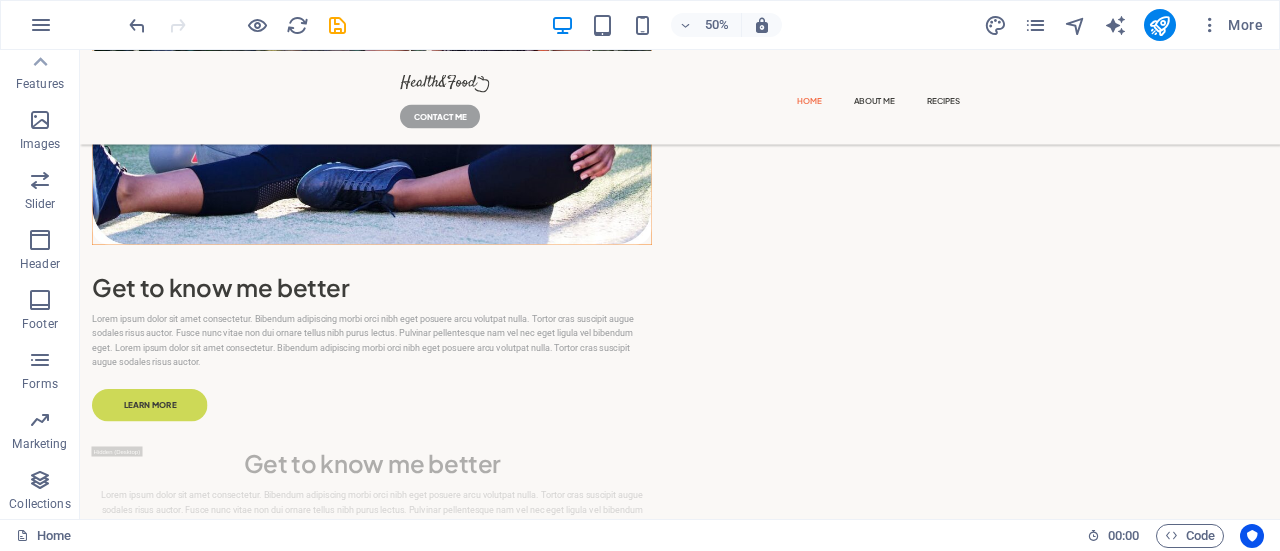 drag, startPoint x: 2465, startPoint y: 654, endPoint x: 2478, endPoint y: 776, distance: 122.69067 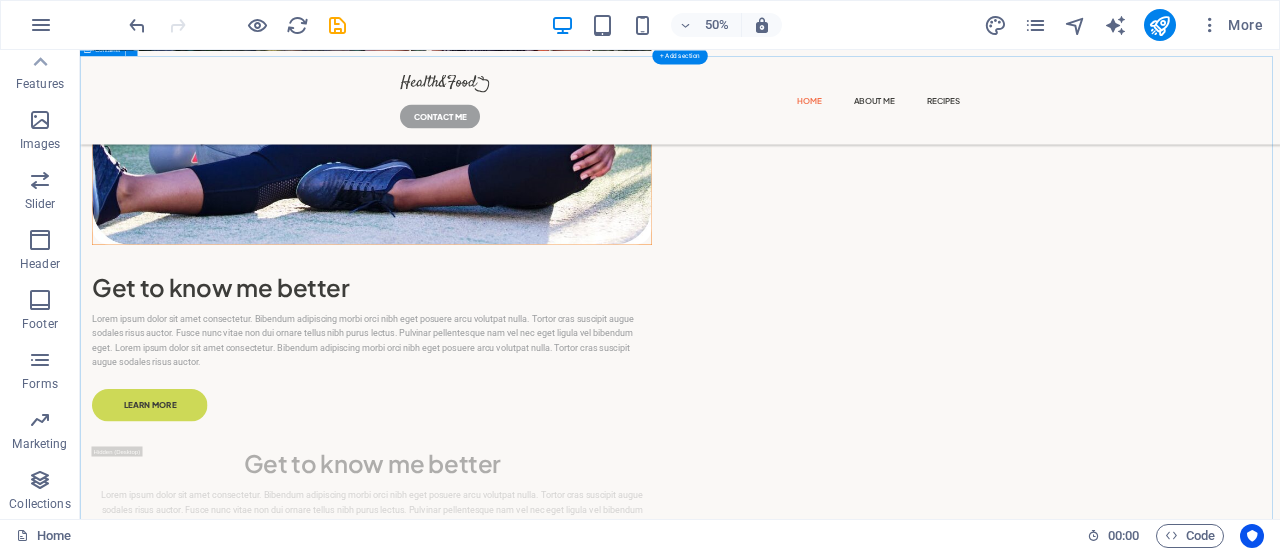 click on "Subscribe to my Newsletter Lorem ipsum dolor sit amet consectetur. Bibendum adipiscing morbi orci nibh eget posuere arcu volutpat nulla. Submit   I have read and understand the privacy policy. Unreadable? Load new" at bounding box center [1280, 3931] 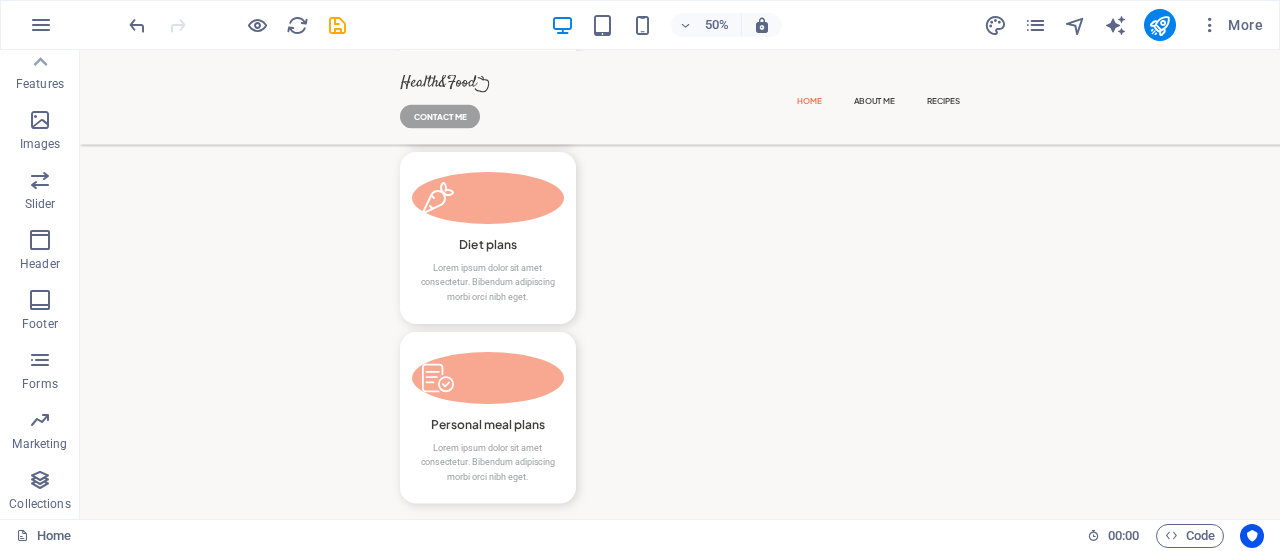 scroll, scrollTop: 5446, scrollLeft: 0, axis: vertical 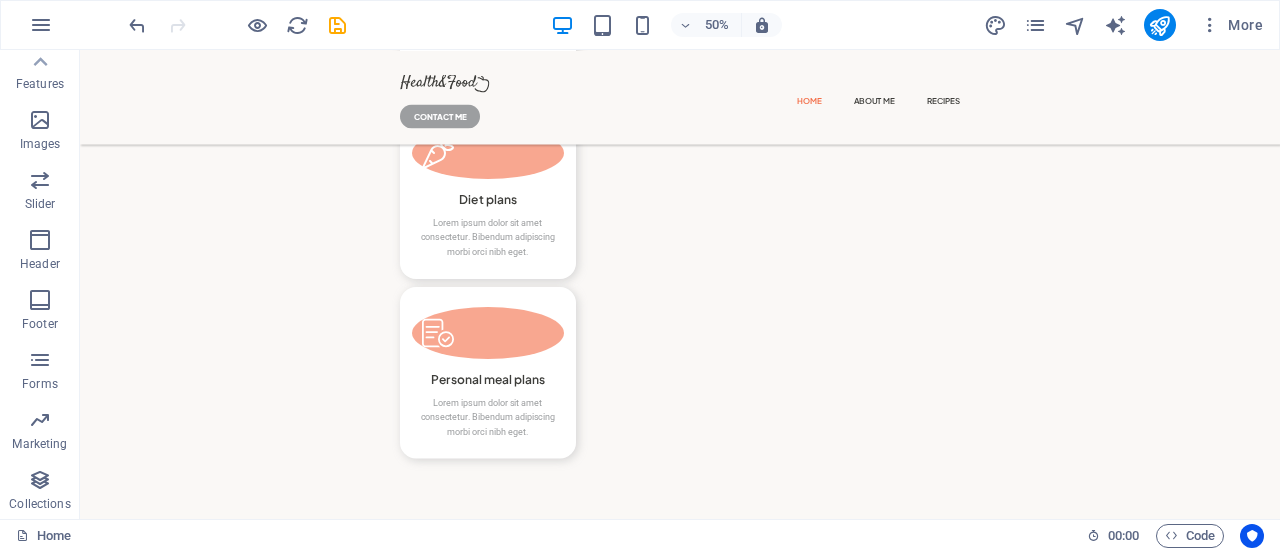 click on "Home About Me Recipes CONTACT ME Learn how to cook healthy
Welcome to Planned by Dima, where faith, finances, and lifestyle come together to help you design the abundant life you deserve. I believe success, security, and soft life aren’t accidental, they’re Planned.
Planned by Dima is a lifestyle and financial empowerment brand for young professionals. We offer coaching, strategy, and support in areas like money mastery, retirement planning, lifestyle protection, and faith-based goal setting all tailored to help you live intentionally, with clarity and confidence.
GET STARTED 300+ healthy recipes Lorem ipsum dolor sit amet consectetur. Bibendum adipiscing morbi orci nibh eget. 1000+ happy clients Lorem ipsum dolor sit amet consectetur. Bibendum adipiscing morbi orci nibh eget. 8+ years of experience Lorem ipsum dolor sit amet consectetur. Bibendum adipiscing morbi orci nibh eget. Get to know me better LEARN MORE Get to know me better LEARN MORE My services Personal consultation Diet plans Newsletter" at bounding box center [1280, -300] 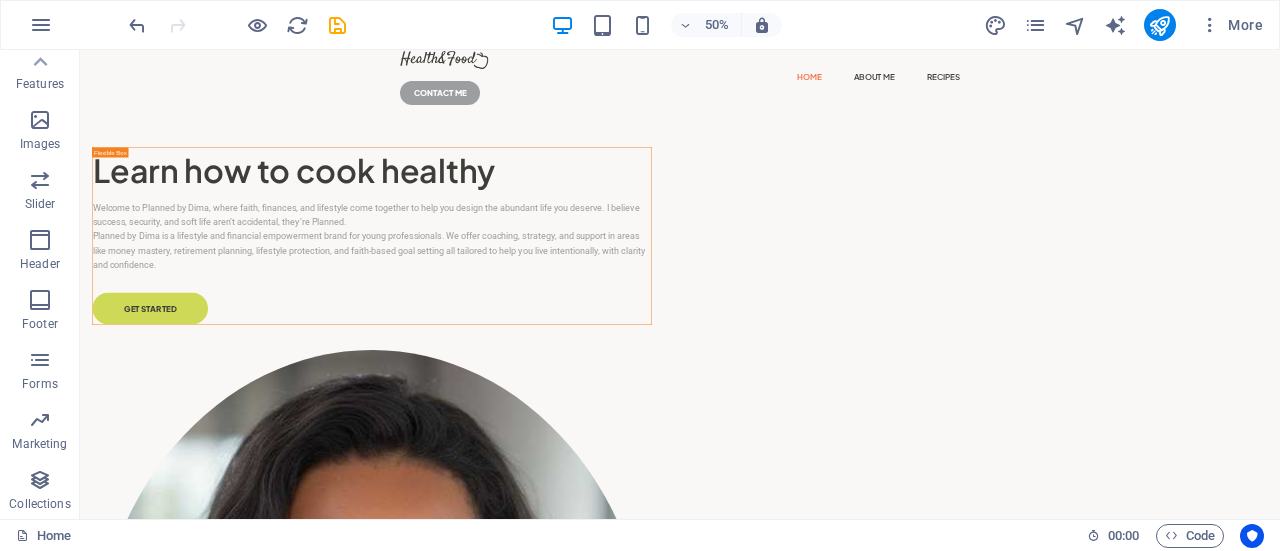 scroll, scrollTop: 0, scrollLeft: 0, axis: both 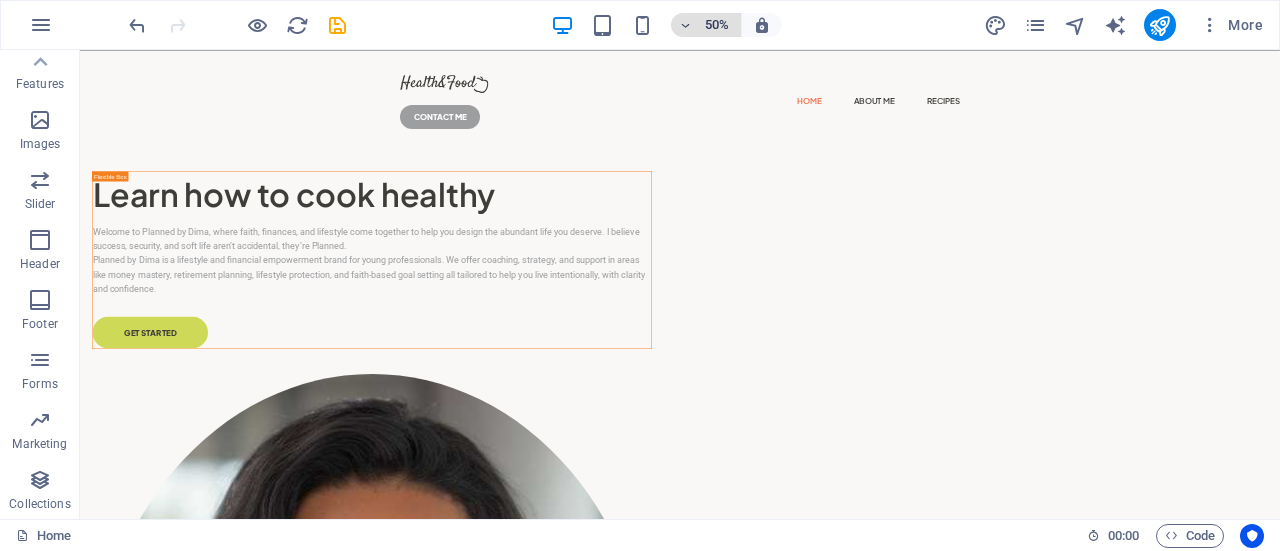 click at bounding box center (686, 25) 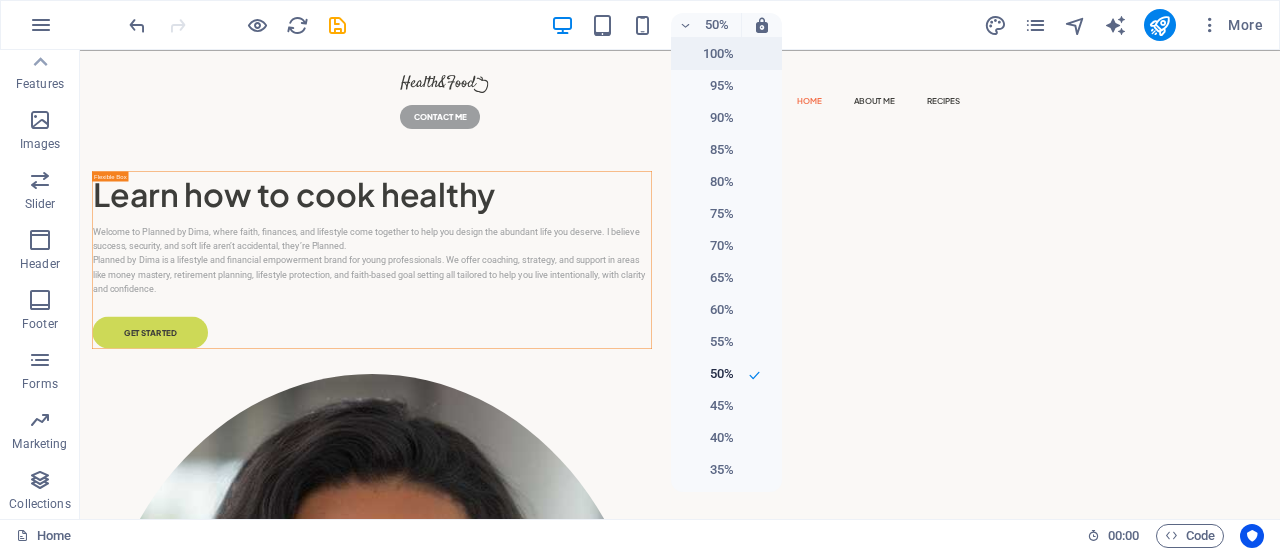 click on "100%" at bounding box center (708, 54) 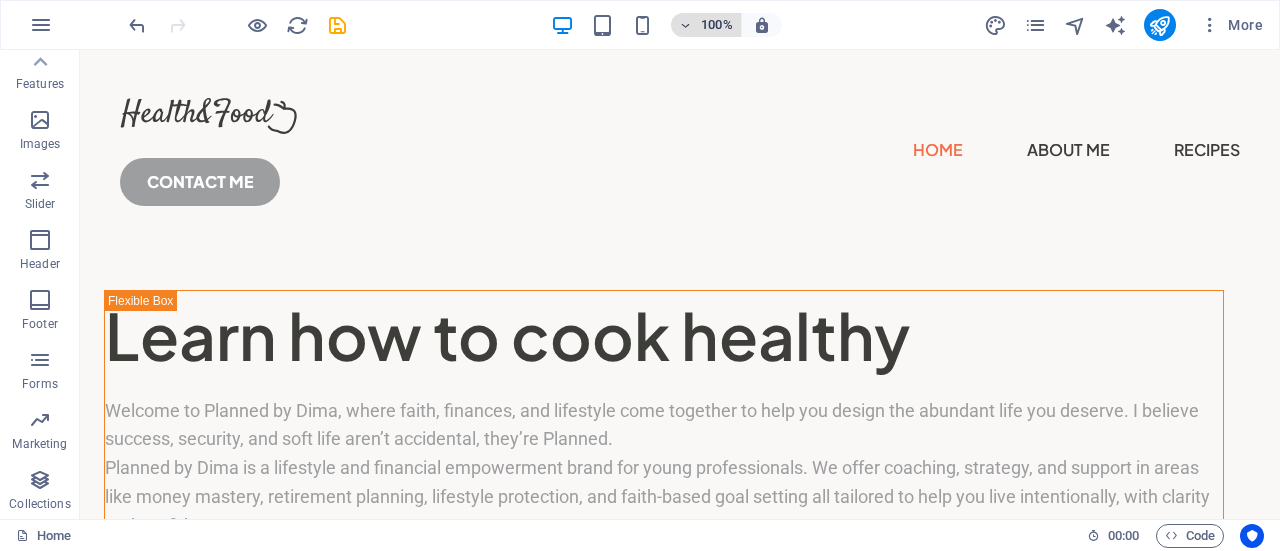 click on "100%" at bounding box center [706, 25] 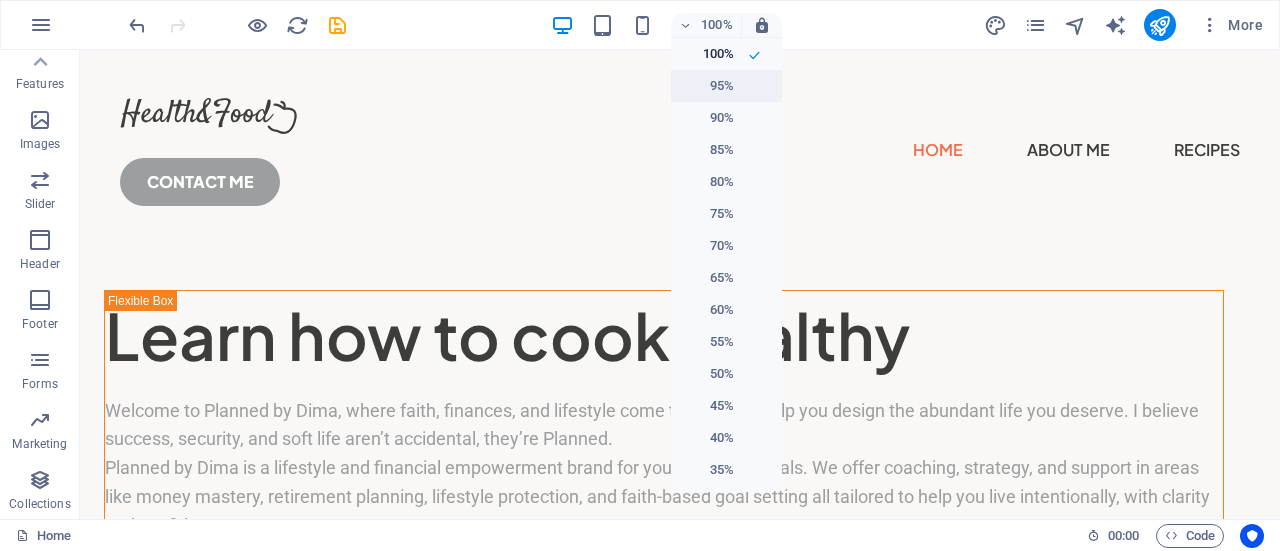 click on "95%" at bounding box center [708, 86] 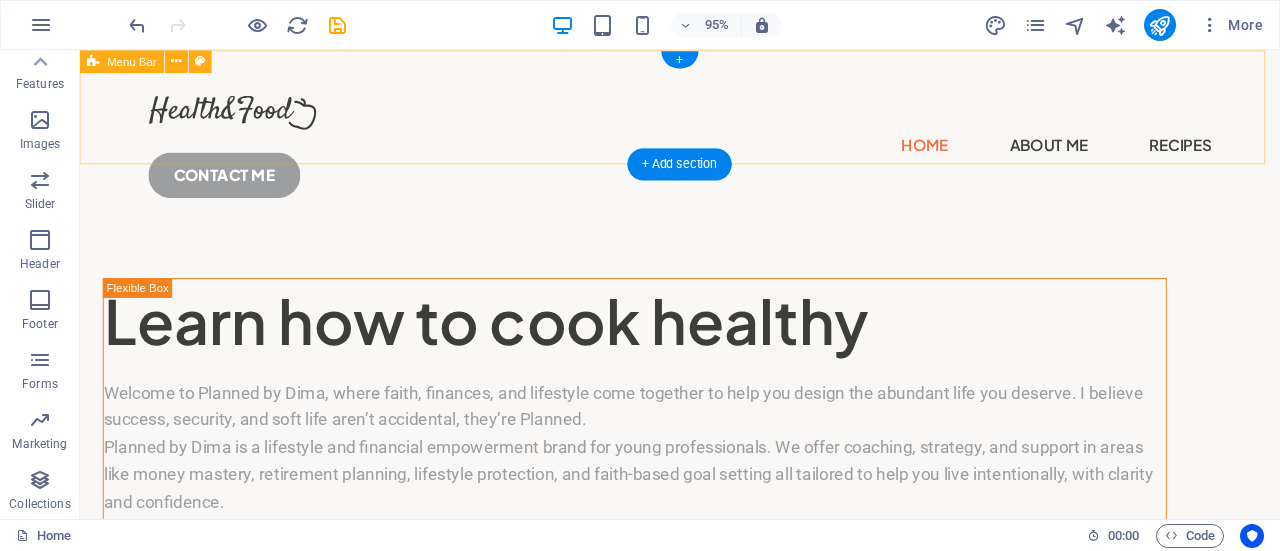 click on "Learn how to cook healthy
Welcome to Planned by Dima, where faith, finances, and lifestyle come together to help you design the abundant life you deserve. I believe success, security, and soft life aren’t accidental, they’re Planned.
Planned by Dima is a lifestyle and financial empowerment brand for young professionals. We offer coaching, strategy, and support in areas like money mastery, retirement planning, lifestyle protection, and faith-based goal setting all tailored to help you live intentionally, with clarity and confidence.
GET STARTED" at bounding box center (711, 1165) 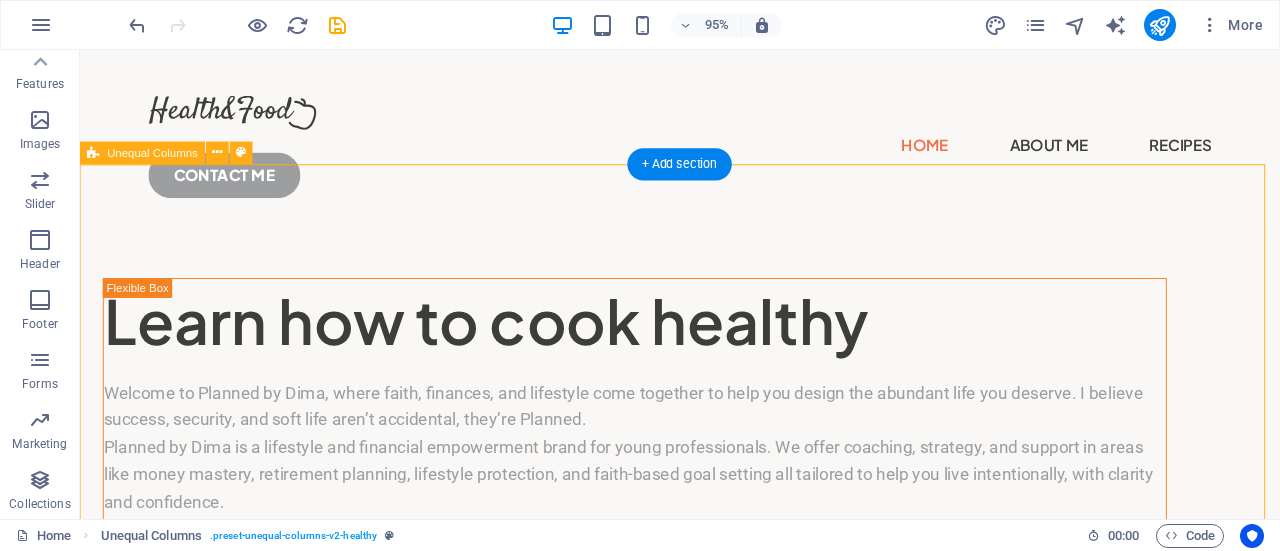 click on "Learn how to cook healthy
Welcome to Planned by Dima, where faith, finances, and lifestyle come together to help you design the abundant life you deserve. I believe success, security, and soft life aren’t accidental, they’re Planned.
Planned by Dima is a lifestyle and financial empowerment brand for young professionals. We offer coaching, strategy, and support in areas like money mastery, retirement planning, lifestyle protection, and faith-based goal setting all tailored to help you live intentionally, with clarity and confidence.
GET STARTED" at bounding box center (711, 1165) 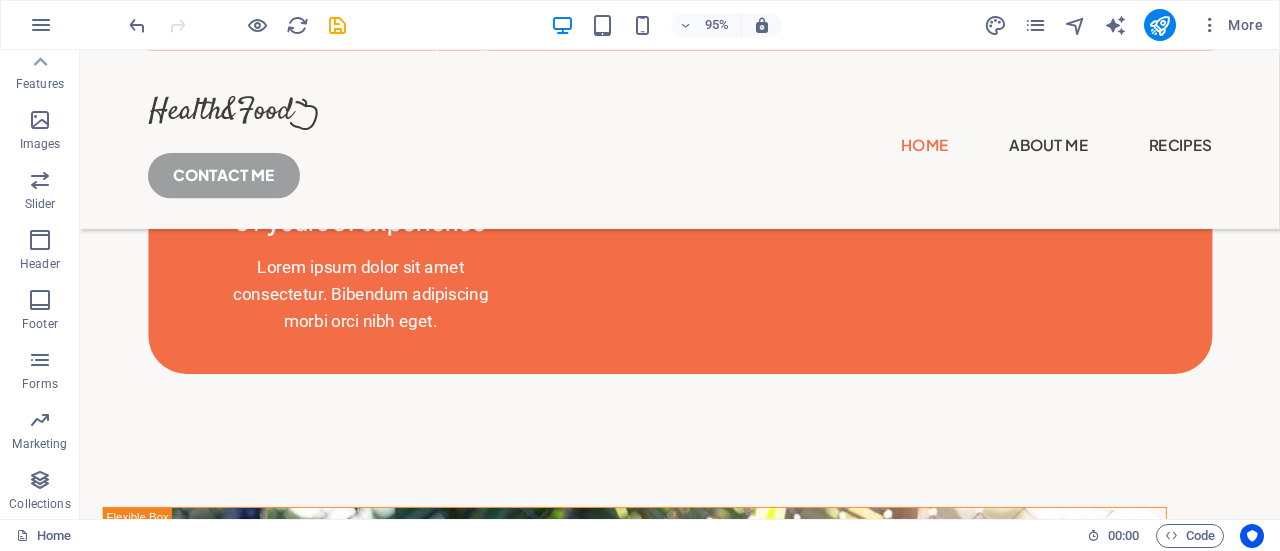 scroll, scrollTop: 2542, scrollLeft: 0, axis: vertical 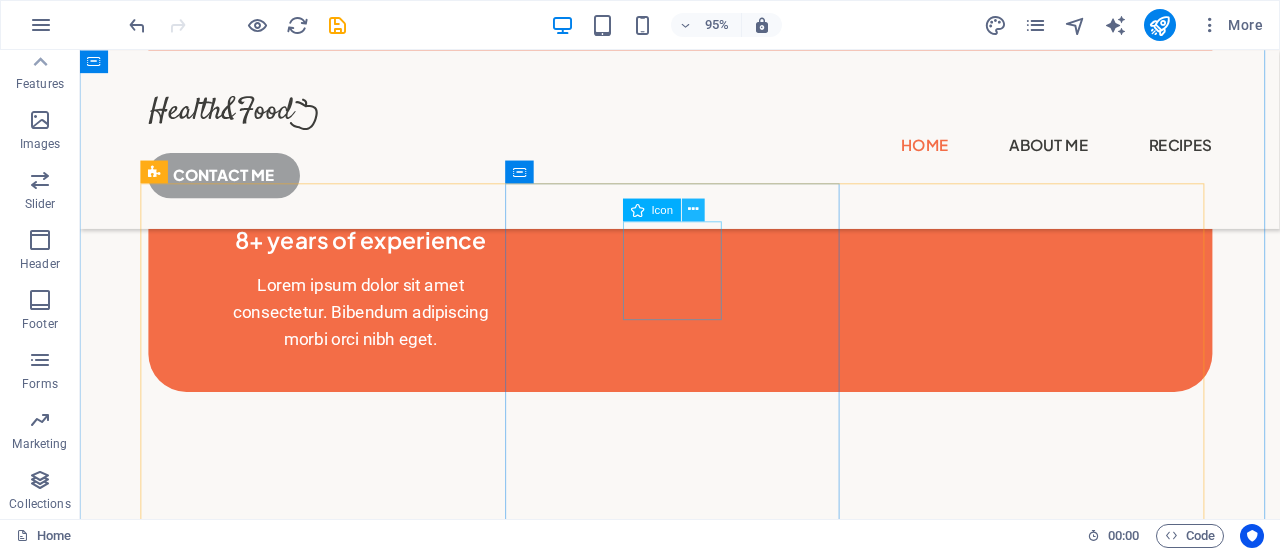 click at bounding box center (693, 210) 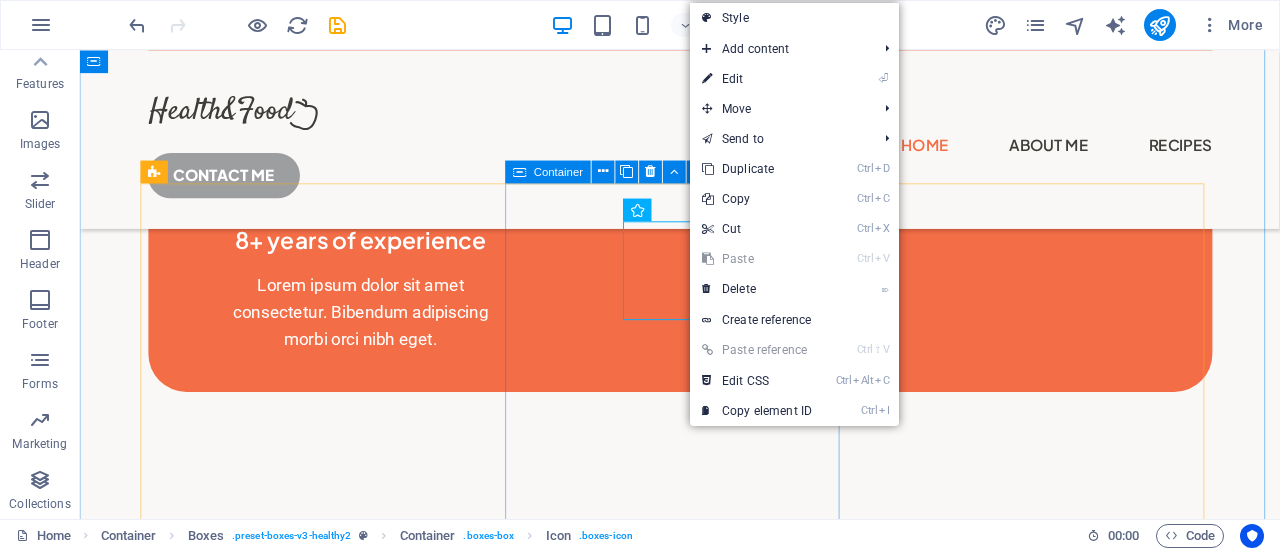 click on "Diet plans Lorem ipsum dolor sit amet consectetur. Bibendum adipiscing morbi orci nibh eget." at bounding box center (328, 3240) 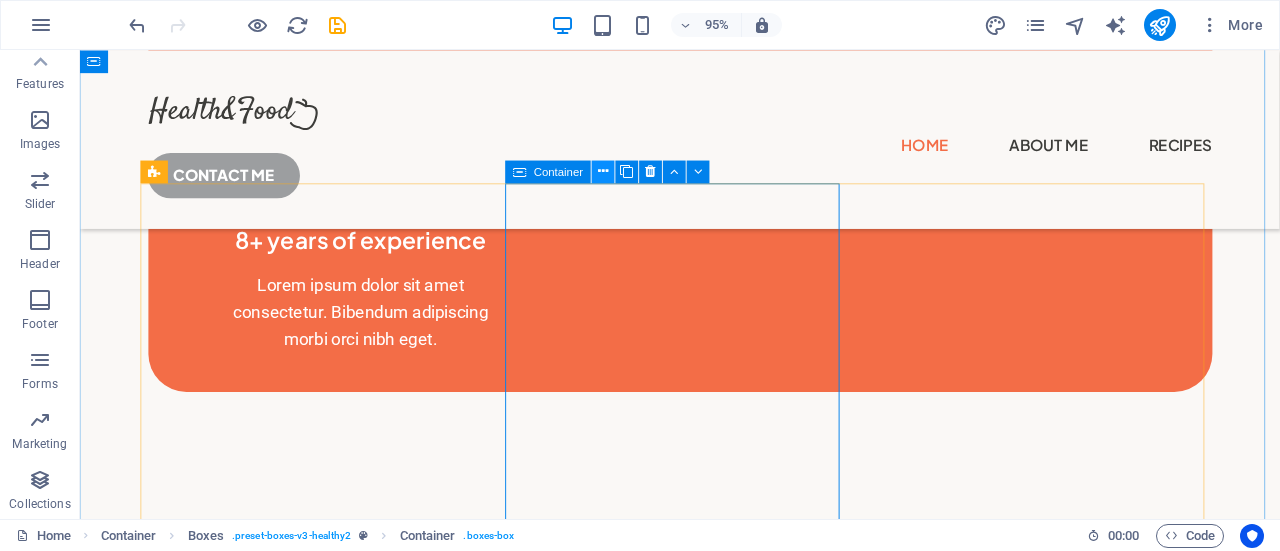 click at bounding box center [603, 172] 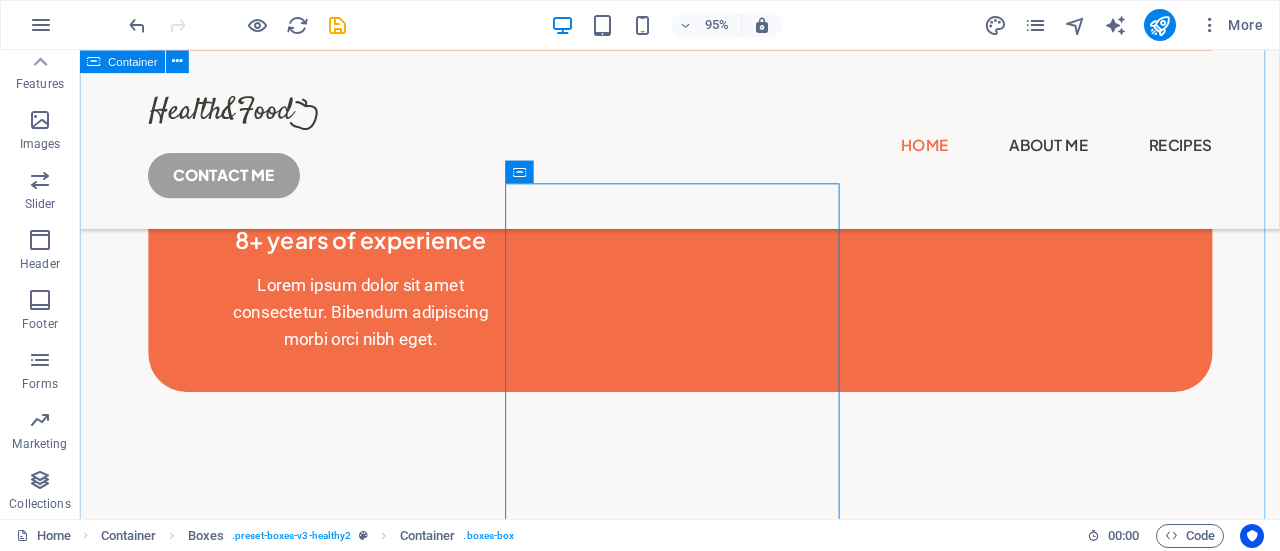 click on "My services Lorem ipsum dolor sit amet consectetur. Bibendum adipiscing morbi orci nibh eget posuere arcu volutpat nulla. Personal consultation Lorem ipsum dolor sit amet consectetur. Bibendum adipiscing morbi orci nibh eget. Diet plans Lorem ipsum dolor sit amet consectetur. Bibendum adipiscing morbi orci nibh eget. Personal meal plans Lorem ipsum dolor sit amet consectetur. Bibendum adipiscing morbi orci nibh eget." at bounding box center (711, 3154) 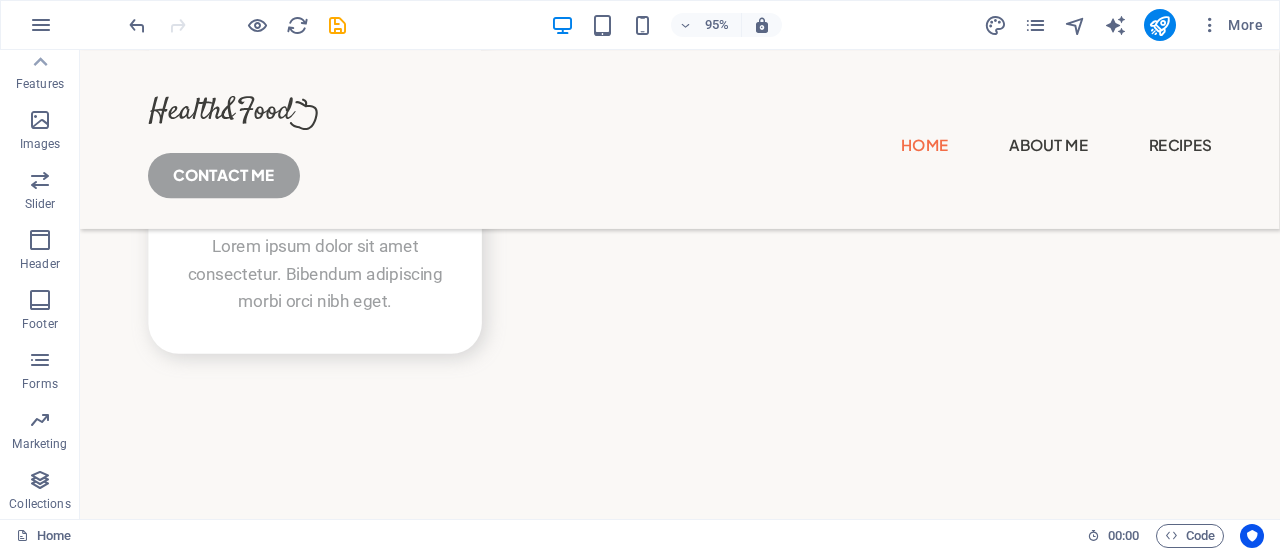 scroll, scrollTop: 5948, scrollLeft: 0, axis: vertical 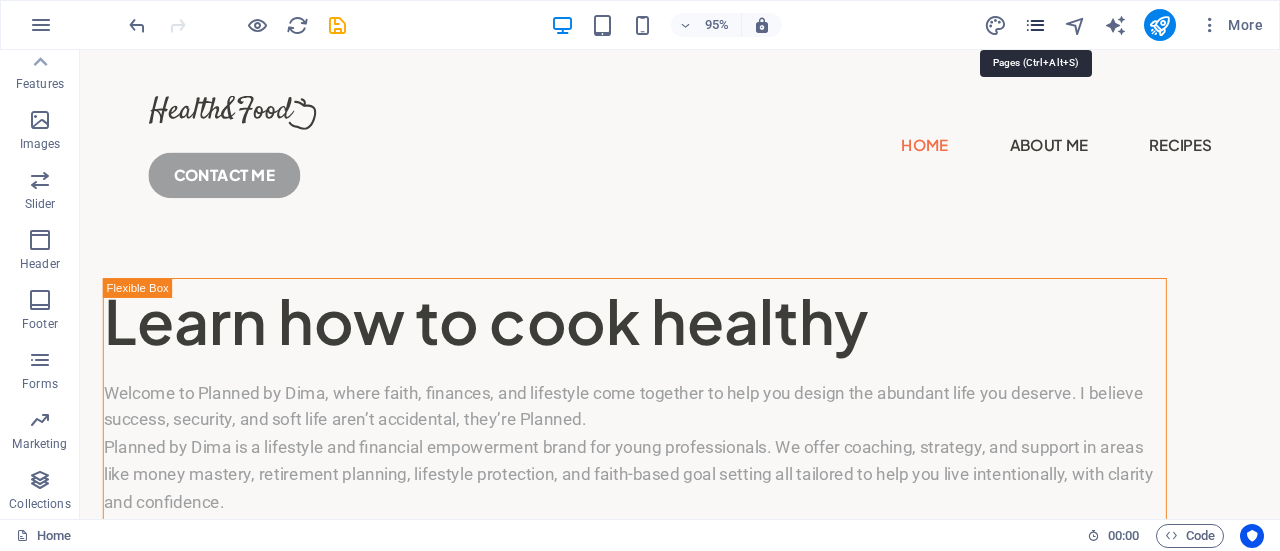 click at bounding box center (1035, 25) 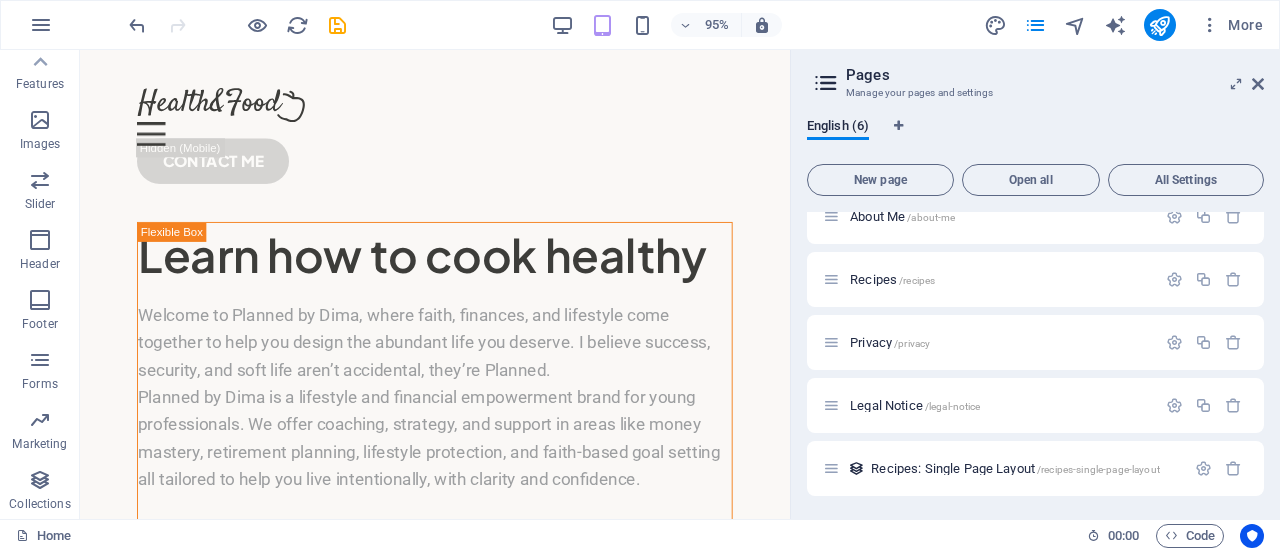 scroll, scrollTop: 86, scrollLeft: 0, axis: vertical 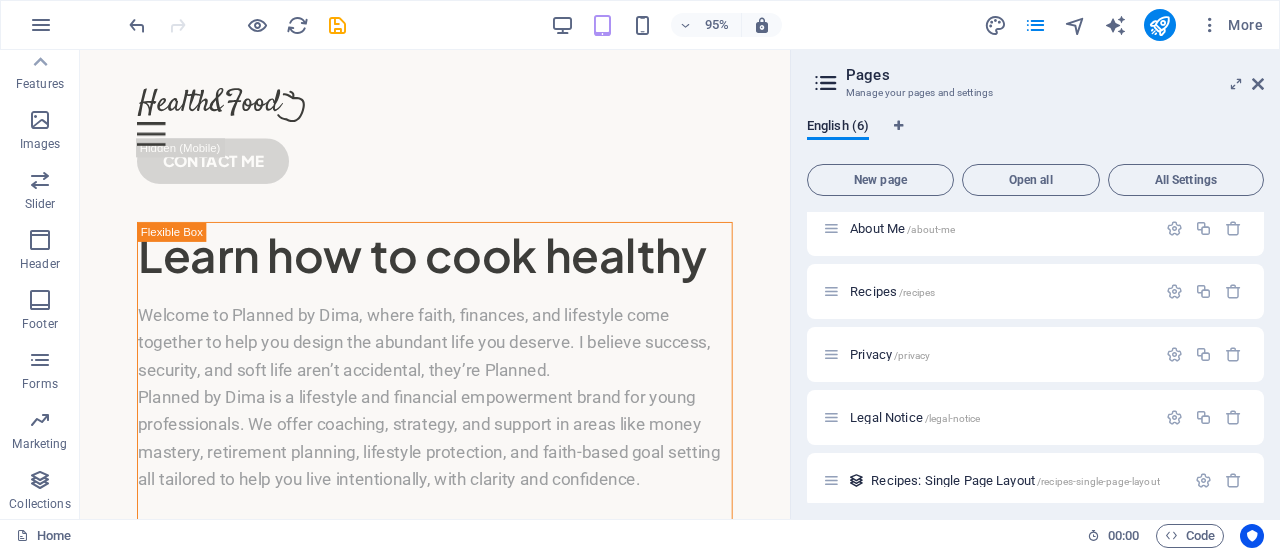 click on "Manage your pages and settings" at bounding box center [1035, 93] 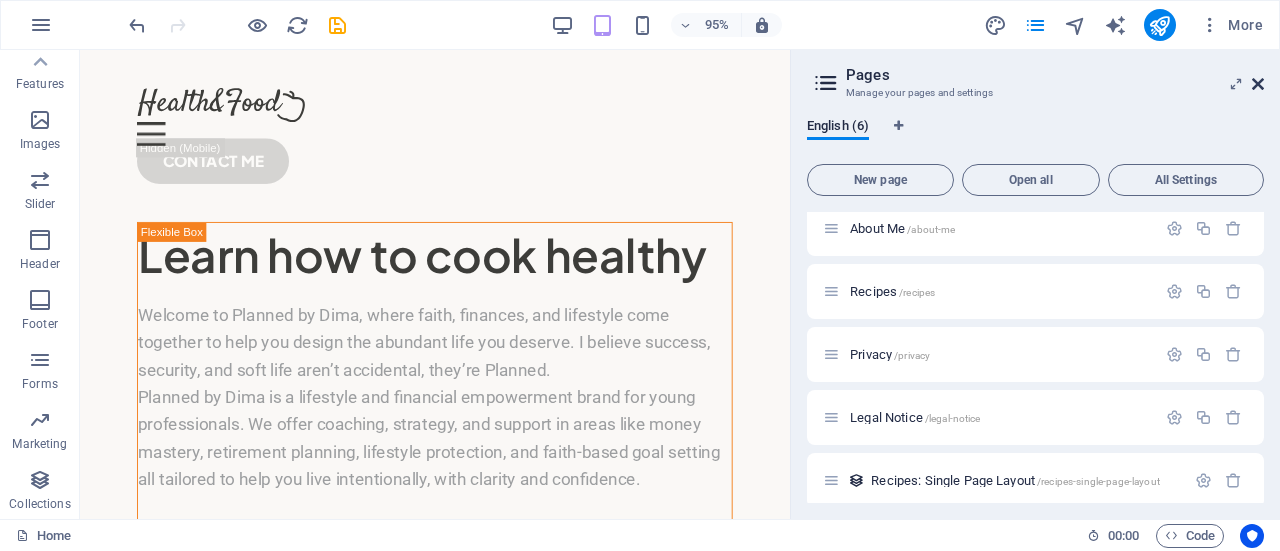 click at bounding box center [1258, 84] 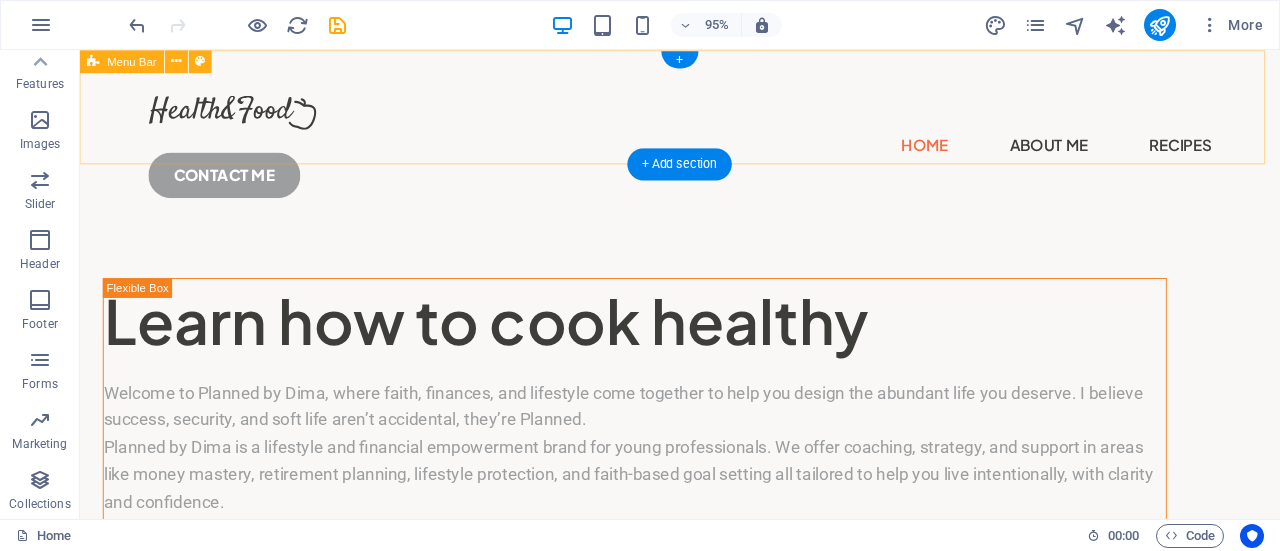 click on "Home About Me Recipes CONTACT ME" at bounding box center (711, 144) 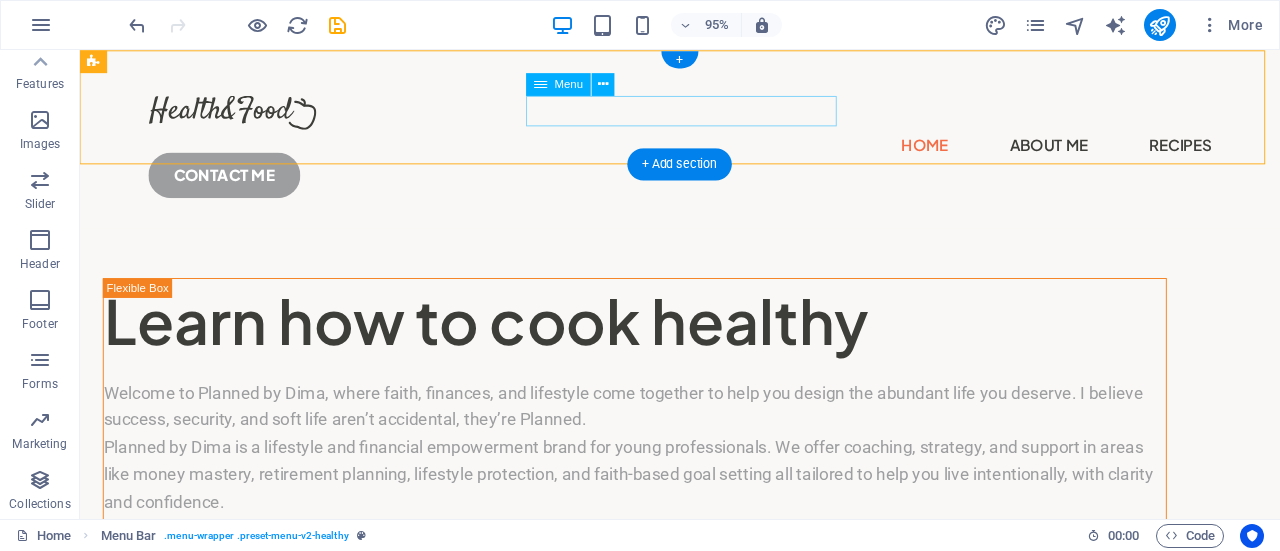 click on "Home About Me Recipes" at bounding box center [712, 150] 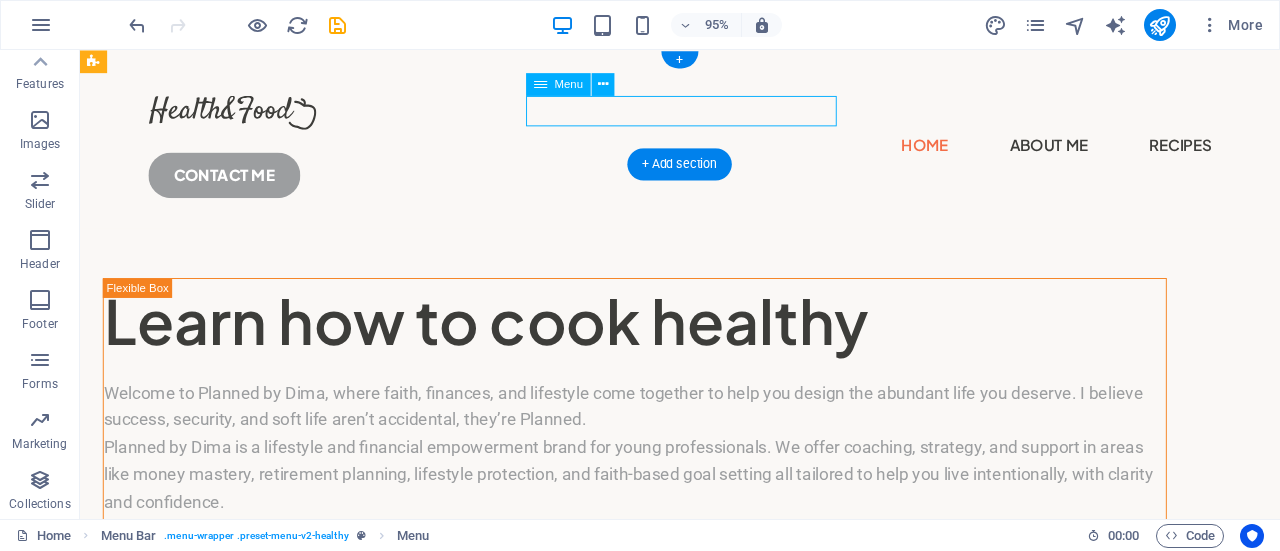 drag, startPoint x: 722, startPoint y: 98, endPoint x: 1079, endPoint y: 92, distance: 357.0504 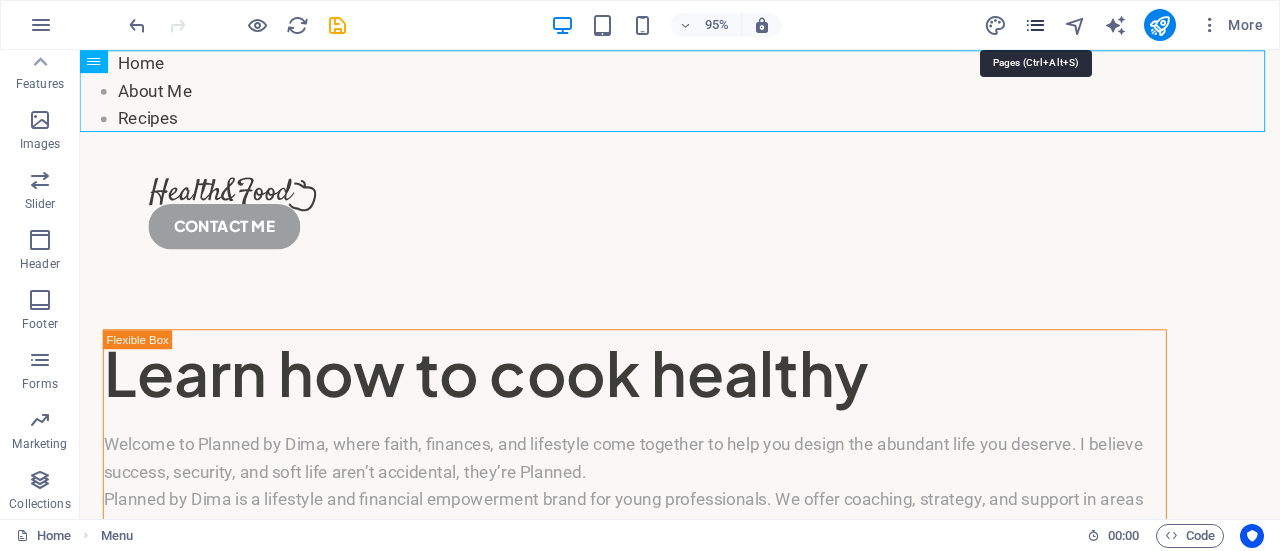 click at bounding box center [1035, 25] 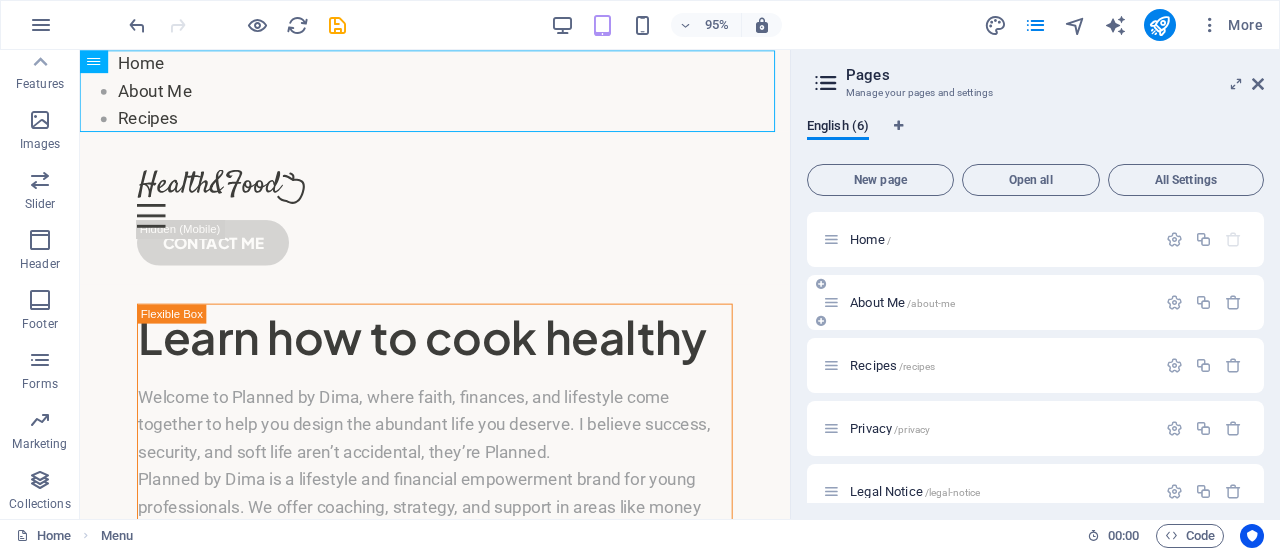 click on "About Me /about-me" at bounding box center (1035, 302) 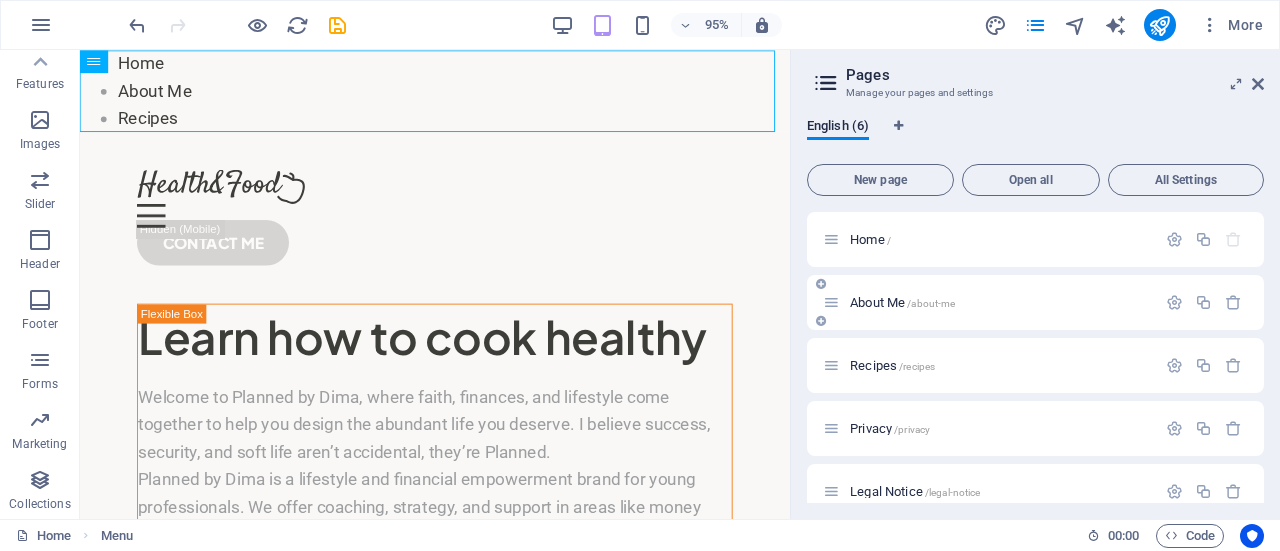 click on "About Me /about-me" at bounding box center [902, 302] 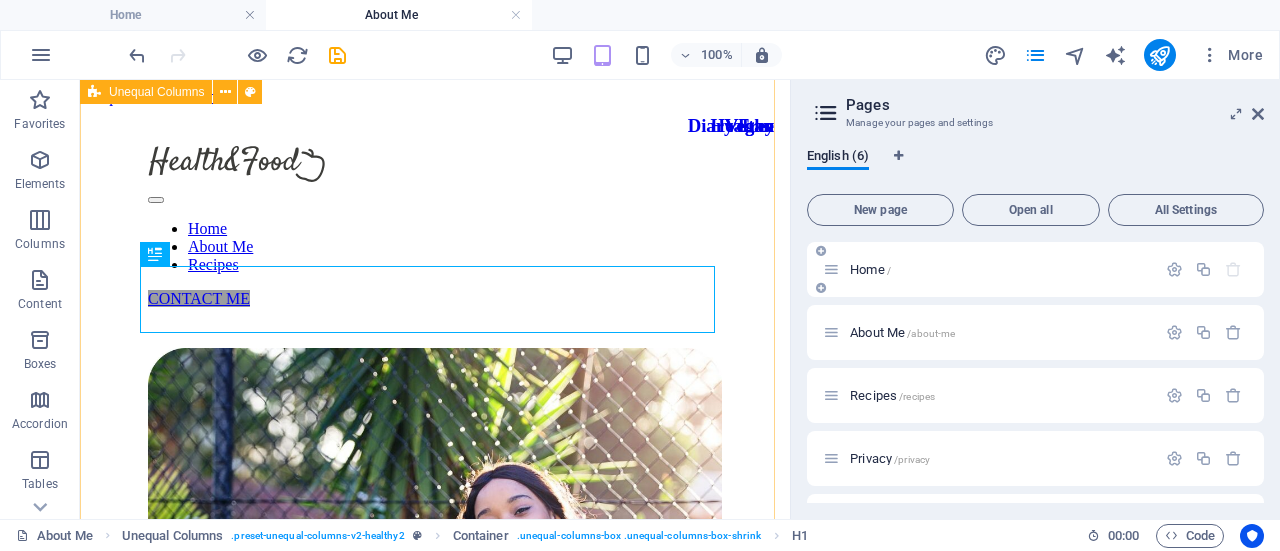 scroll, scrollTop: 353, scrollLeft: 0, axis: vertical 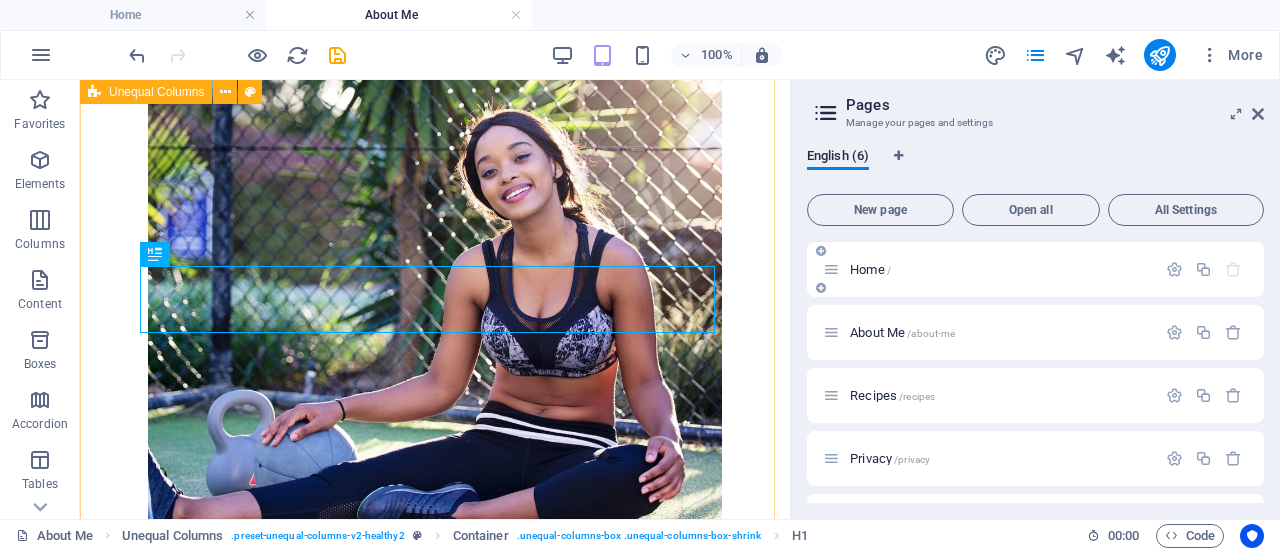 click on "How I started Lorem ipsum dolor sit amet consectetur. Bibendum adipiscing morbi orci nibh eget posuere arcu volutpat nulla. Tortor cras suscipit augue sodales risus auctor. Fusce nunc vitae non dui ornare tellus nibh purus lectus. Pulvinar pellentesque nam vel nec eget ligula vel bibendum eget. Lorem ipsum dolor sit amet consectetur. Bibendum adipiscing morbi orci nibh eget posuere arcu volutpat nulla. Tortor cras suscipit augue sodales risus auctor.  Lorem ipsum dolor sit amet consectetur. Bibendum adipiscing morbi orci nibh eget posuere arcu volutpat nulla. Tortor cras suscipit augue sodales risus auctor. Fusce nunc vitae non dui ornare tellus nibh purus lectus. Pulvinar pellentesque nam vel nec eget ligula vel bibendum eget. Lorem ipsum dolor sit amet consectetur. Bibendum adipiscing morbi orci nibh eget posuere arcu volutpat nulla. Tortor cras suscipit augue sodales risus auctor." at bounding box center (435, 588) 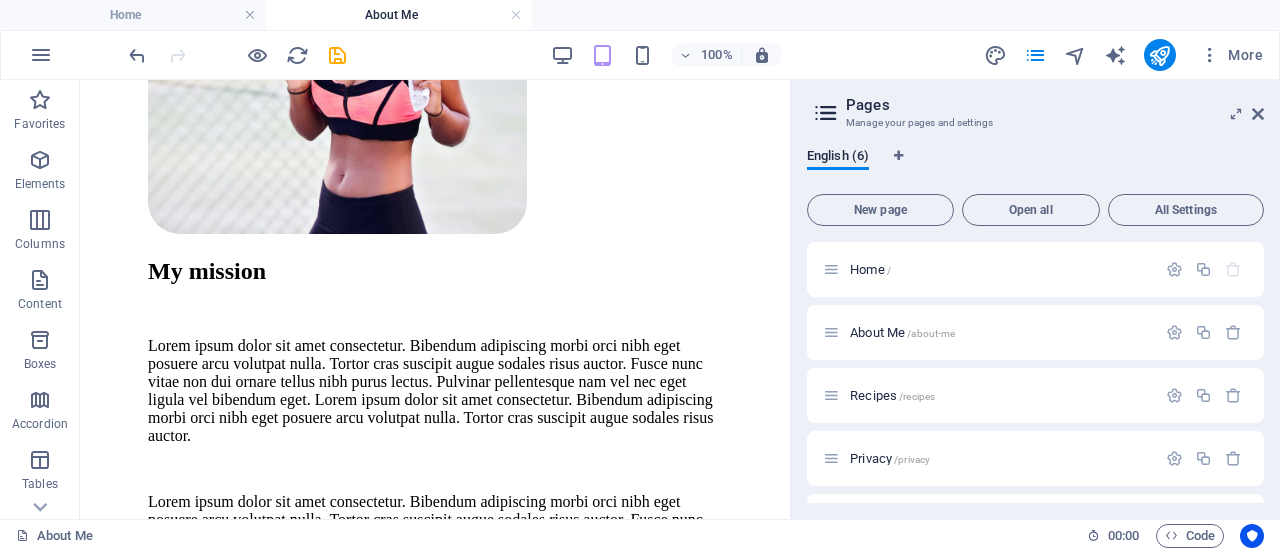 scroll, scrollTop: 1683, scrollLeft: 0, axis: vertical 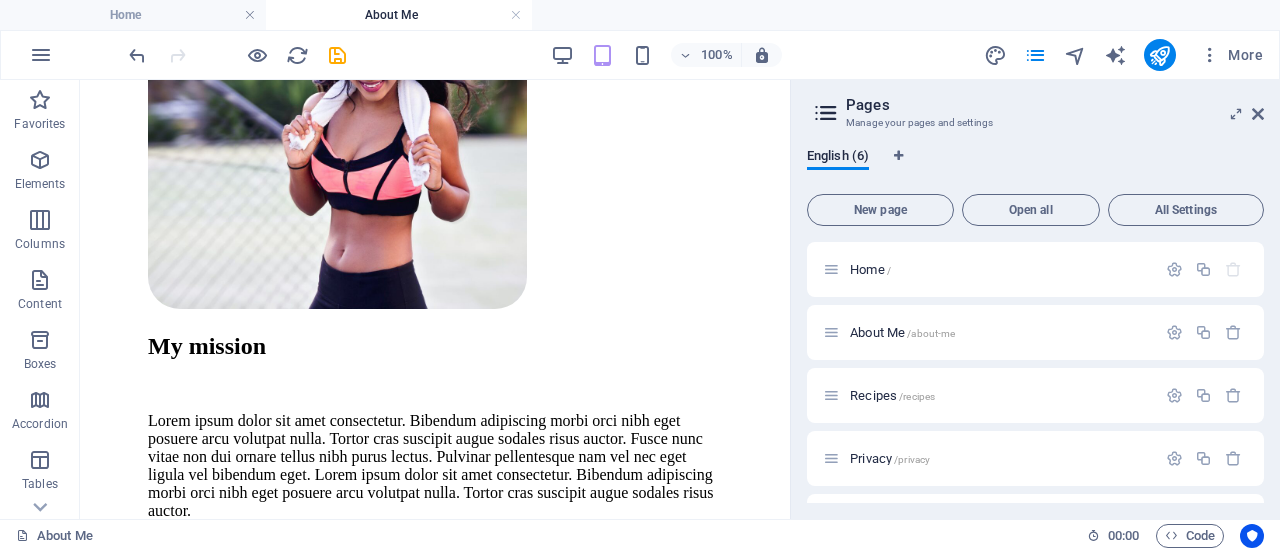 drag, startPoint x: 782, startPoint y: 134, endPoint x: 913, endPoint y: 296, distance: 208.33867 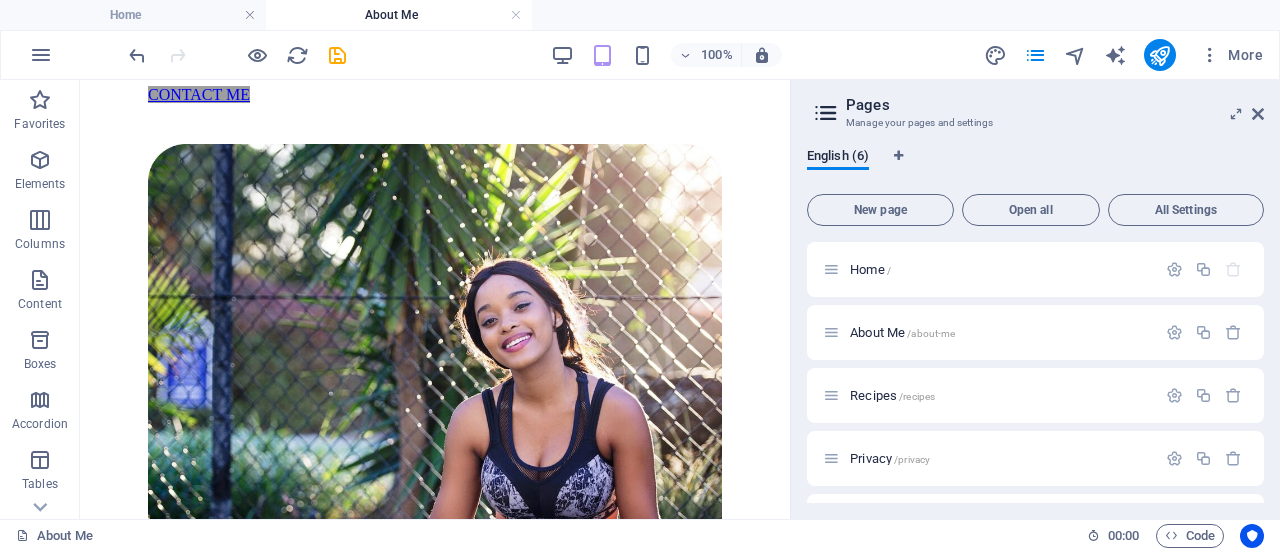 scroll, scrollTop: 140, scrollLeft: 0, axis: vertical 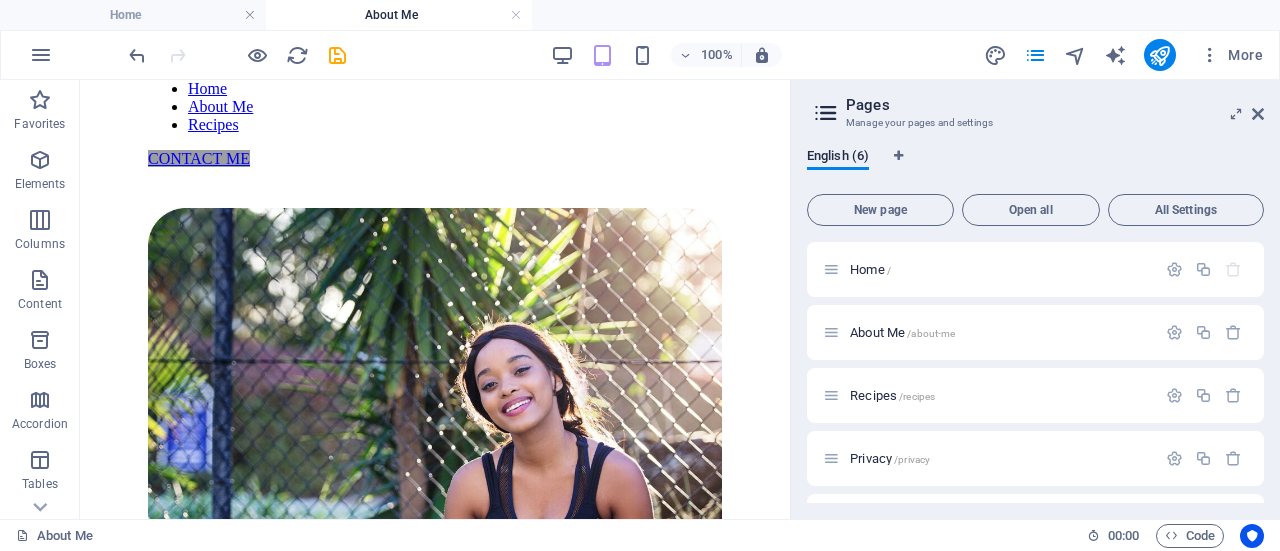 click on "Pages Manage your pages and settings English (6) New page Open all All Settings Home / About Me /about-me Recipes /recipes Privacy /privacy Legal Notice /legal-notice Recipes: Single Page Layout /recipes-single-page-layout" at bounding box center [1035, 299] 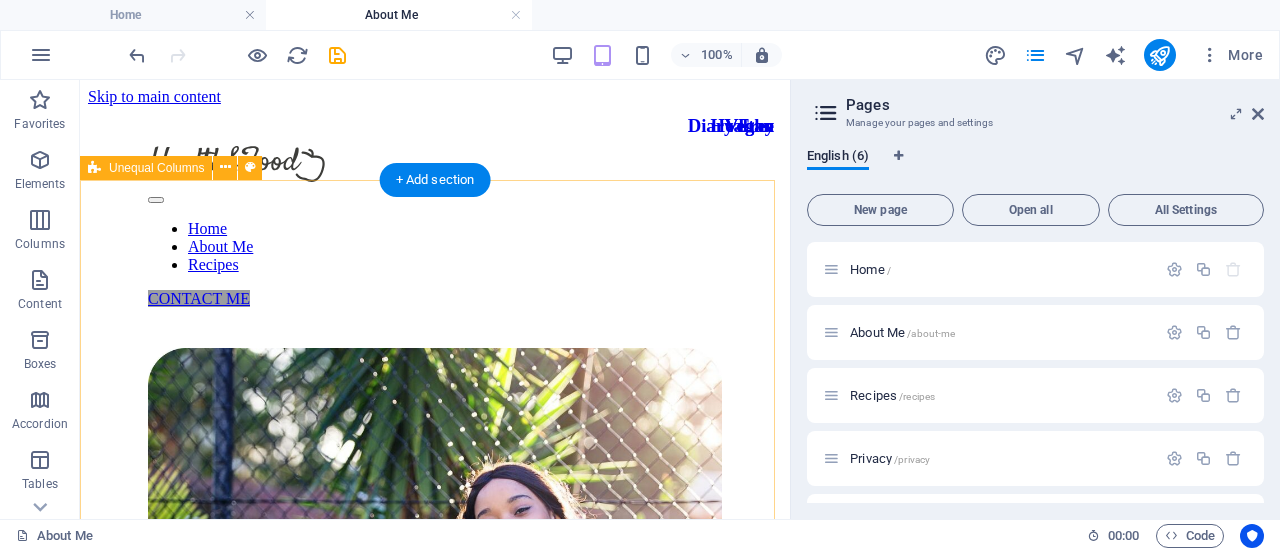 click on "How I started Lorem ipsum dolor sit amet consectetur. Bibendum adipiscing morbi orci nibh eget posuere arcu volutpat nulla. Tortor cras suscipit augue sodales risus auctor. Fusce nunc vitae non dui ornare tellus nibh purus lectus. Pulvinar pellentesque nam vel nec eget ligula vel bibendum eget. Lorem ipsum dolor sit amet consectetur. Bibendum adipiscing morbi orci nibh eget posuere arcu volutpat nulla. Tortor cras suscipit augue sodales risus auctor.  Lorem ipsum dolor sit amet consectetur. Bibendum adipiscing morbi orci nibh eget posuere arcu volutpat nulla. Tortor cras suscipit augue sodales risus auctor. Fusce nunc vitae non dui ornare tellus nibh purus lectus. Pulvinar pellentesque nam vel nec eget ligula vel bibendum eget. Lorem ipsum dolor sit amet consectetur. Bibendum adipiscing morbi orci nibh eget posuere arcu volutpat nulla. Tortor cras suscipit augue sodales risus auctor." at bounding box center (435, 941) 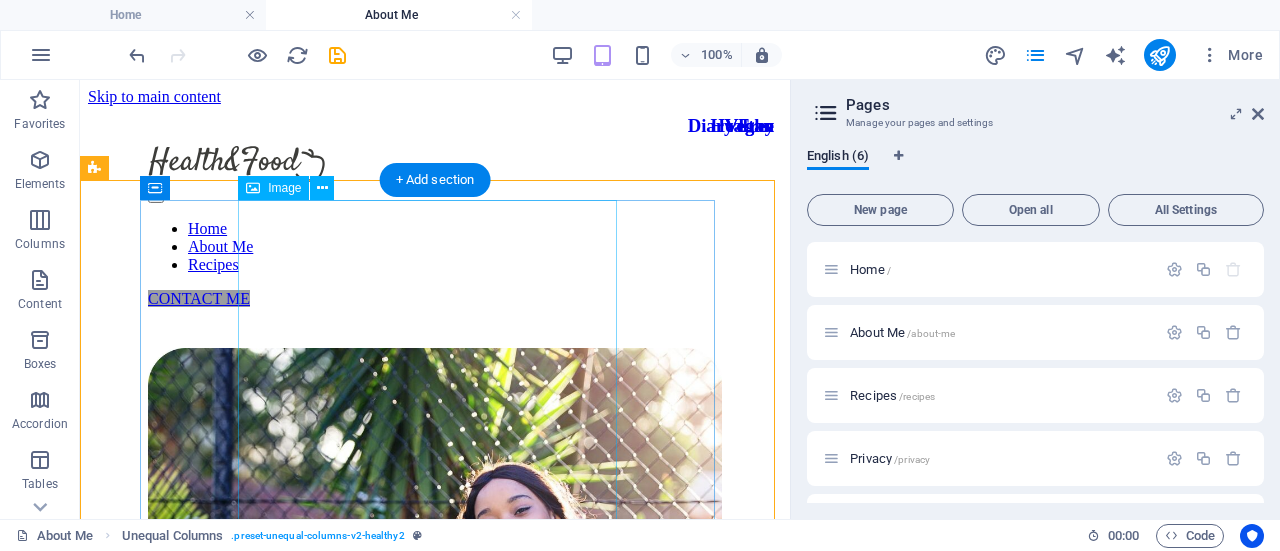click at bounding box center (435, 637) 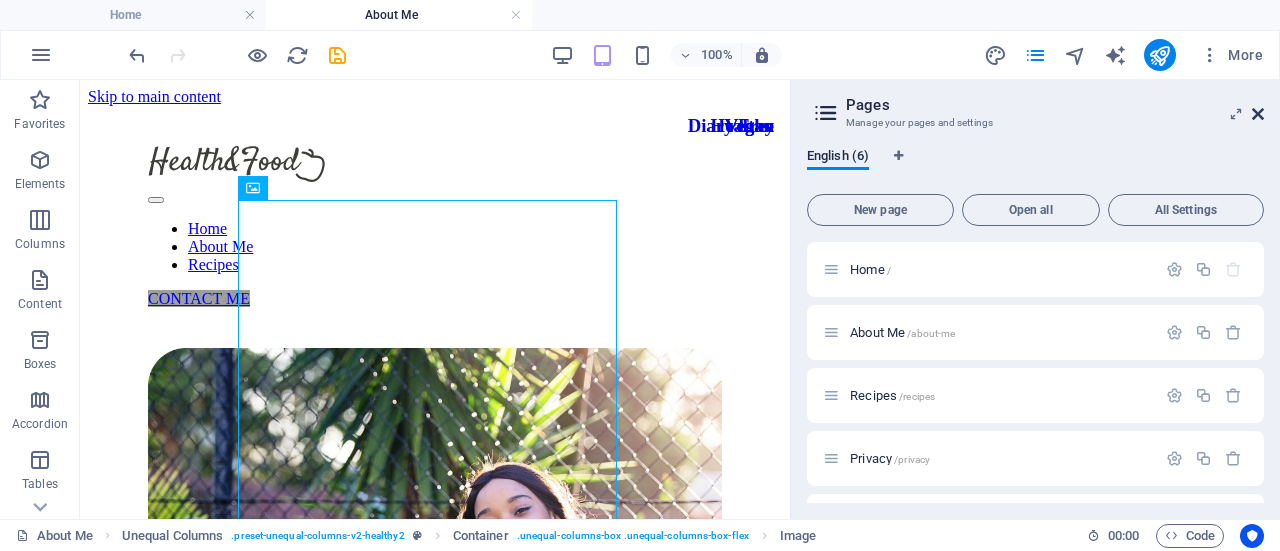 click at bounding box center [1258, 114] 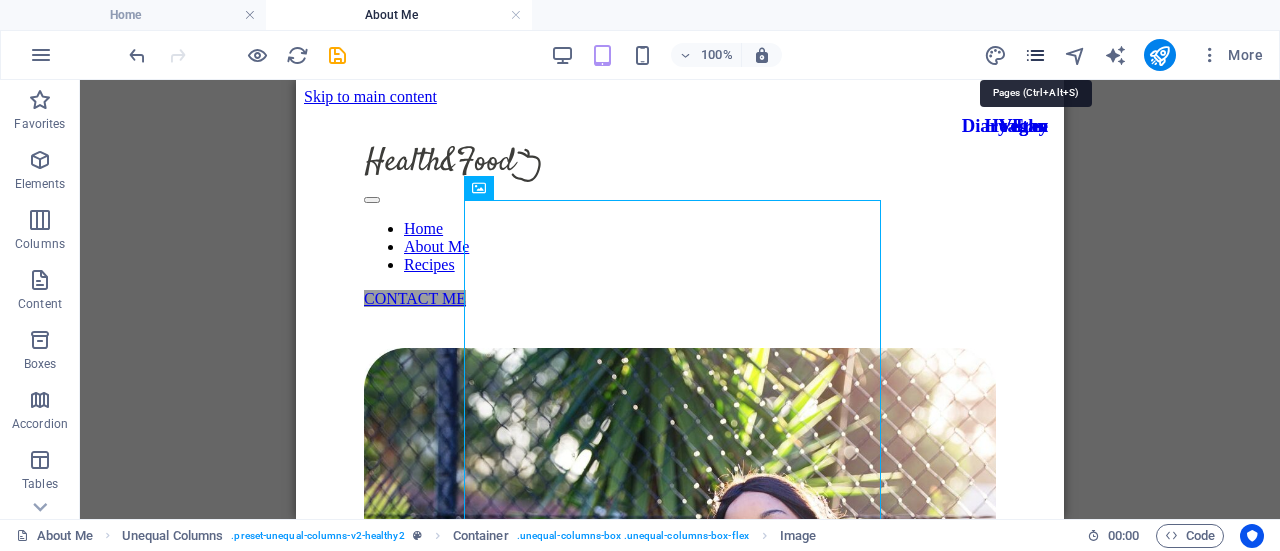 click at bounding box center (1035, 55) 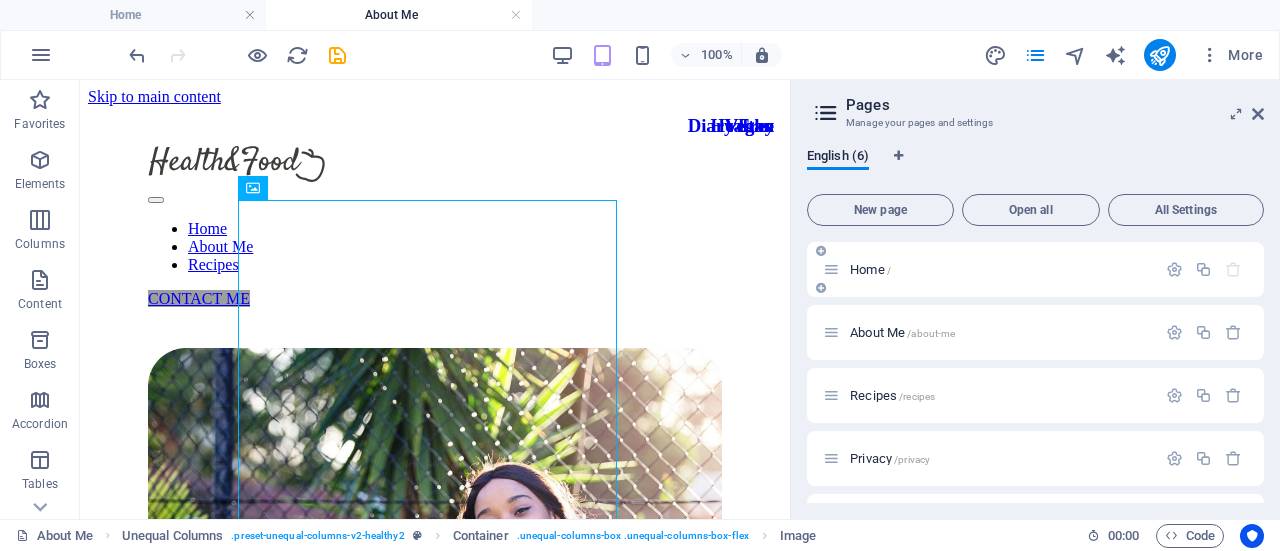 click on "Home /" at bounding box center (870, 269) 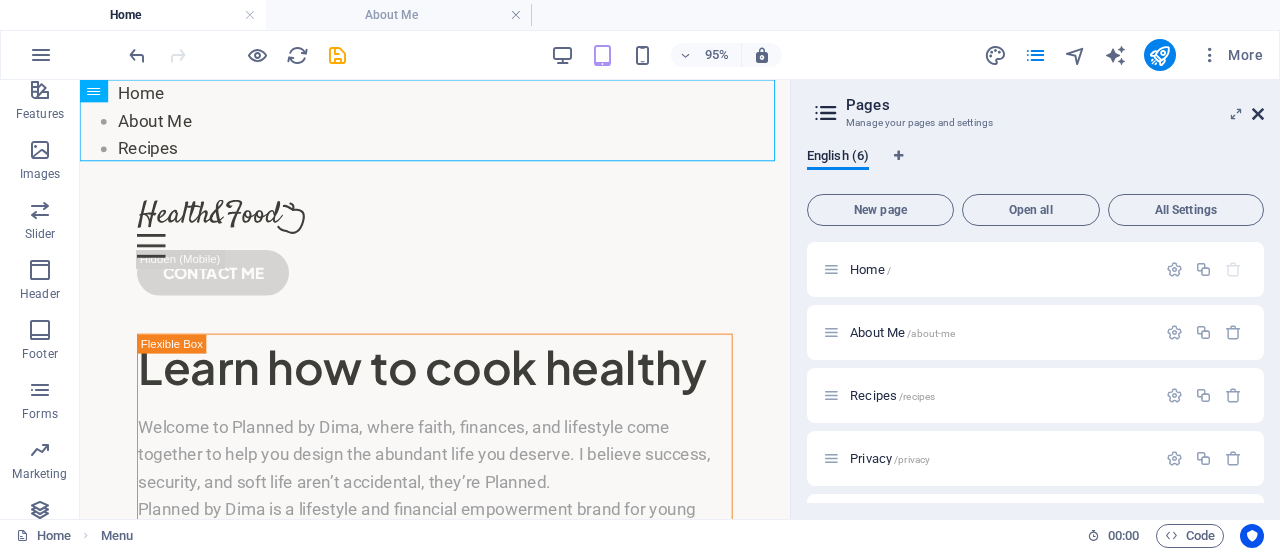 click at bounding box center [1258, 114] 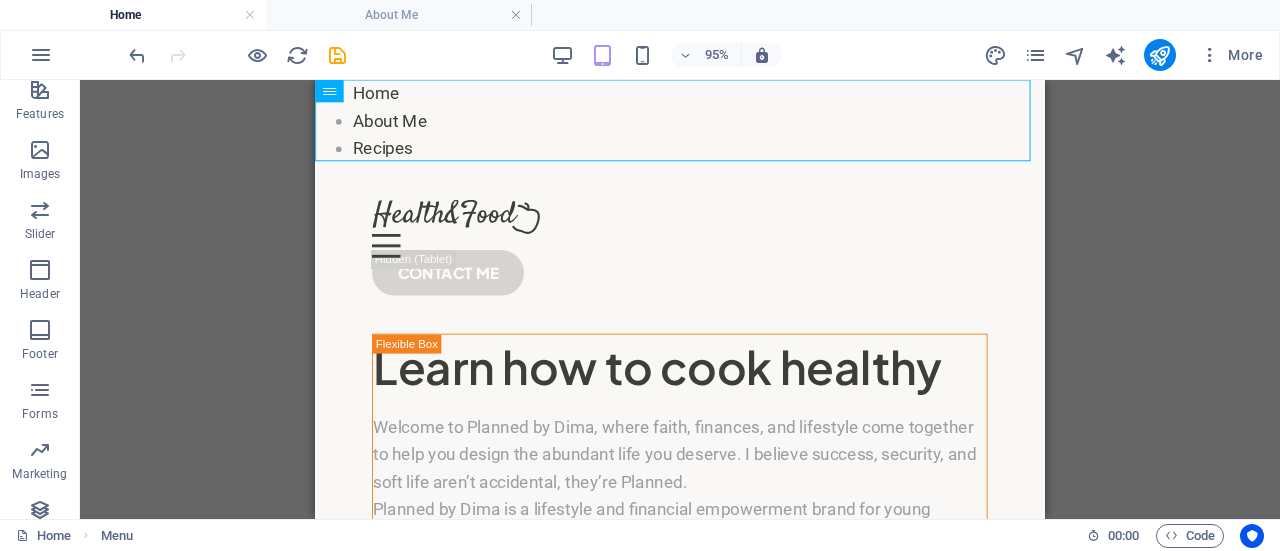 click on "Drag here to replace the existing content. Press “Ctrl” if you want to create a new element.
Container   H1   Unequal Columns   Container   Menu Bar   Button   Container   Image   Container   Container   Container   Container   Boxes   Icon   Container   Text   Button   Spacer   Text   Spacer   Logo   Container   H2   Container   Container   Slider   Slider   Container   Container   Separator   Footer Thrud   Button   Container   Container   Menu   H3   Boxes   Container   Container   Icon   Container   Unequal Columns   Container   H2   Container   Spacer" at bounding box center [680, 299] 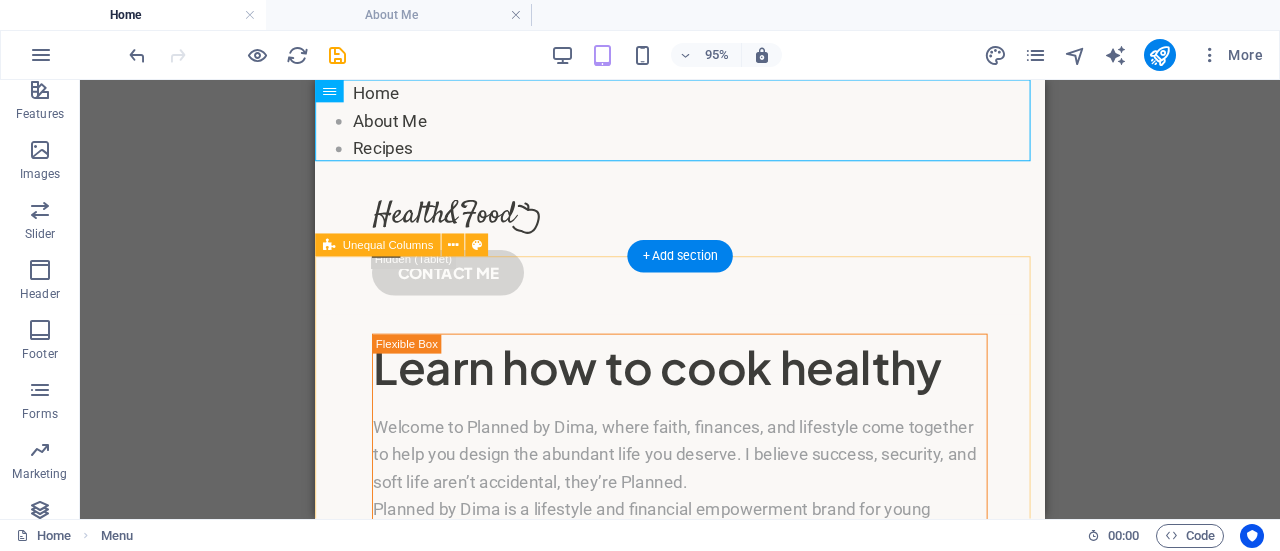 click on "Learn how to cook healthy
Welcome to Planned by Dima, where faith, finances, and lifestyle come together to help you design the abundant life you deserve. I believe success, security, and soft life aren’t accidental, they’re Planned.
Planned by Dima is a lifestyle and financial empowerment brand for young professionals. We offer coaching, strategy, and support in areas like money mastery, retirement planning, lifestyle protection, and faith-based goal setting all tailored to help you live intentionally, with clarity and confidence.
GET STARTED" at bounding box center [699, 896] 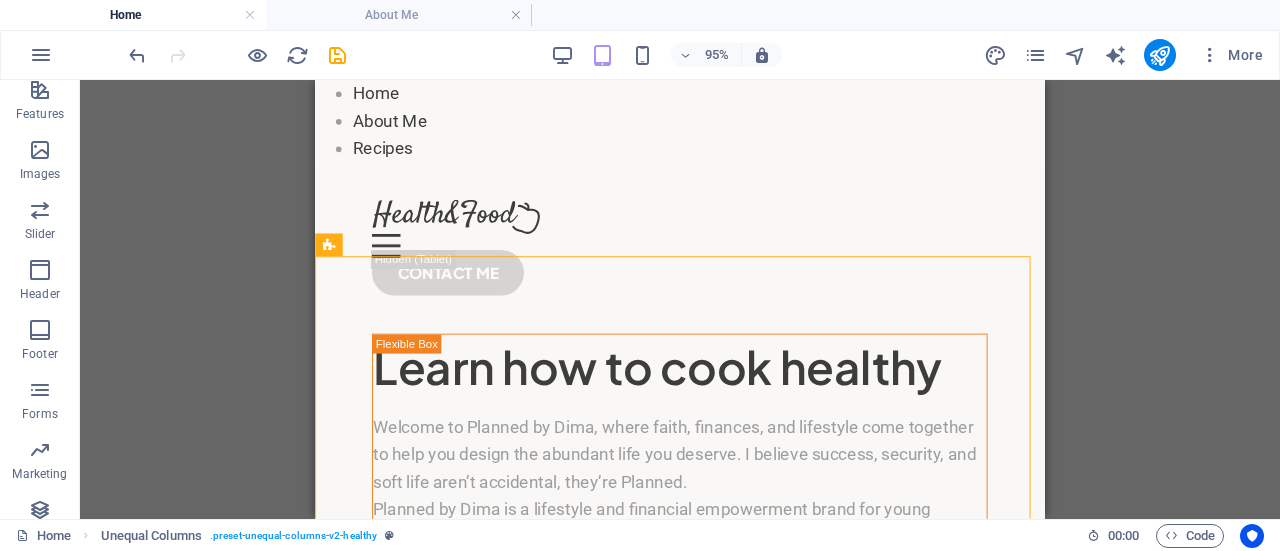 click on "Drag here to replace the existing content. Press “Ctrl” if you want to create a new element.
Container   H1   Unequal Columns   Container   Menu Bar   Button   Container   Image   Container   Container   Container   Container   Boxes   Icon   Container   Text   Button   Spacer   Text   Spacer   Logo   Container   H2   Container   Container   Slider   Slider   Container   Container   Separator   Footer Thrud   Button   Container   Container   Menu   H3   Boxes   Container   Container   Icon   Container   Unequal Columns   Container   H2   Container   Spacer" at bounding box center [680, 299] 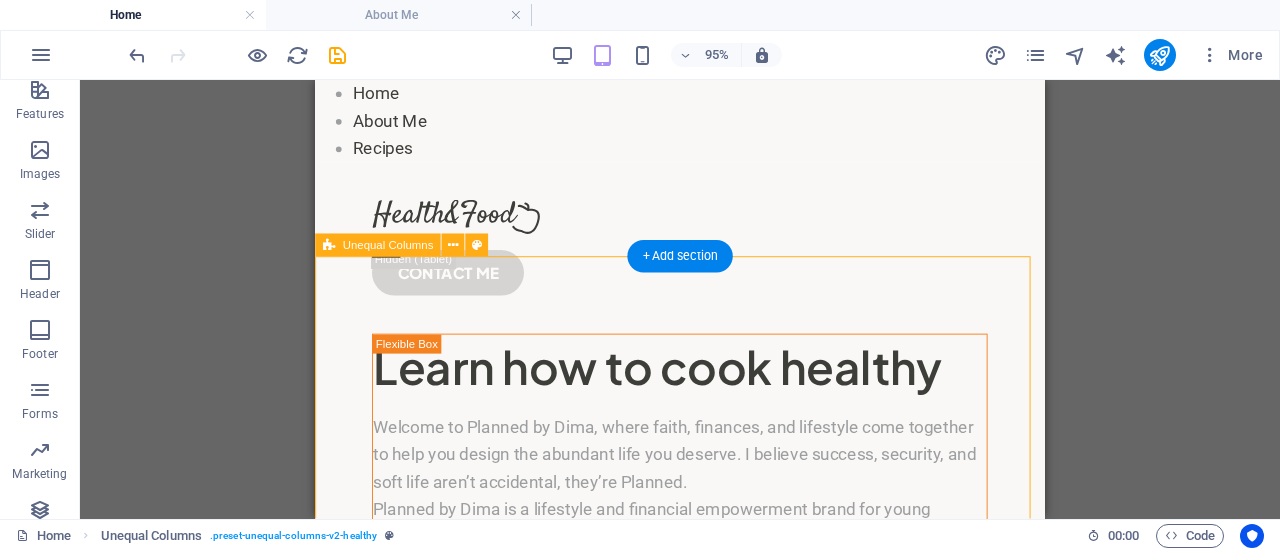 click on "Learn how to cook healthy
Welcome to Planned by Dima, where faith, finances, and lifestyle come together to help you design the abundant life you deserve. I believe success, security, and soft life aren’t accidental, they’re Planned.
Planned by Dima is a lifestyle and financial empowerment brand for young professionals. We offer coaching, strategy, and support in areas like money mastery, retirement planning, lifestyle protection, and faith-based goal setting all tailored to help you live intentionally, with clarity and confidence.
GET STARTED" at bounding box center (699, 896) 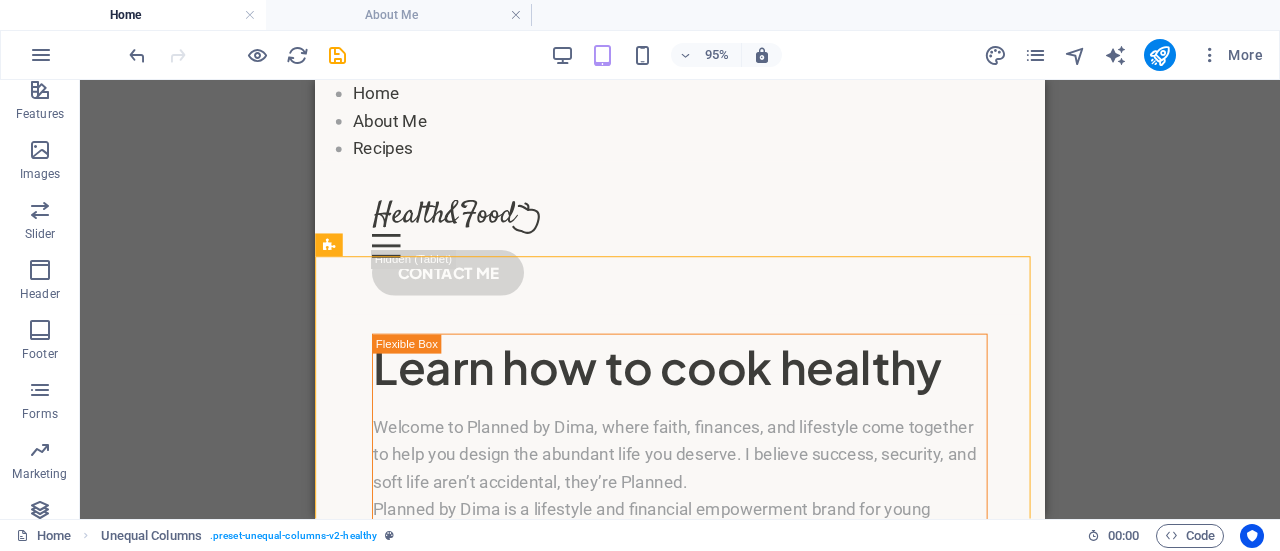 click on "Drag here to replace the existing content. Press “Ctrl” if you want to create a new element.
Container   H1   Unequal Columns   Container   Menu Bar   Button   Container   Image   Container   Container   Container   Container   Boxes   Icon   Container   Text   Button   Spacer   Text   Spacer   Logo   Container   H2   Container   Container   Slider   Slider   Container   Container   Separator   Footer Thrud   Button   Container   Container   Menu   H3   Boxes   Container   Container   Icon   Container   Unequal Columns   Container   H2   Container   Spacer" at bounding box center (680, 299) 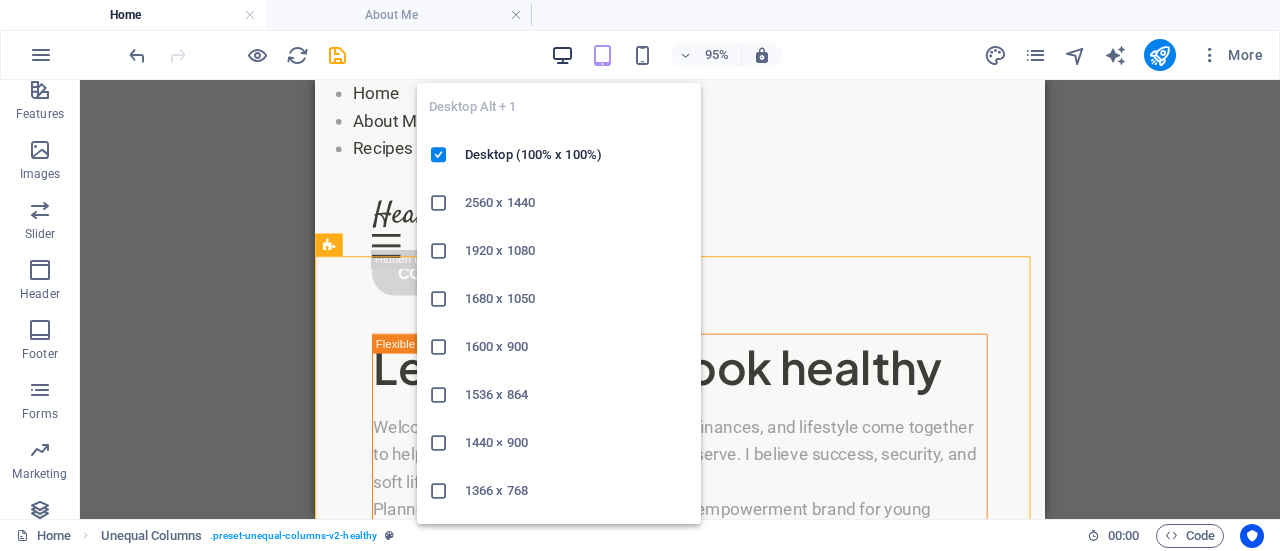 click at bounding box center (562, 55) 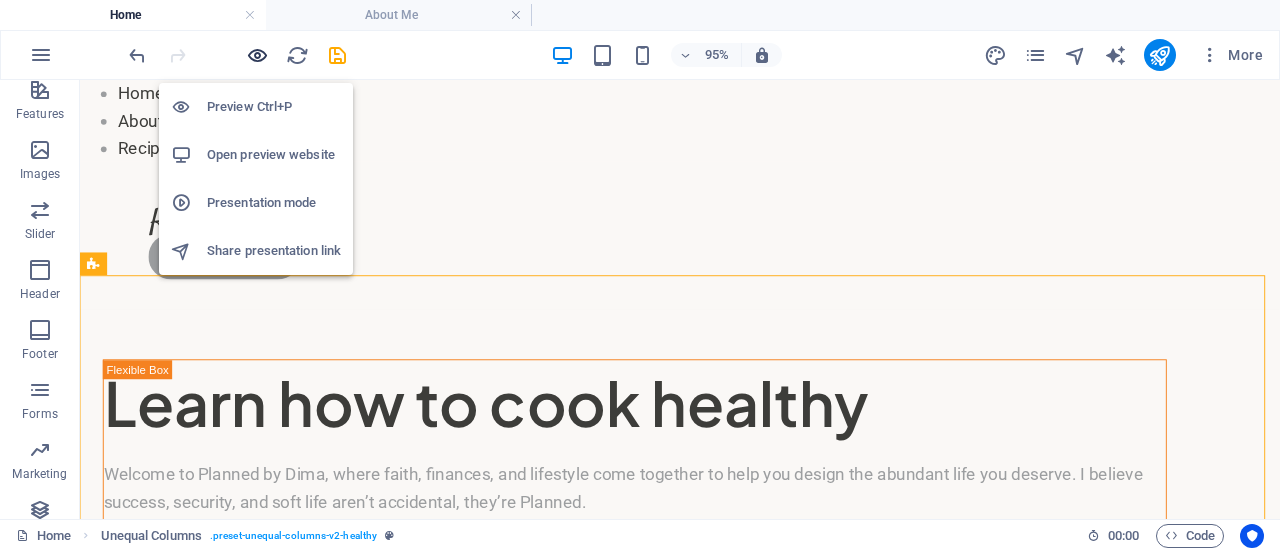 click at bounding box center (257, 55) 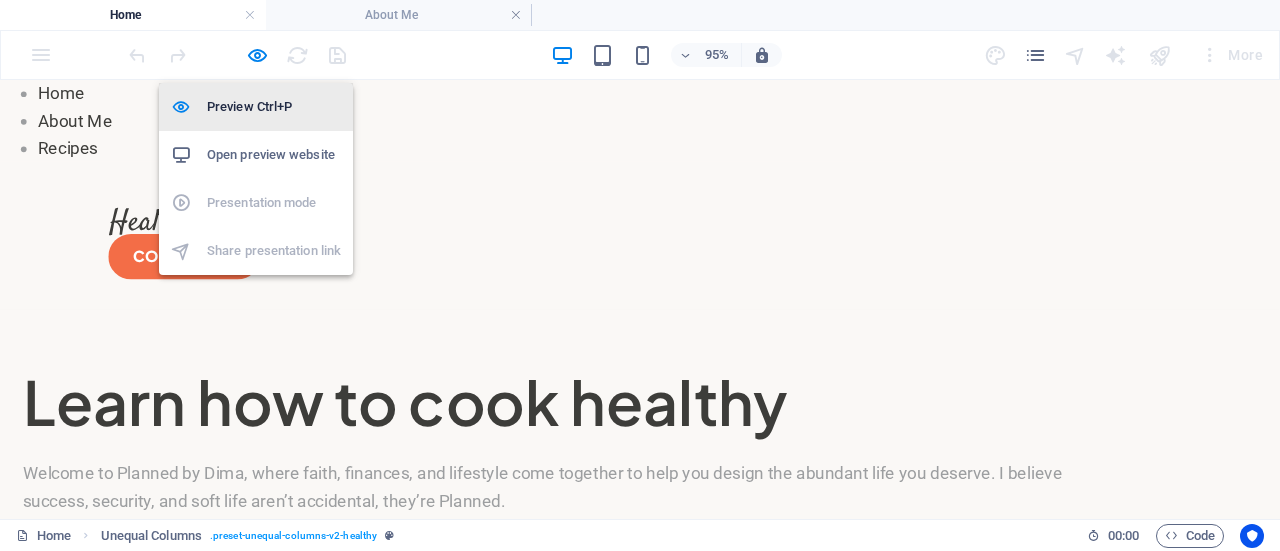 click on "Preview Ctrl+P" at bounding box center (274, 107) 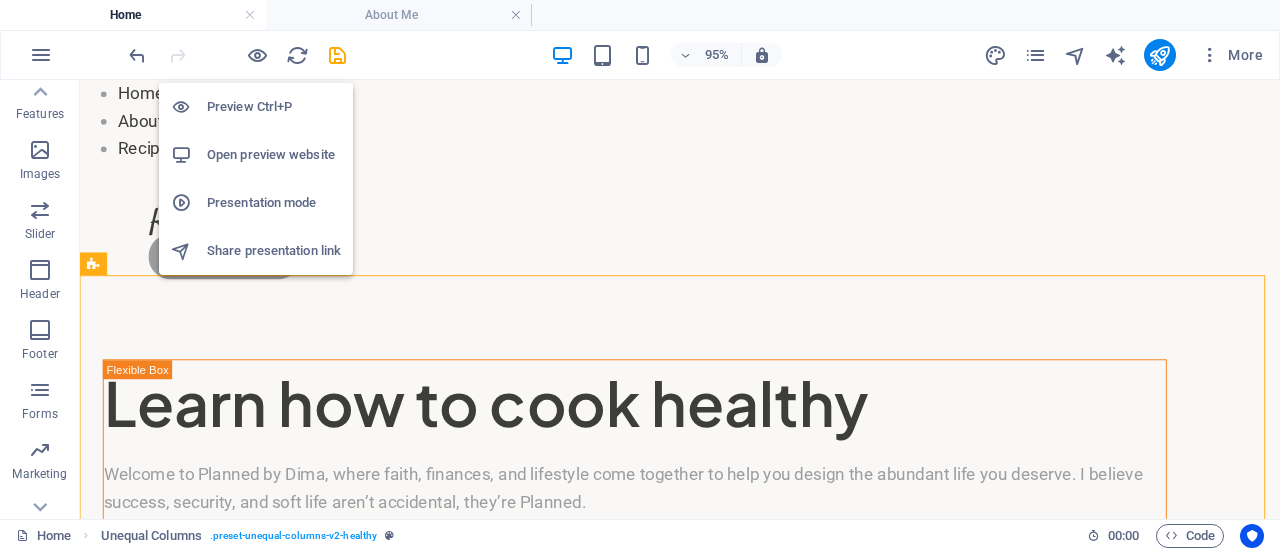 click on "Preview Ctrl+P" at bounding box center [274, 107] 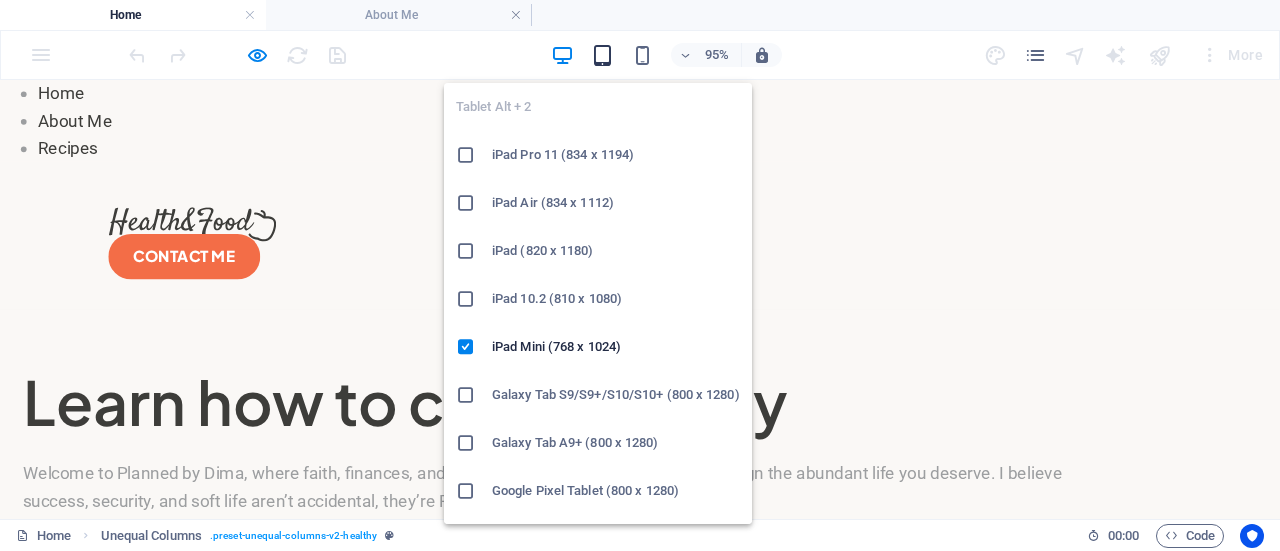 click at bounding box center (602, 55) 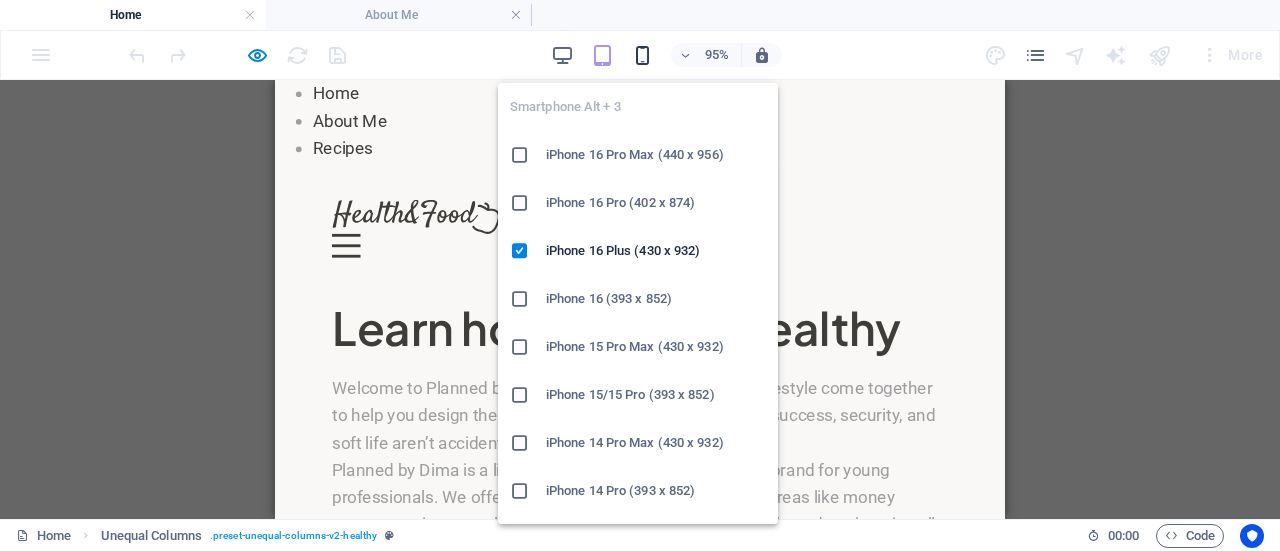 click at bounding box center [642, 55] 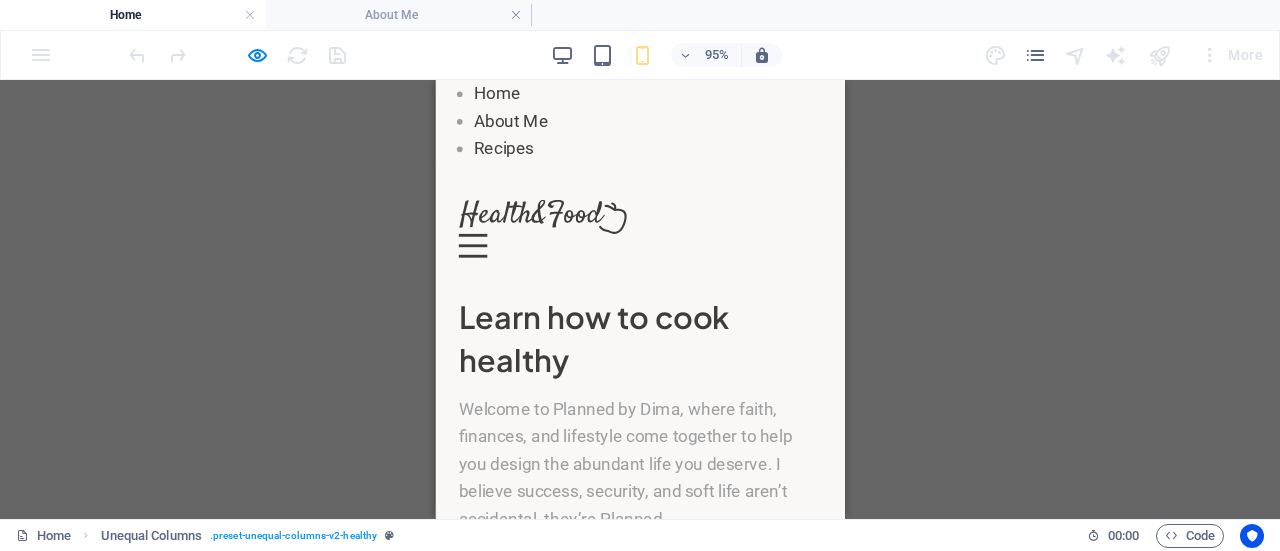 click on "Drag here to replace the existing content. Press “Ctrl” if you want to create a new element.
Container   H1   Unequal Columns   Container   Menu Bar   Button   Container   Image   Container   Container   Container   Container   Boxes   Icon   Container   Text   Button   Spacer   Text   Spacer   Logo   Container   H2   Container   Container   Slider   Slider   Container   Container   Separator   Footer Thrud   Button   Container   Container   Menu   H3   Boxes   Container   Container   Icon   Container   Unequal Columns   Container   H2   Container   Spacer" at bounding box center [640, 299] 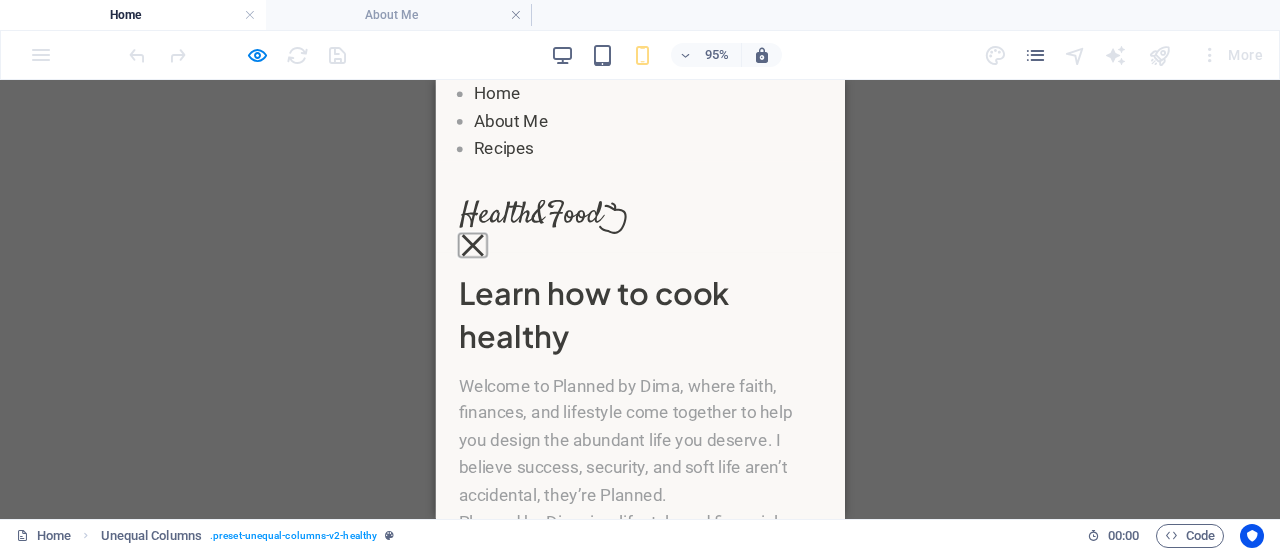 click at bounding box center (473, 254) 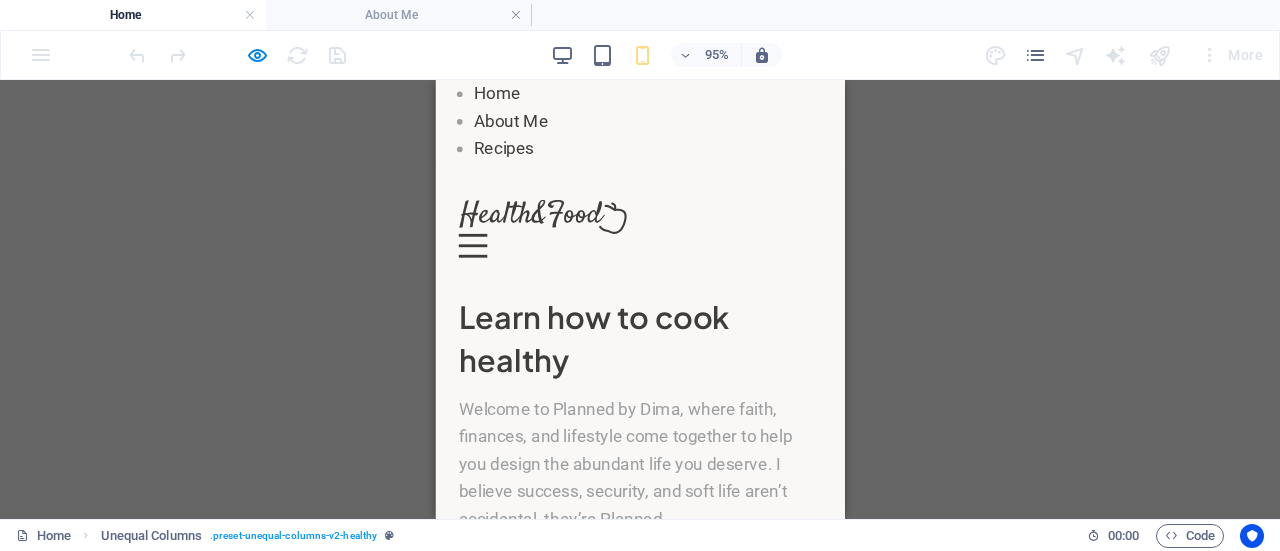 click at bounding box center [474, 254] 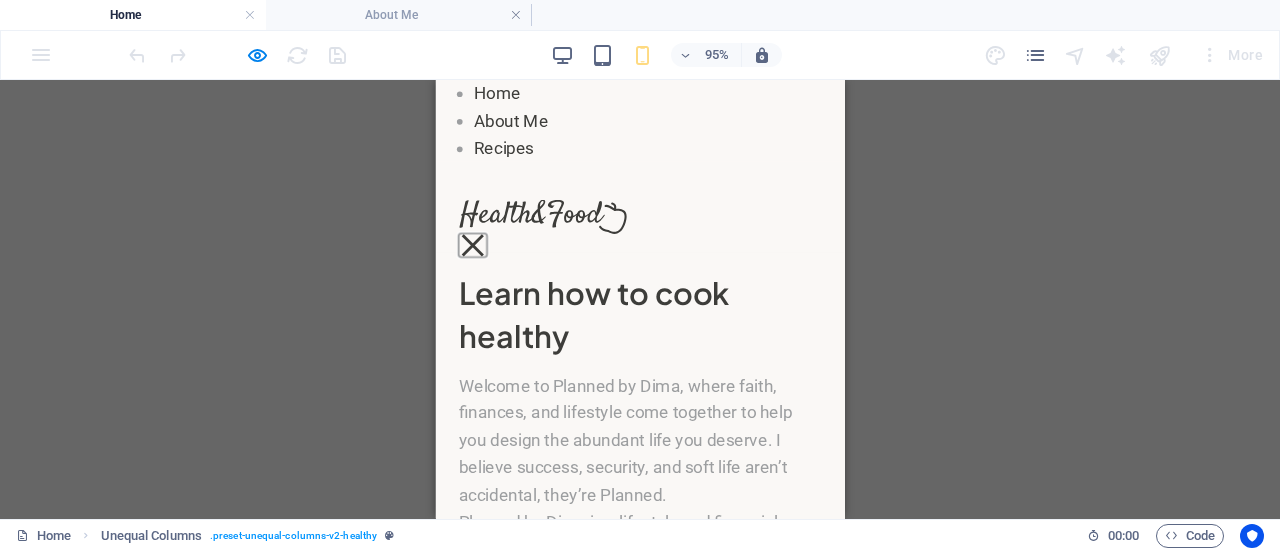 click at bounding box center [473, 254] 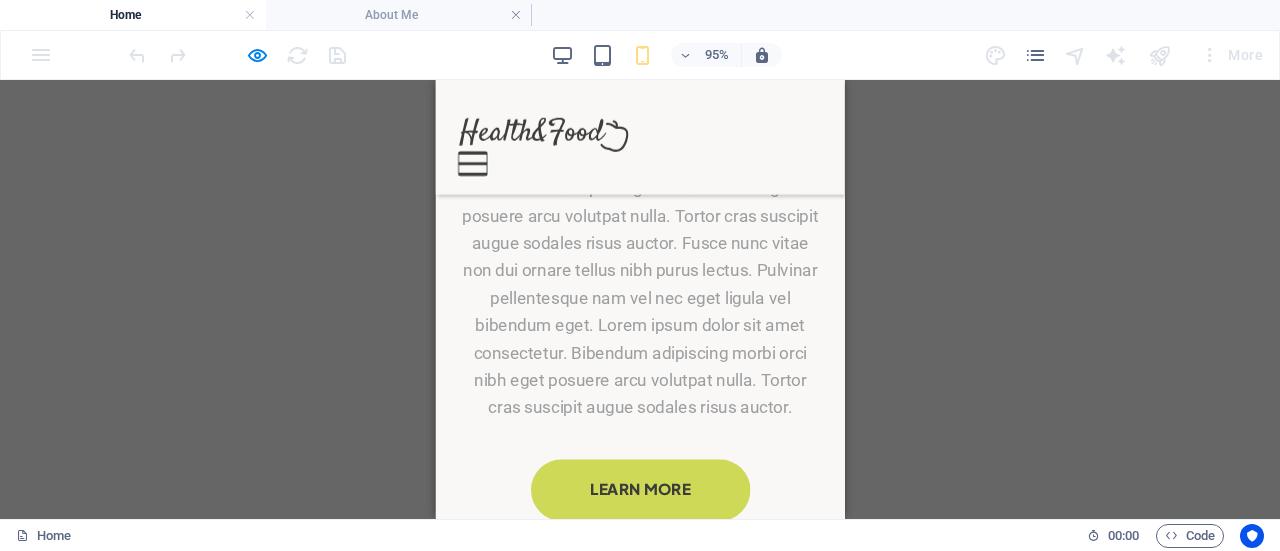 scroll, scrollTop: 2016, scrollLeft: 0, axis: vertical 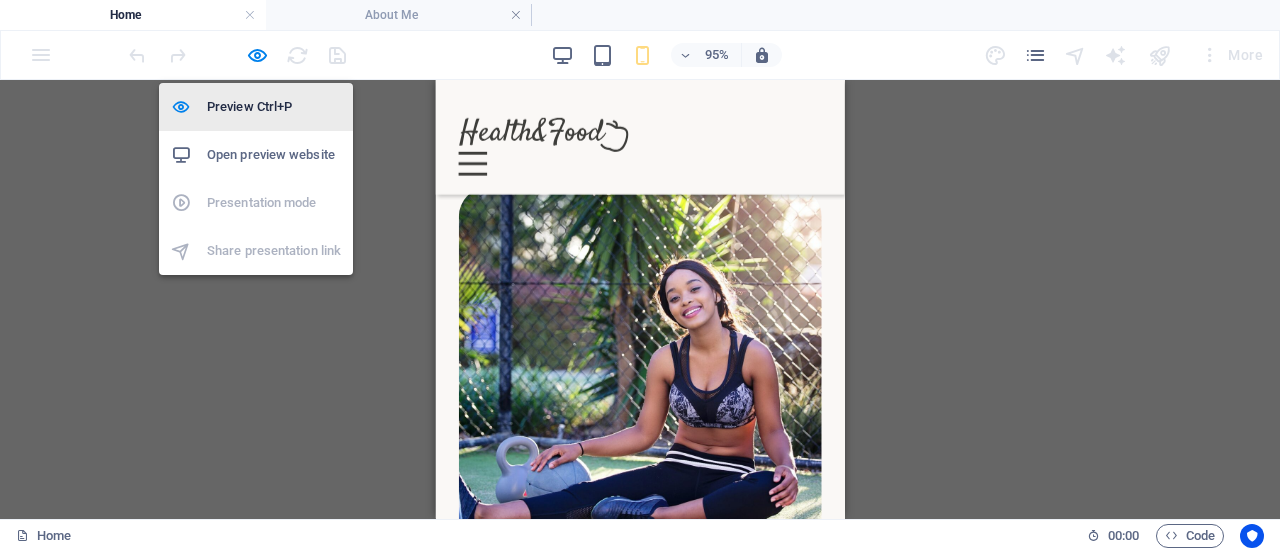 click on "Preview Ctrl+P" at bounding box center (274, 107) 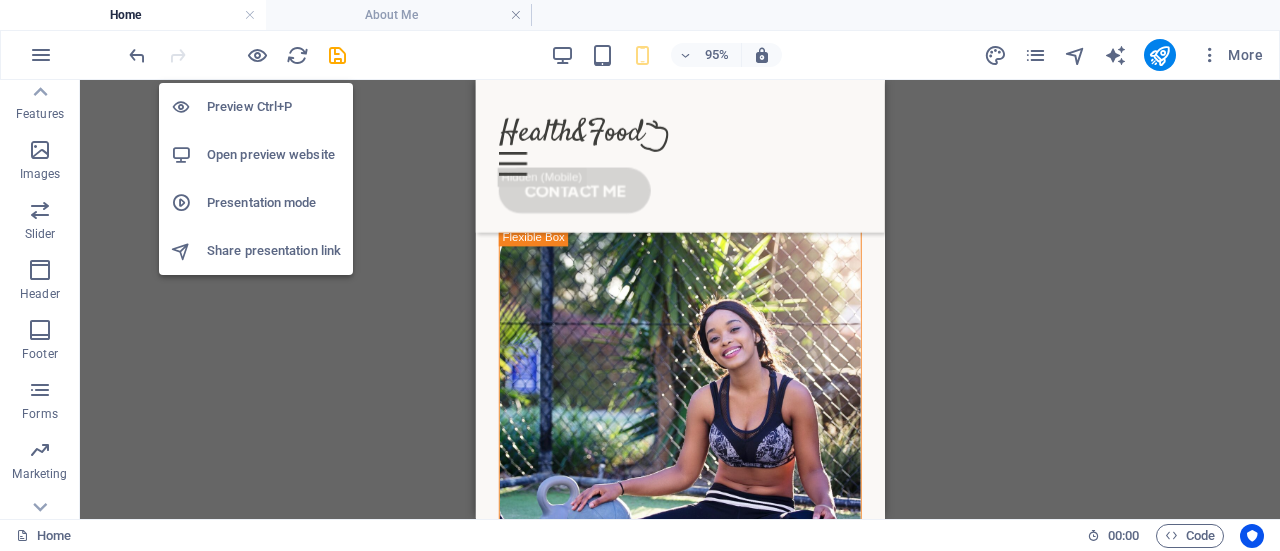 scroll, scrollTop: 2057, scrollLeft: 0, axis: vertical 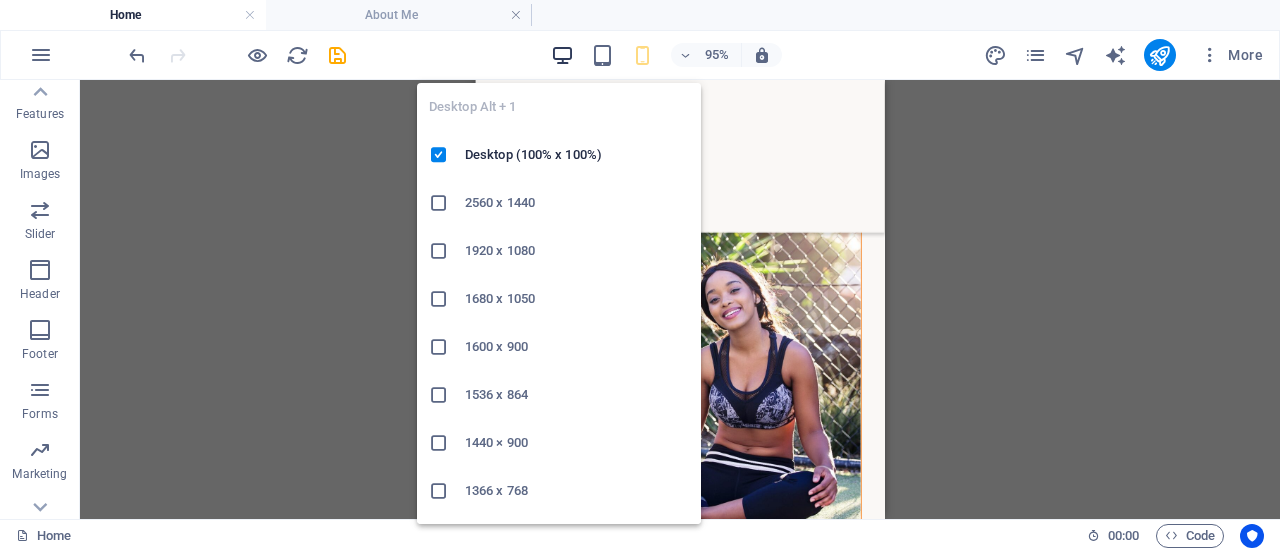 drag, startPoint x: 354, startPoint y: 232, endPoint x: 564, endPoint y: 54, distance: 275.28894 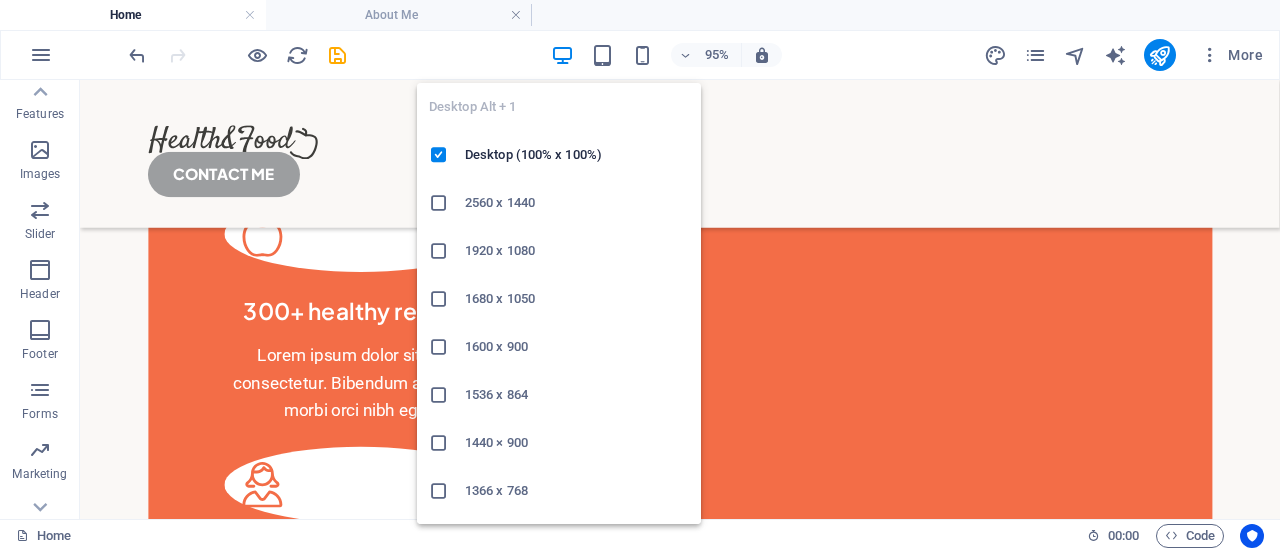 scroll, scrollTop: 2041, scrollLeft: 0, axis: vertical 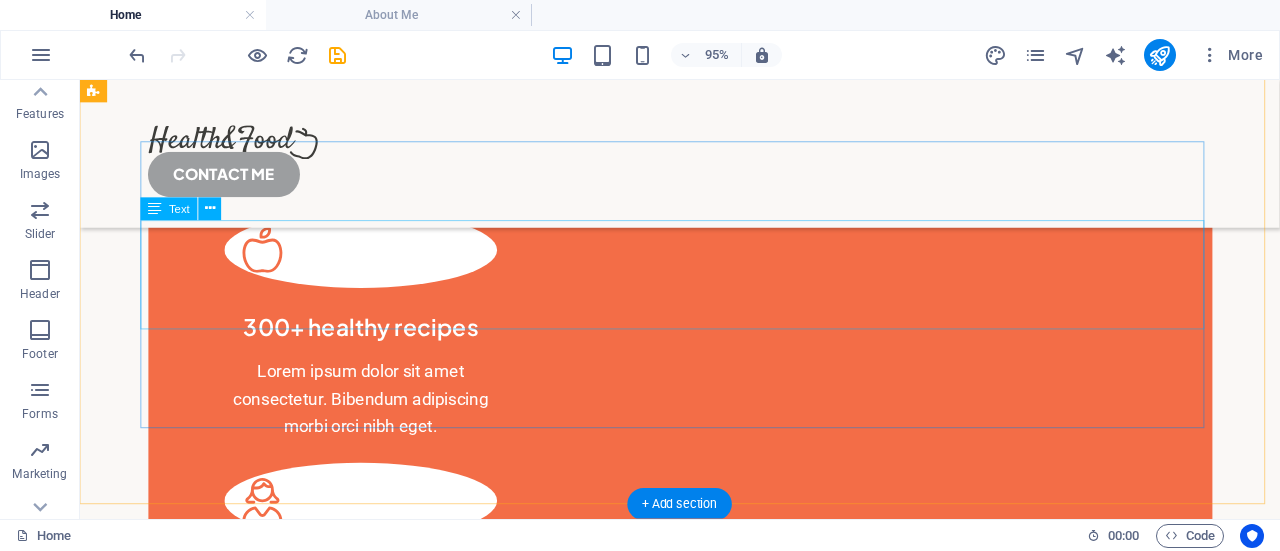 click on "Lorem ipsum dolor sit amet consectetur. Bibendum adipiscing morbi orci nibh eget posuere arcu volutpat nulla. Tortor cras suscipit augue sodales risus auctor. Fusce nunc vitae non dui ornare tellus nibh purus lectus. Pulvinar pellentesque nam vel nec eget ligula vel bibendum eget. Lorem ipsum dolor sit amet consectetur. Bibendum adipiscing morbi orci nibh eget posuere arcu volutpat nulla. Tortor cras suscipit augue sodales risus auctor." at bounding box center [664, 2830] 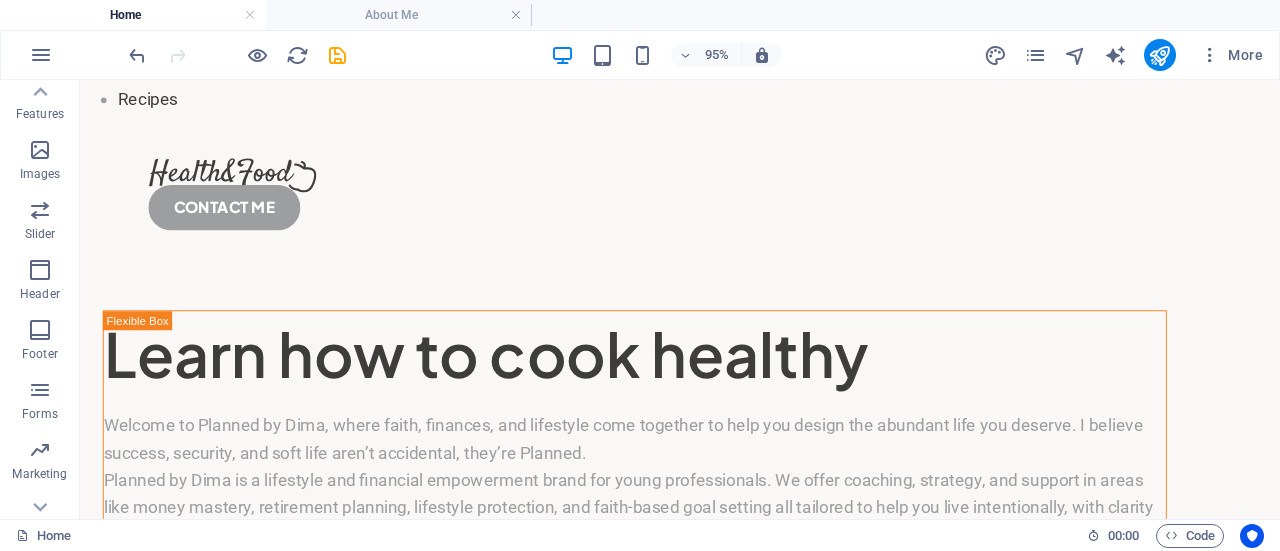 scroll, scrollTop: 0, scrollLeft: 0, axis: both 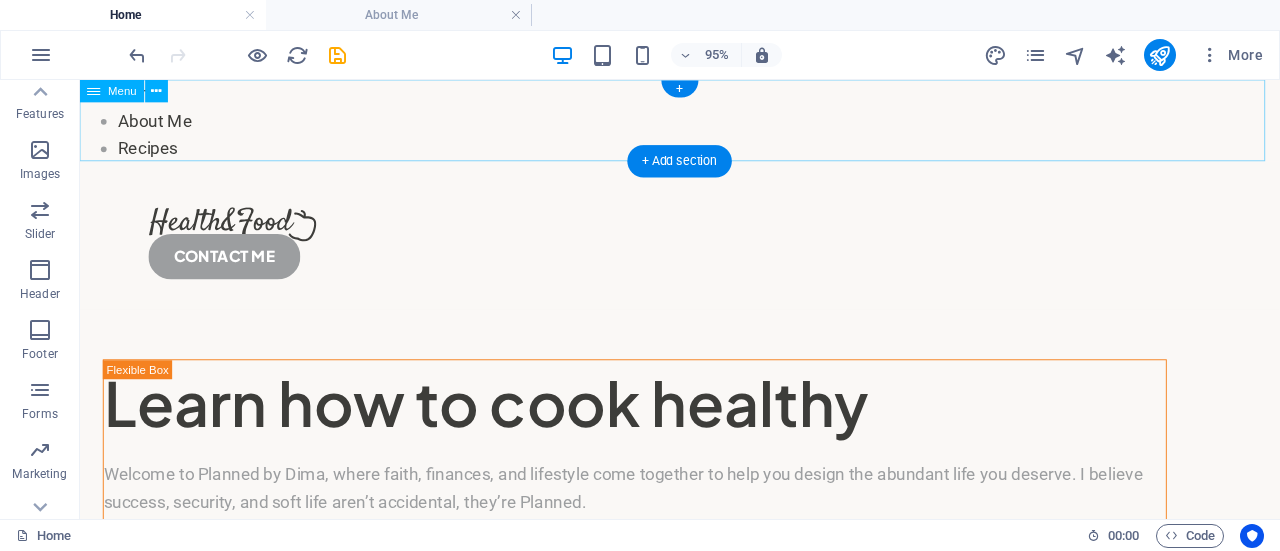 click on "Home About Me Recipes" at bounding box center [711, 123] 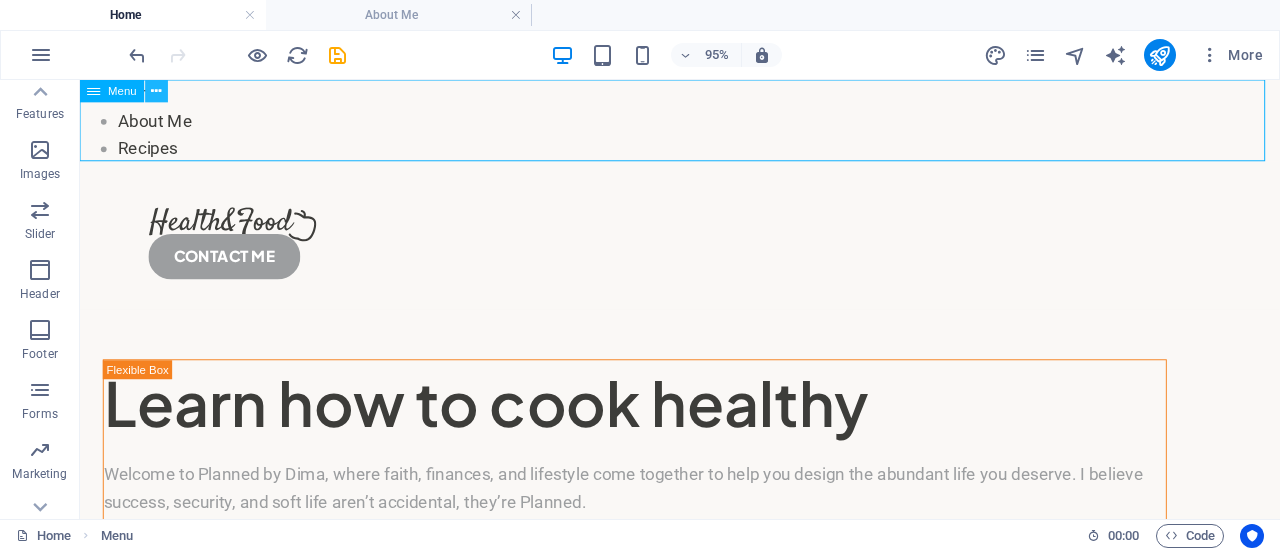 click at bounding box center (157, 91) 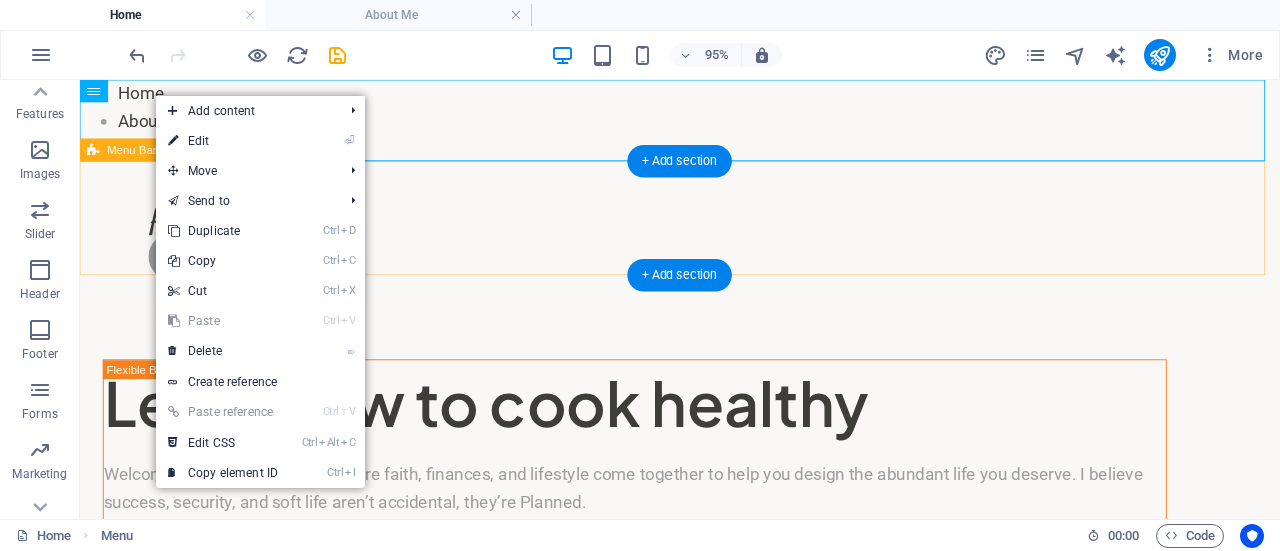 click on "CONTACT ME" at bounding box center [711, 244] 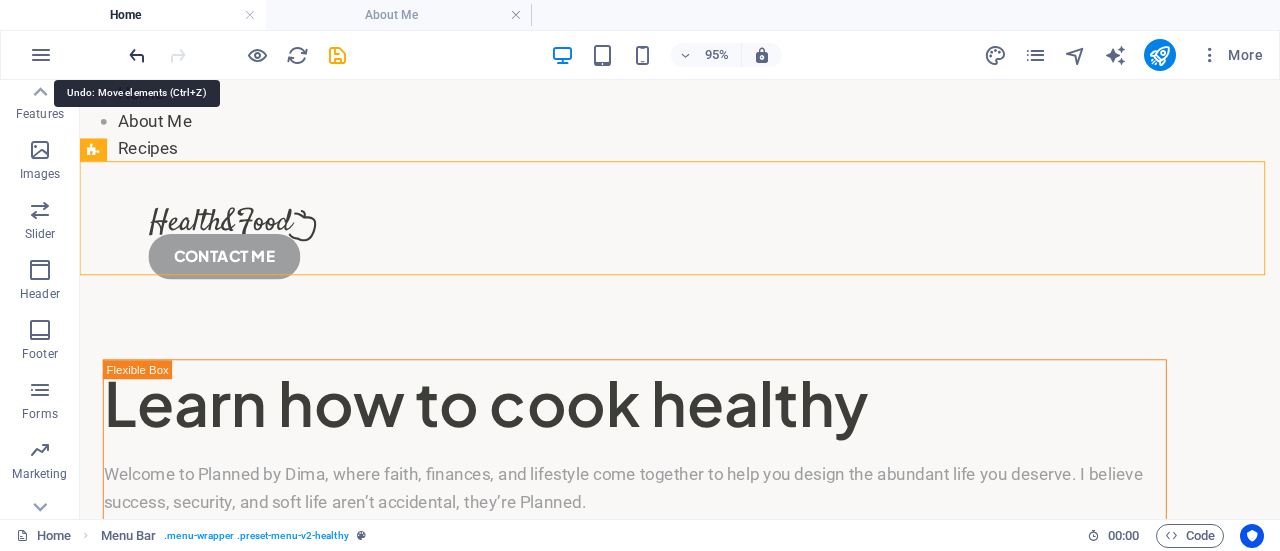 click at bounding box center (137, 55) 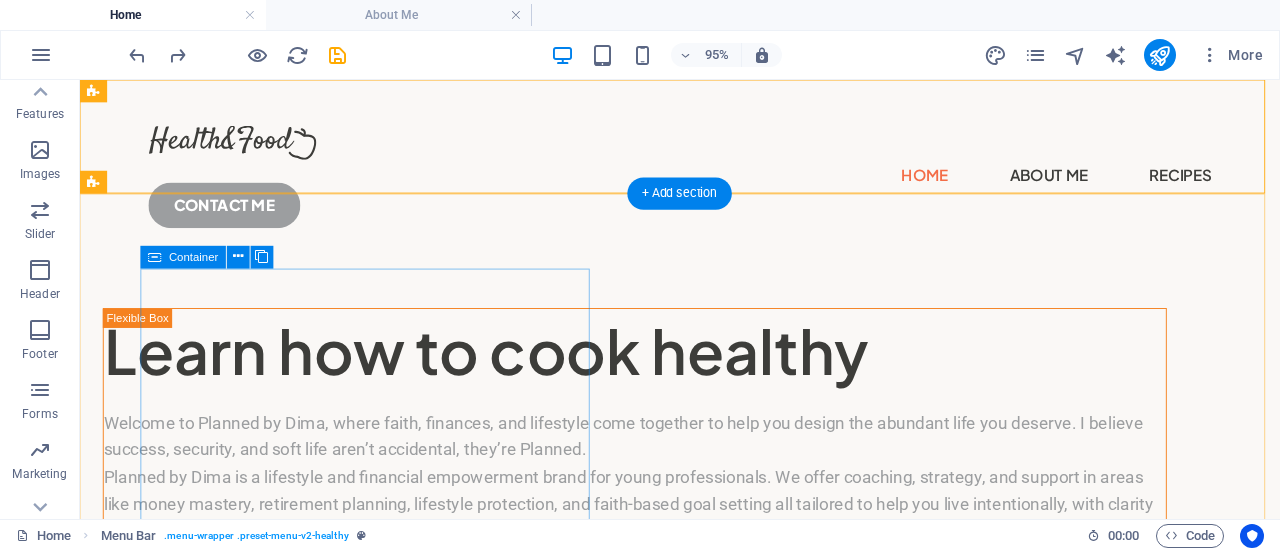 click at bounding box center [664, 1384] 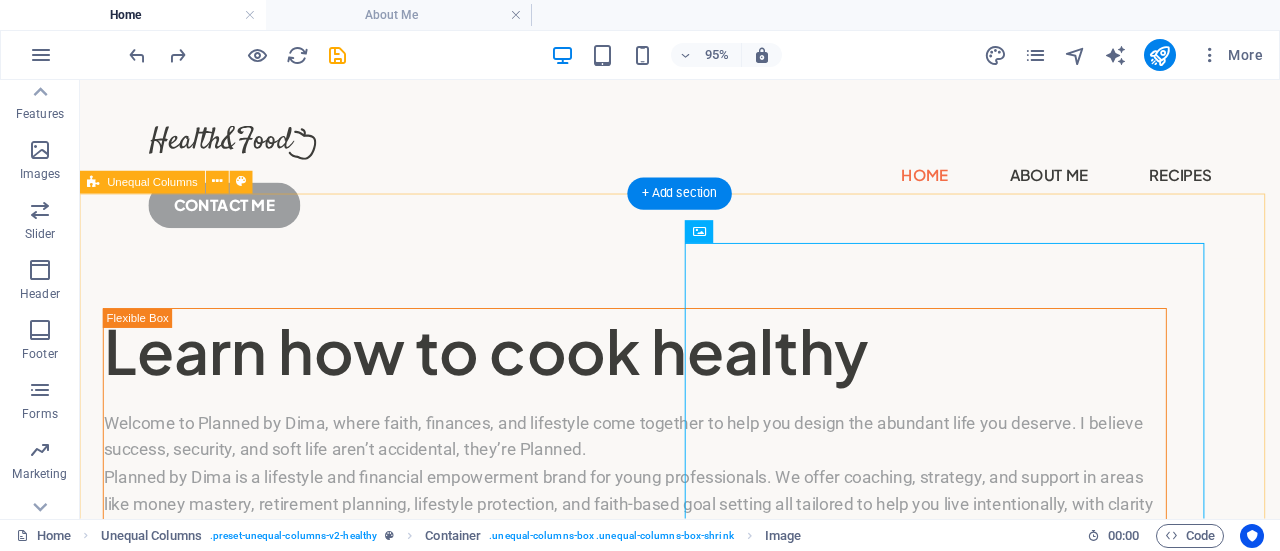 click on "Learn how to cook healthy
Welcome to Planned by Dima, where faith, finances, and lifestyle come together to help you design the abundant life you deserve. I believe success, security, and soft life aren’t accidental, they’re Planned.
Planned by Dima is a lifestyle and financial empowerment brand for young professionals. We offer coaching, strategy, and support in areas like money mastery, retirement planning, lifestyle protection, and faith-based goal setting all tailored to help you live intentionally, with clarity and confidence.
GET STARTED" at bounding box center [711, 1195] 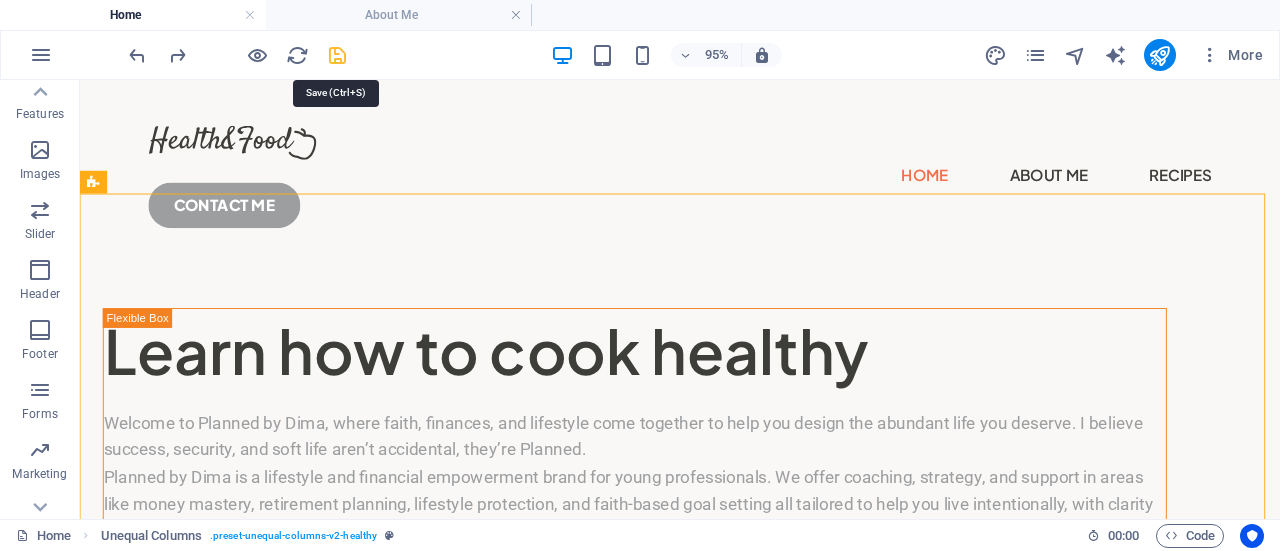 click at bounding box center (337, 55) 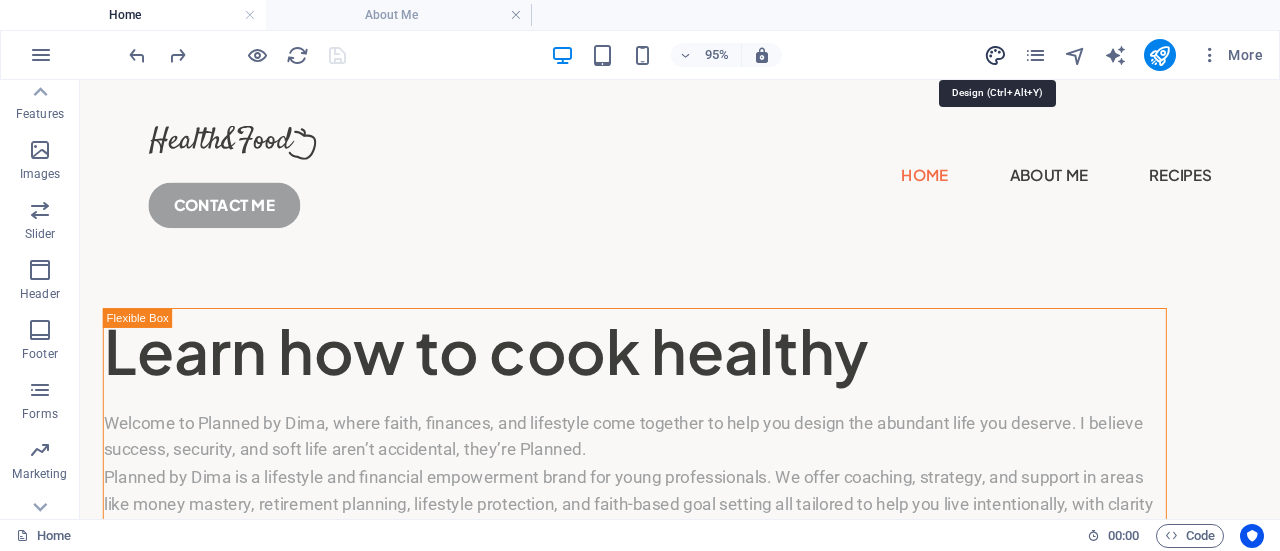 click at bounding box center (995, 55) 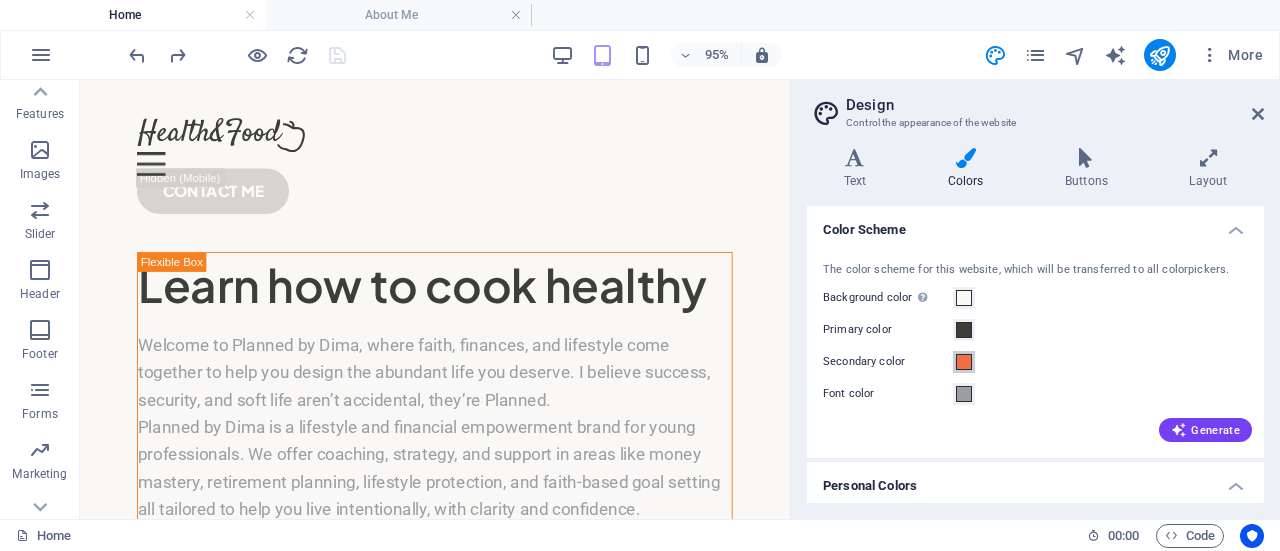 click at bounding box center [964, 362] 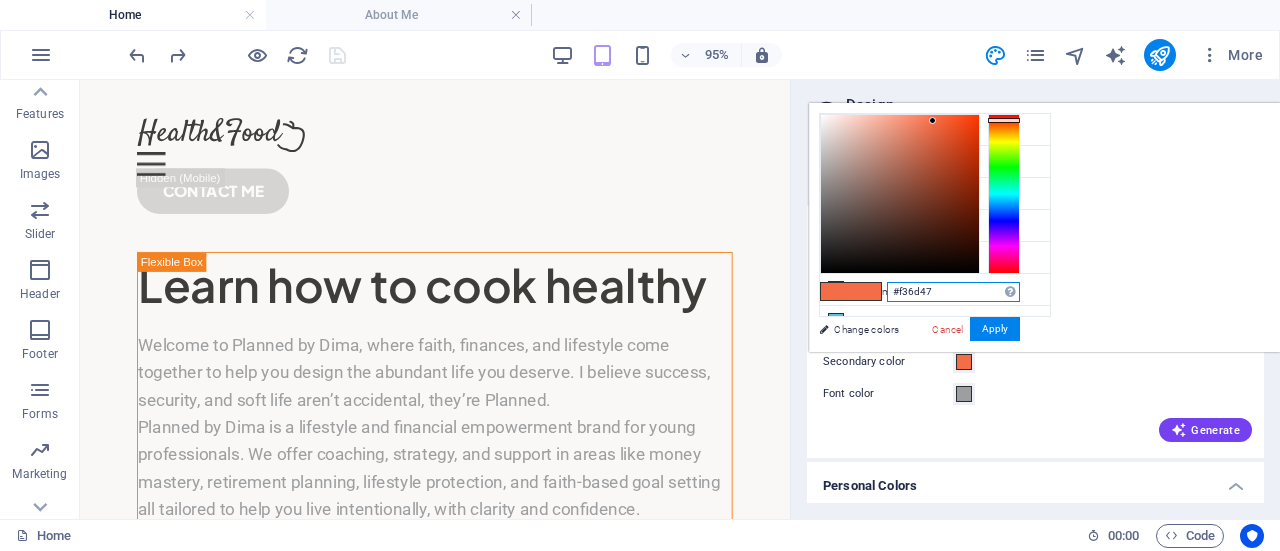 click on "#f36d47" at bounding box center (953, 292) 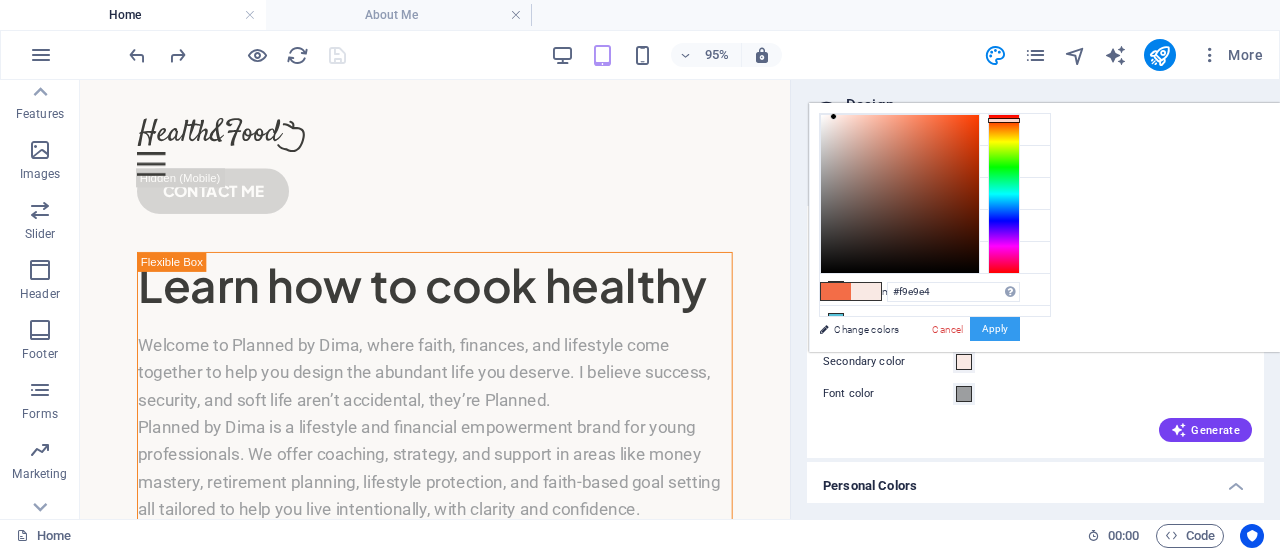 click on "Apply" at bounding box center (995, 329) 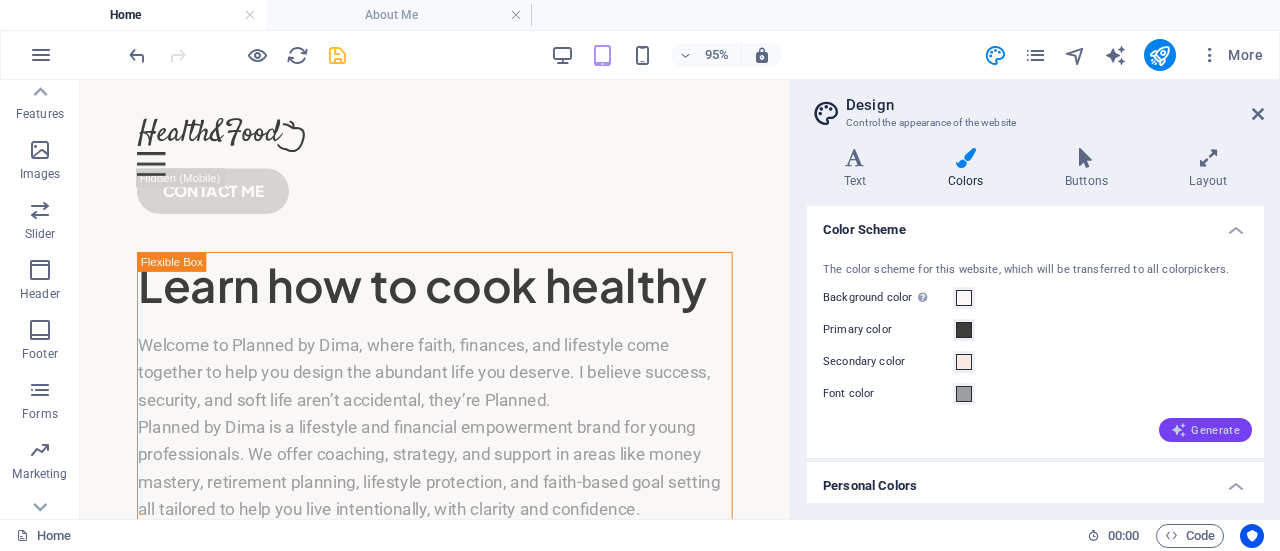 click on "Generate" at bounding box center (1205, 430) 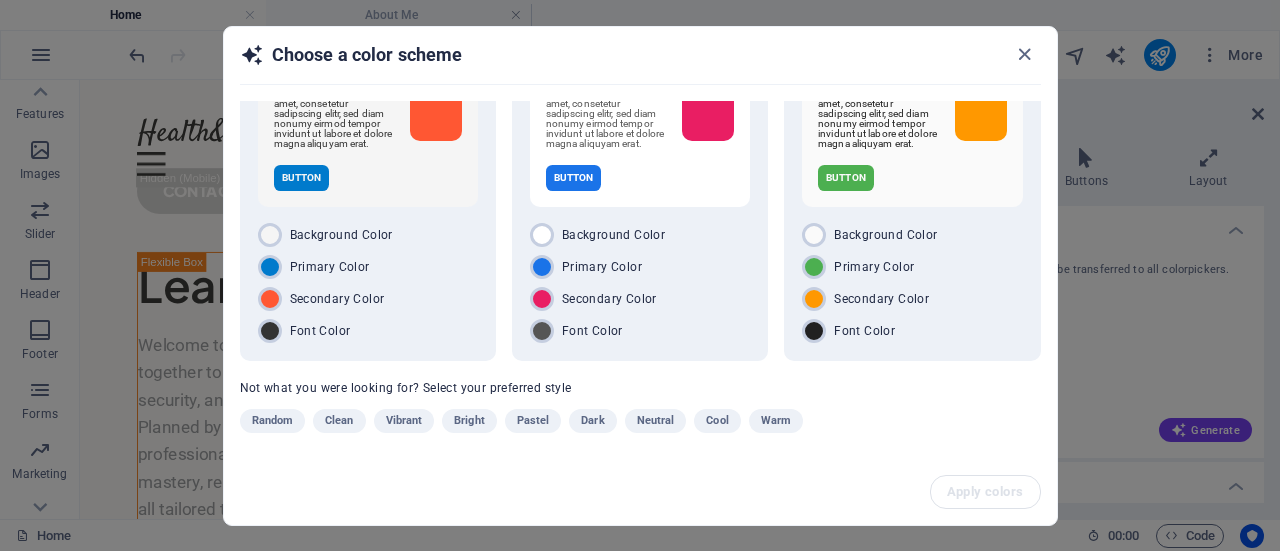 scroll, scrollTop: 96, scrollLeft: 0, axis: vertical 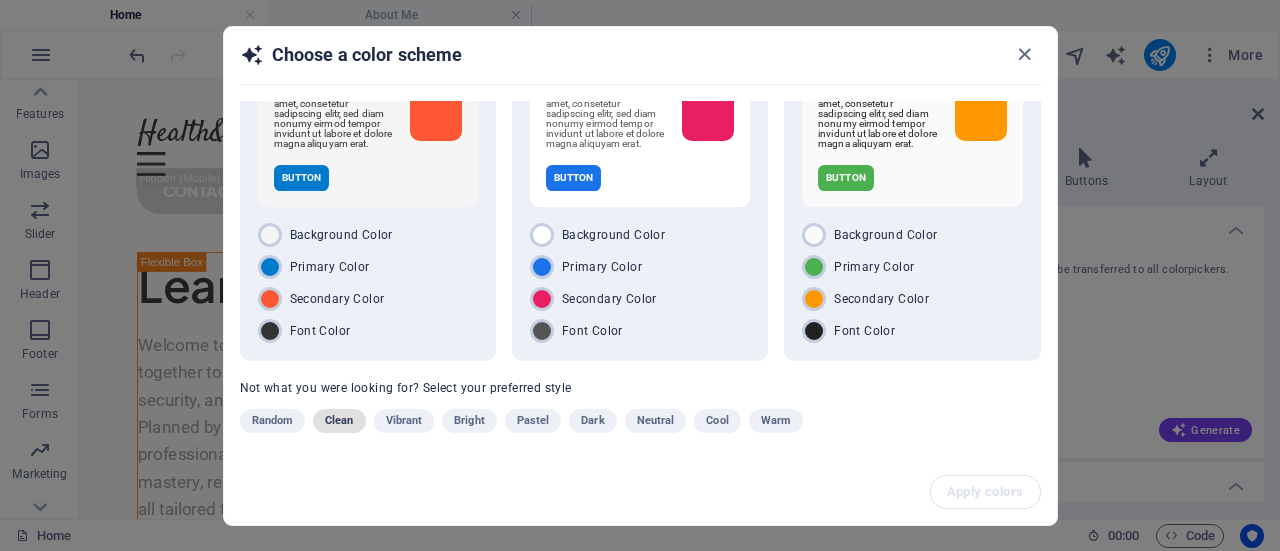 click on "Clean" at bounding box center [339, 421] 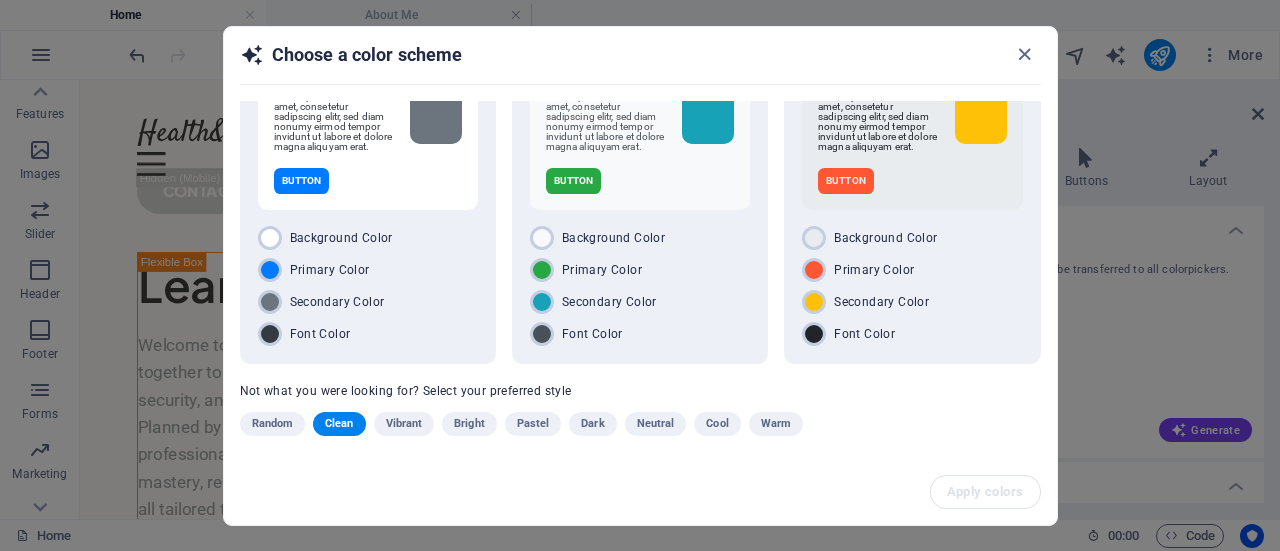 scroll, scrollTop: 96, scrollLeft: 0, axis: vertical 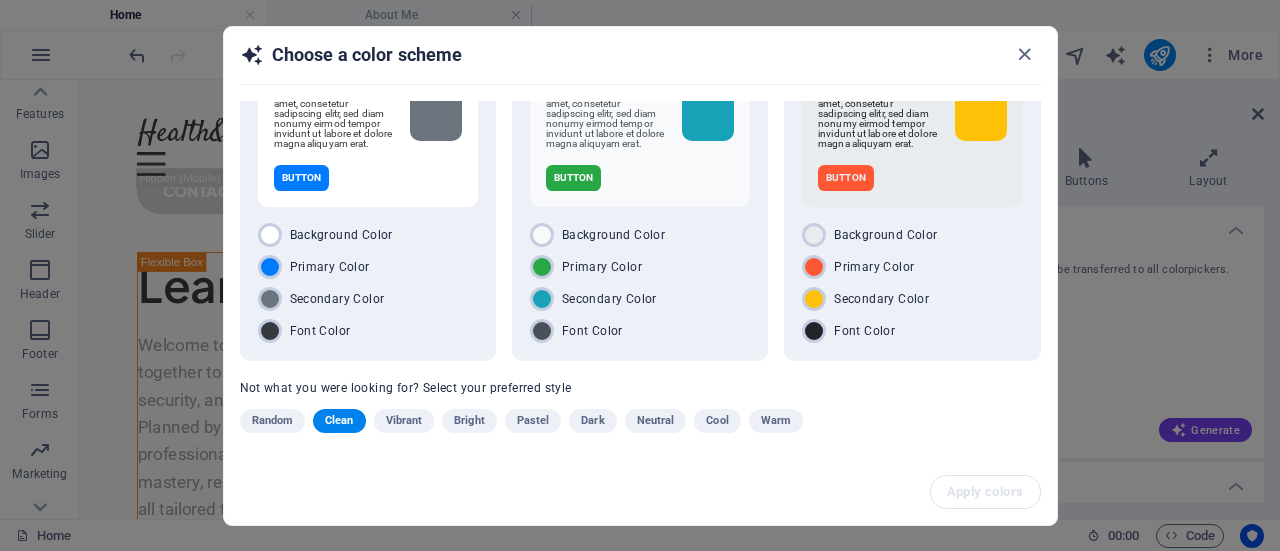 drag, startPoint x: 1059, startPoint y: 295, endPoint x: 1067, endPoint y: 228, distance: 67.47592 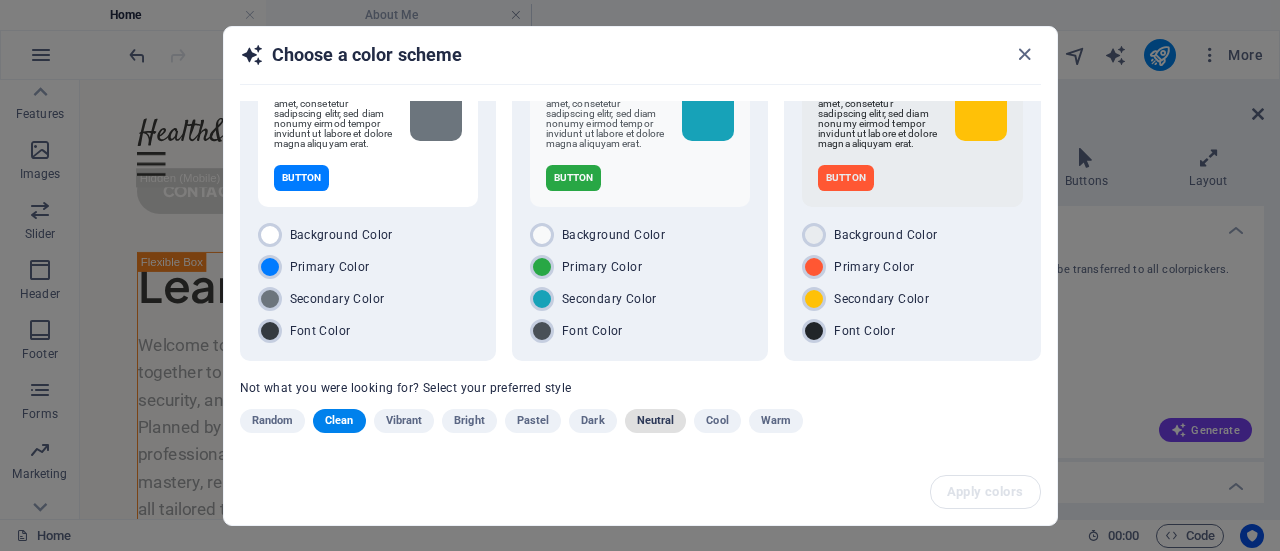 click on "Neutral" at bounding box center (656, 421) 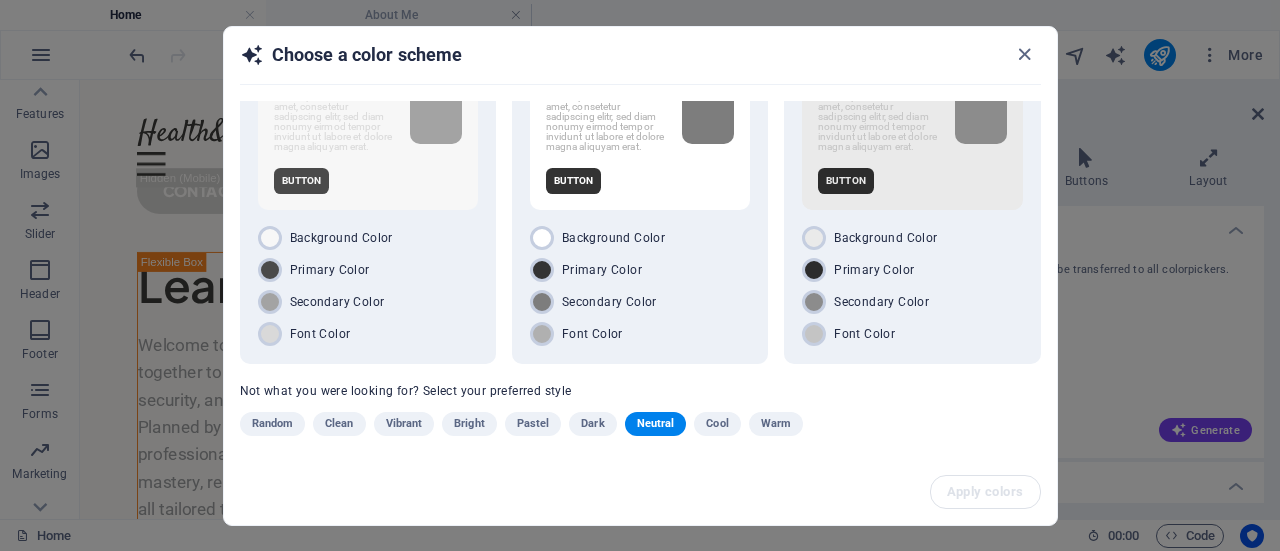 scroll, scrollTop: 96, scrollLeft: 0, axis: vertical 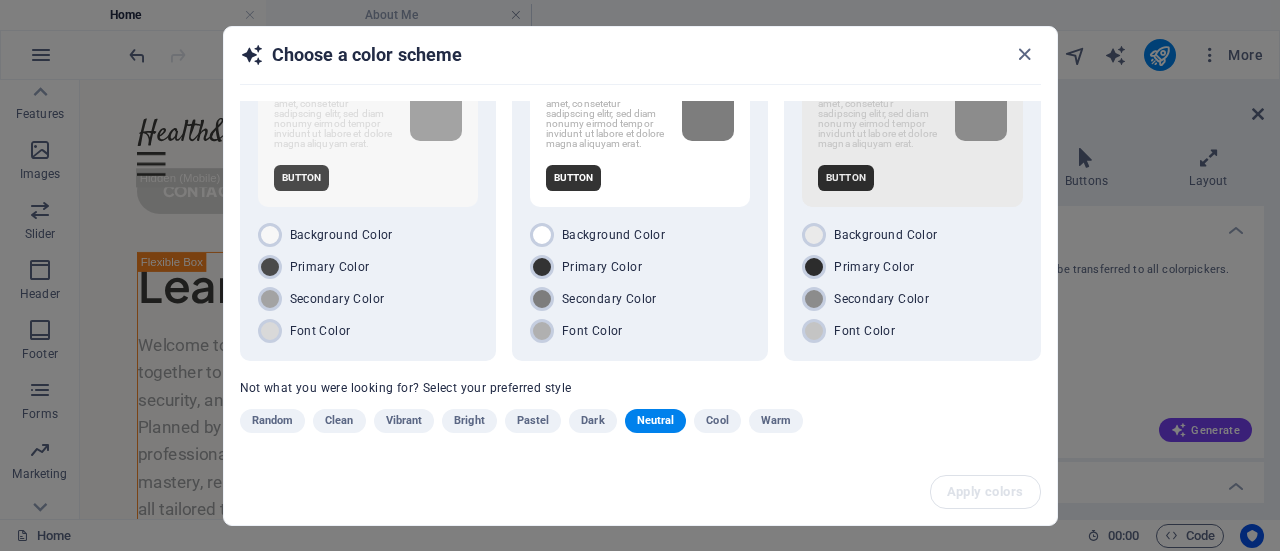 drag, startPoint x: 1050, startPoint y: 259, endPoint x: 1054, endPoint y: 214, distance: 45.17743 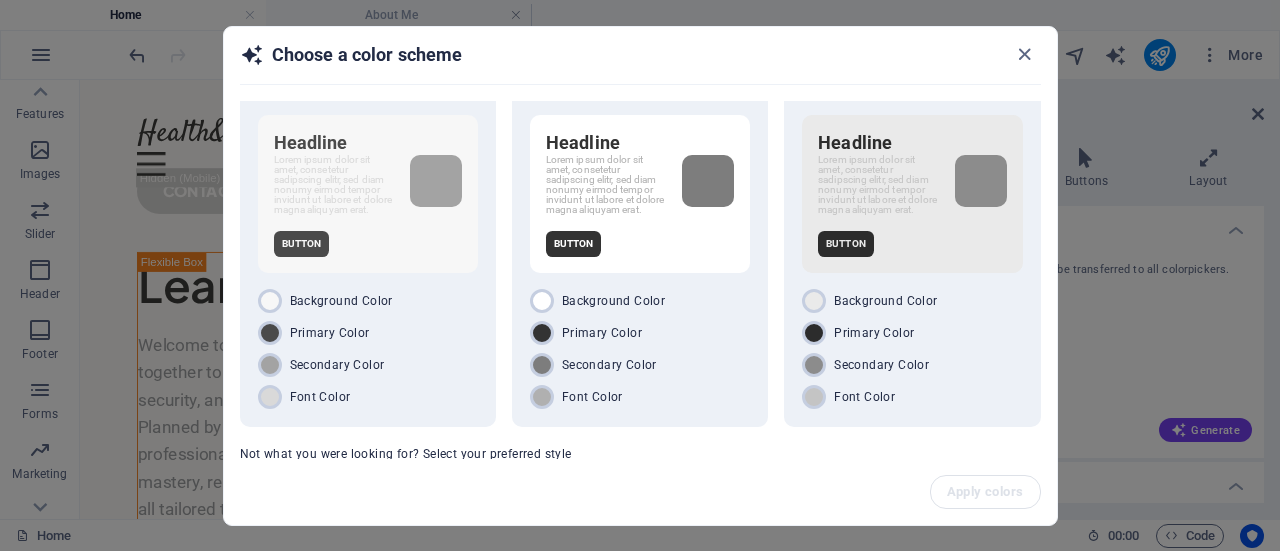 scroll, scrollTop: 96, scrollLeft: 0, axis: vertical 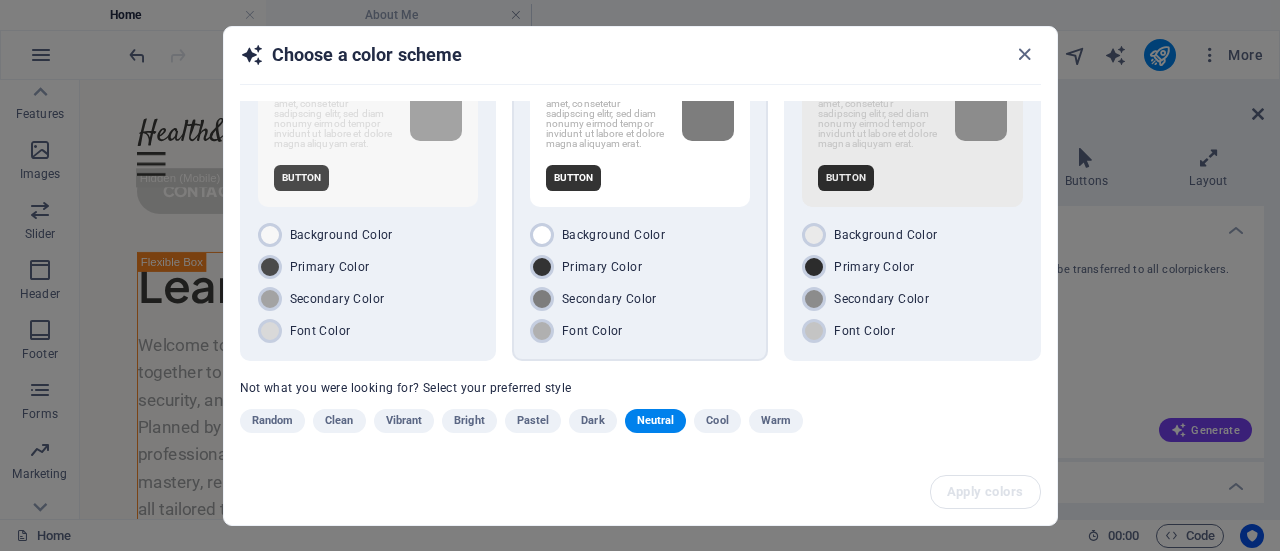 click on "Primary Color" at bounding box center (640, 267) 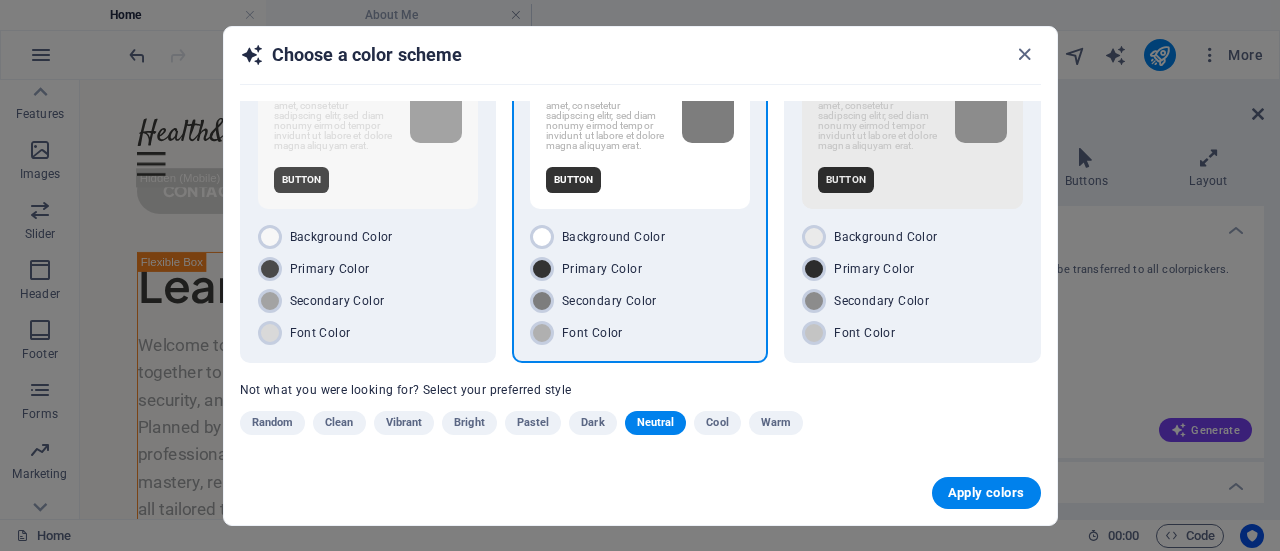 scroll, scrollTop: 95, scrollLeft: 0, axis: vertical 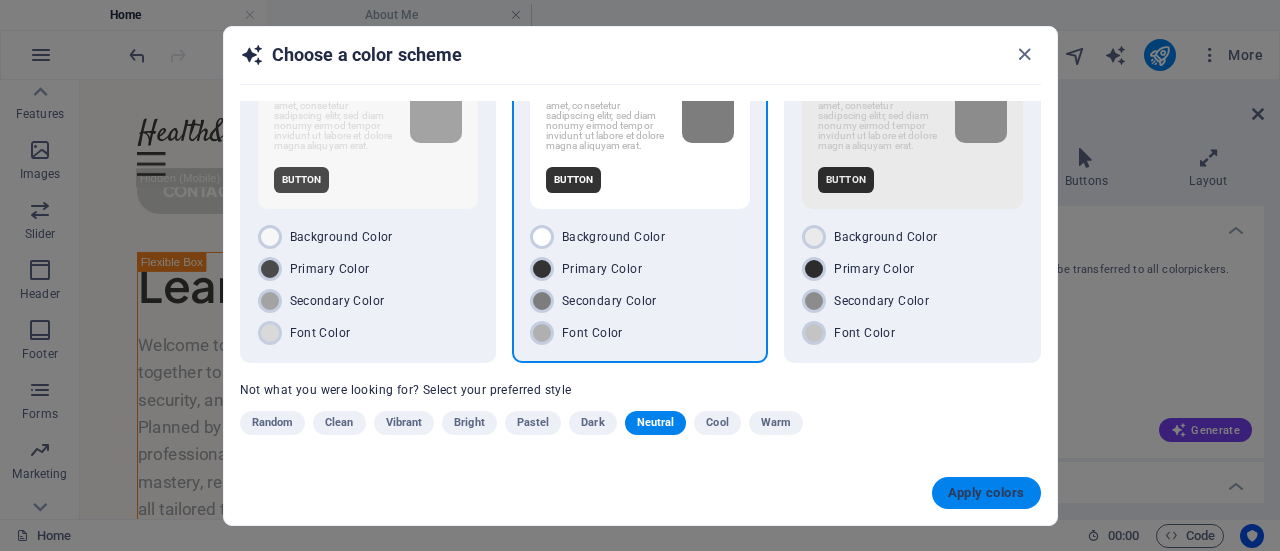 click on "Apply colors" at bounding box center [986, 493] 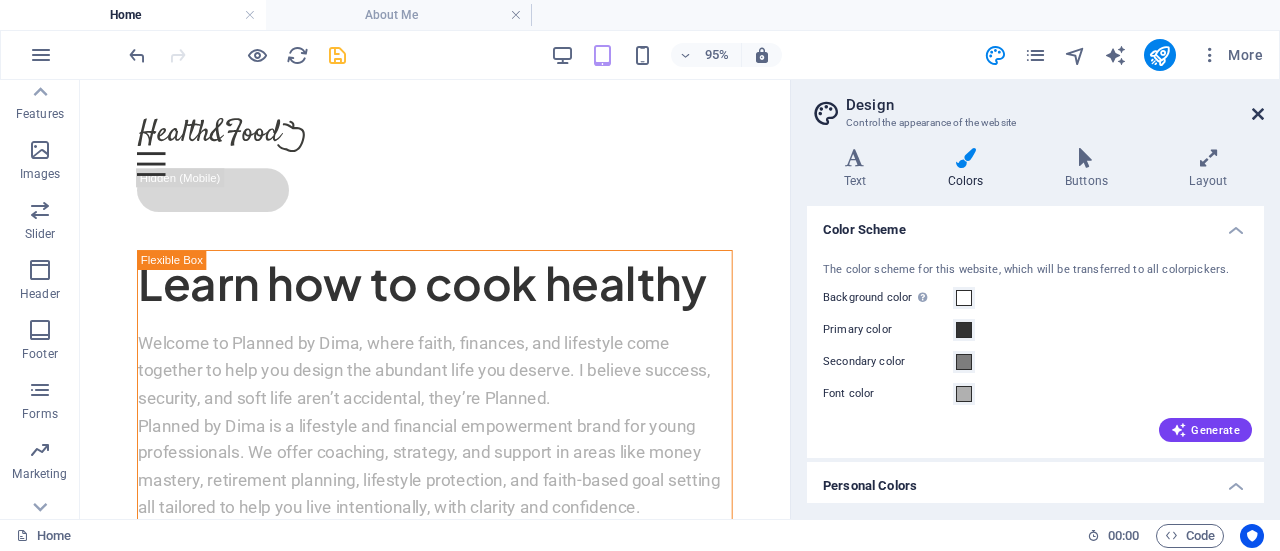 click at bounding box center (1258, 114) 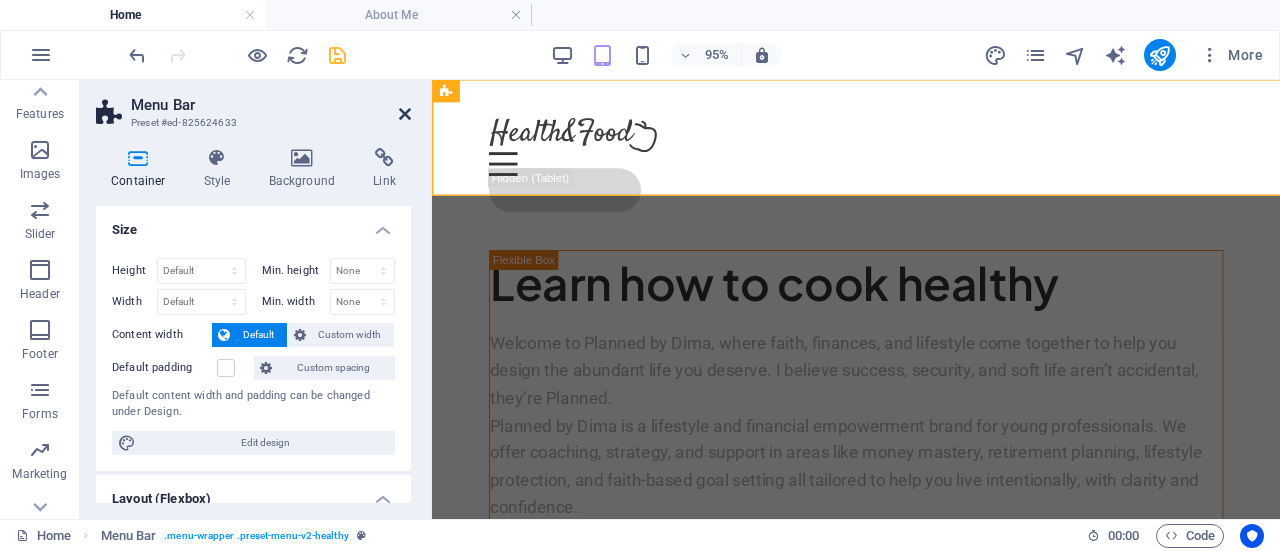 click at bounding box center [405, 114] 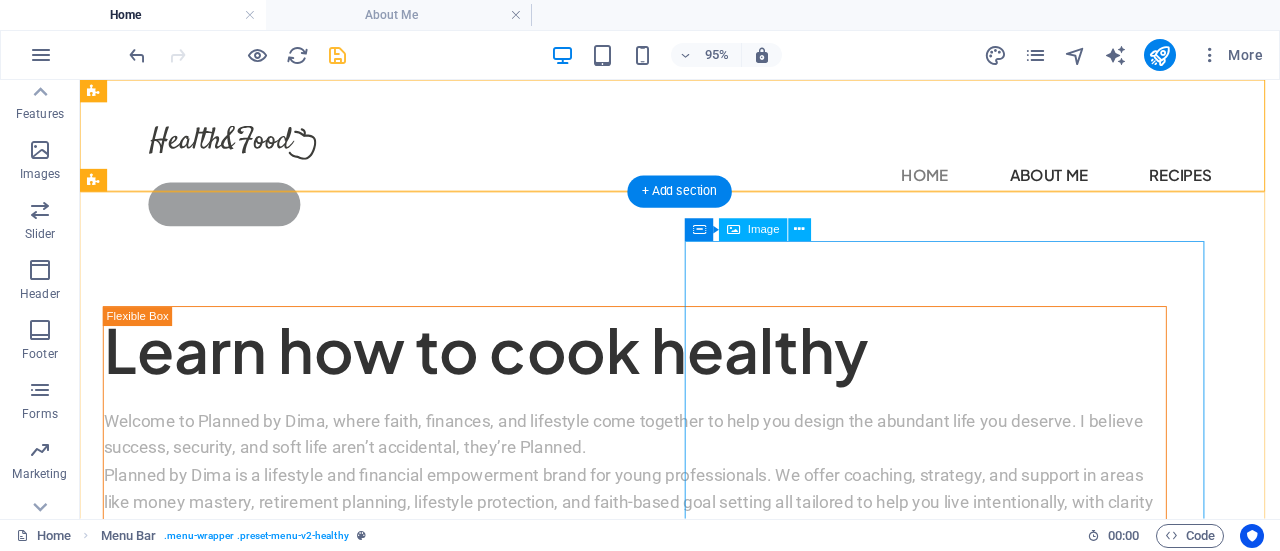 click at bounding box center [664, 1380] 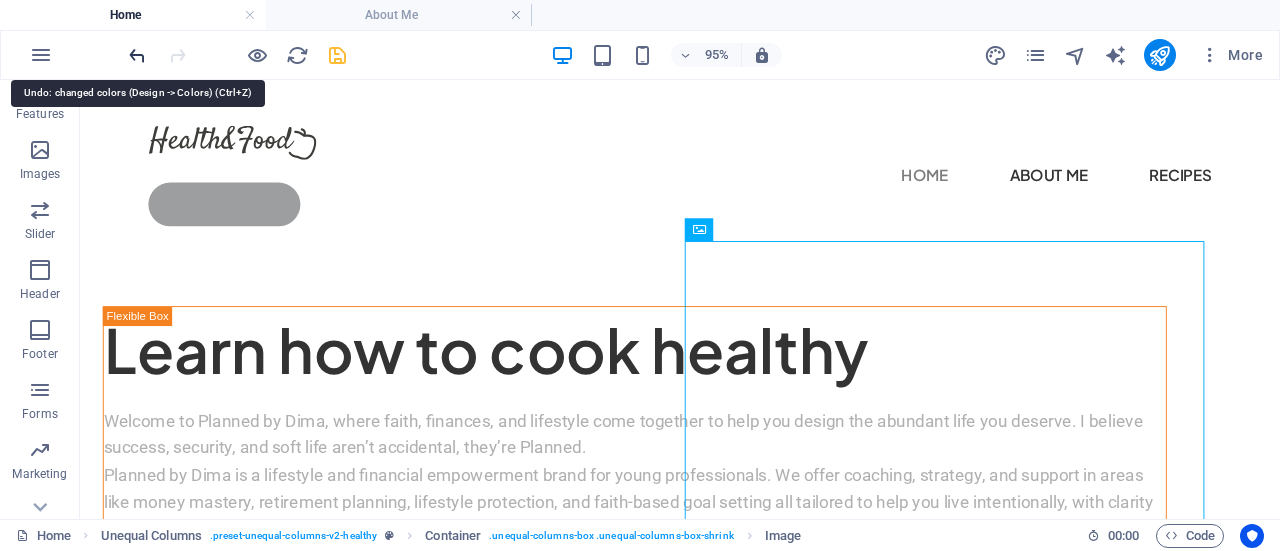 click at bounding box center (137, 55) 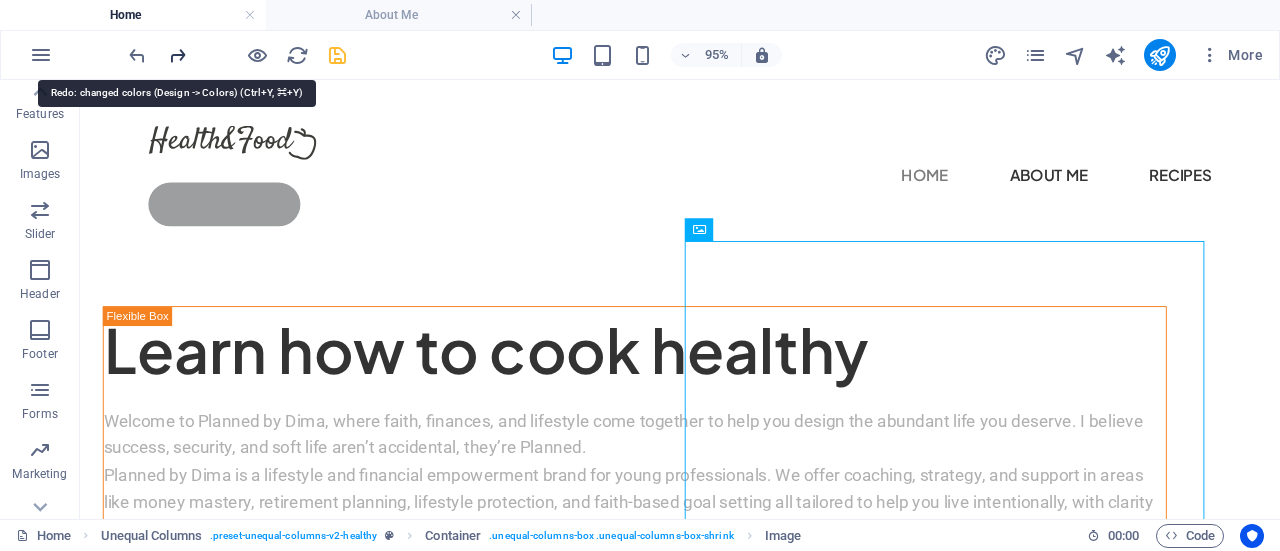 click at bounding box center [177, 55] 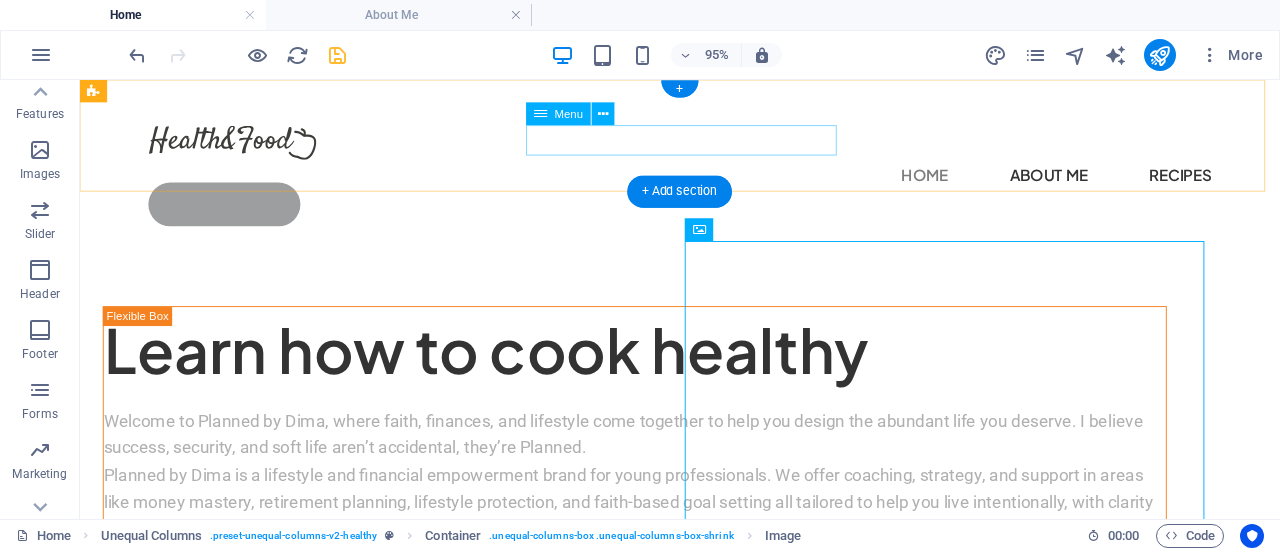 click on "Learn how to cook healthy
Welcome to Planned by Dima, where faith, finances, and lifestyle come together to help you design the abundant life you deserve. I believe success, security, and soft life aren’t accidental, they’re Planned.
Planned by Dima is a lifestyle and financial empowerment brand for young professionals. We offer coaching, strategy, and support in areas like money mastery, retirement planning, lifestyle protection, and faith-based goal setting all tailored to help you live intentionally, with clarity and confidence.
GET STARTED" at bounding box center (711, 1192) 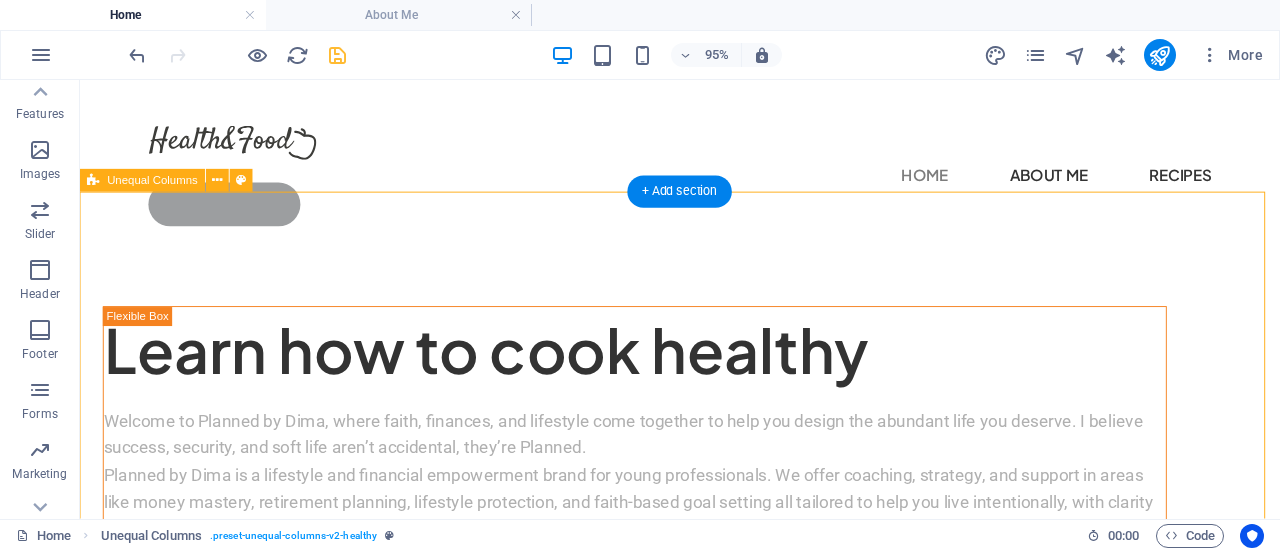 click on "Learn how to cook healthy
Welcome to Planned by Dima, where faith, finances, and lifestyle come together to help you design the abundant life you deserve. I believe success, security, and soft life aren’t accidental, they’re Planned.
Planned by Dima is a lifestyle and financial empowerment brand for young professionals. We offer coaching, strategy, and support in areas like money mastery, retirement planning, lifestyle protection, and faith-based goal setting all tailored to help you live intentionally, with clarity and confidence.
GET STARTED" at bounding box center (711, 1192) 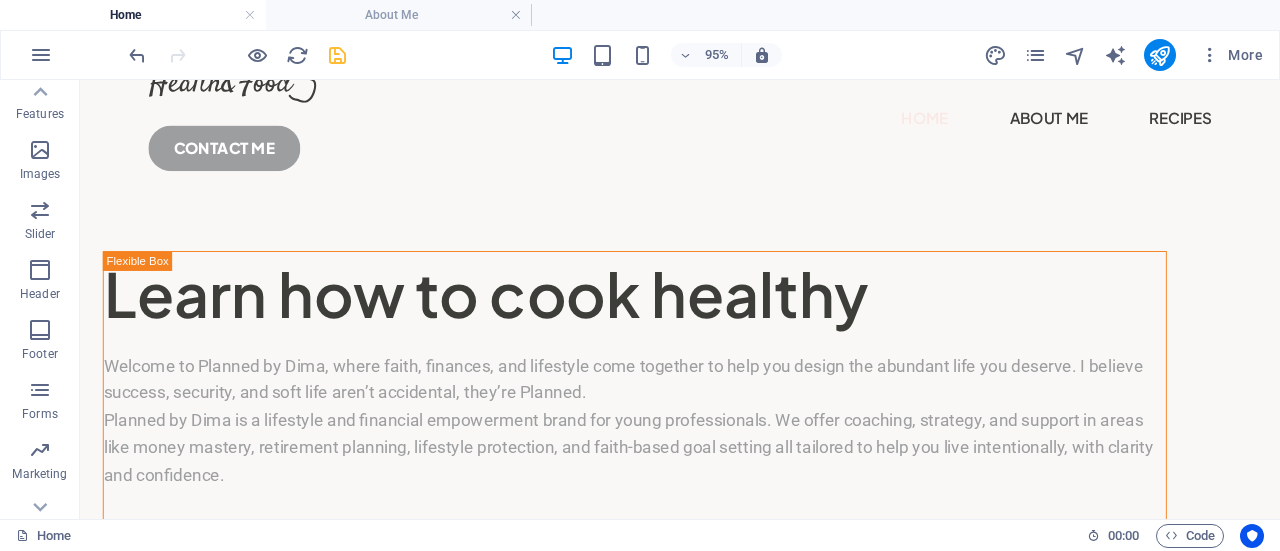 scroll, scrollTop: 0, scrollLeft: 0, axis: both 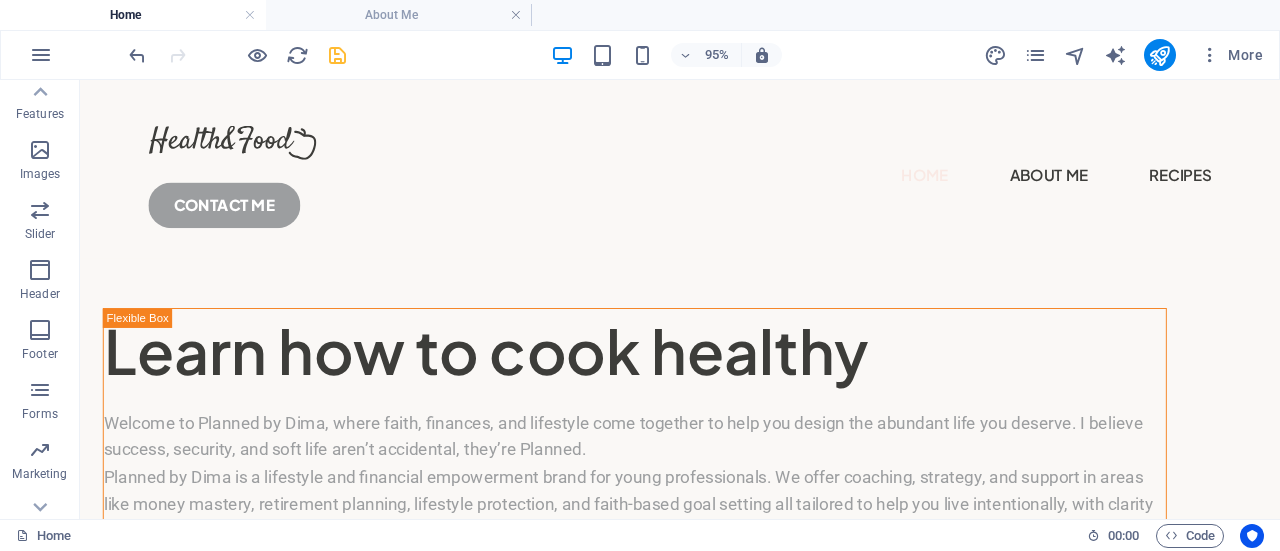 click on "Home About Me Recipes CONTACT ME" at bounding box center [711, 174] 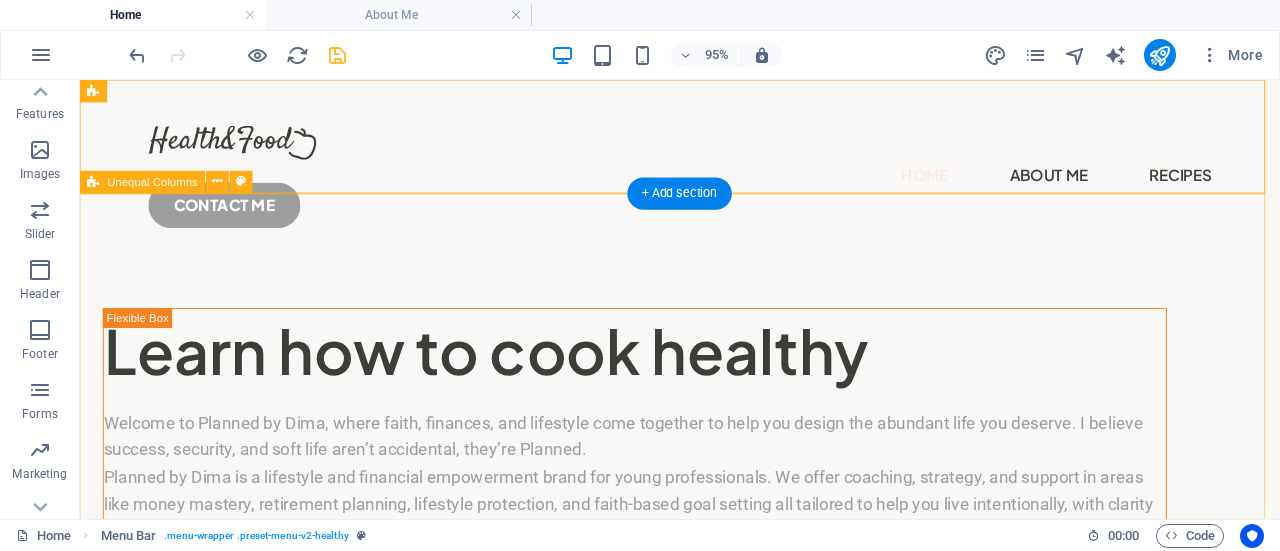 click on "Learn how to cook healthy
Welcome to Planned by Dima, where faith, finances, and lifestyle come together to help you design the abundant life you deserve. I believe success, security, and soft life aren’t accidental, they’re Planned.
Planned by Dima is a lifestyle and financial empowerment brand for young professionals. We offer coaching, strategy, and support in areas like money mastery, retirement planning, lifestyle protection, and faith-based goal setting all tailored to help you live intentionally, with clarity and confidence.
GET STARTED" at bounding box center [711, 1195] 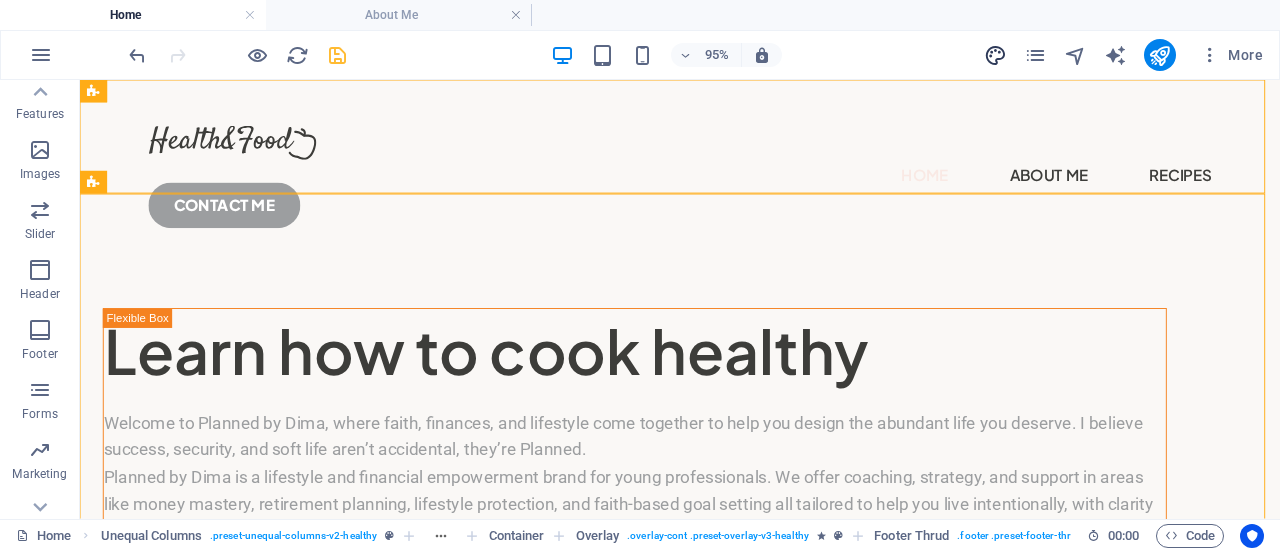click at bounding box center (995, 55) 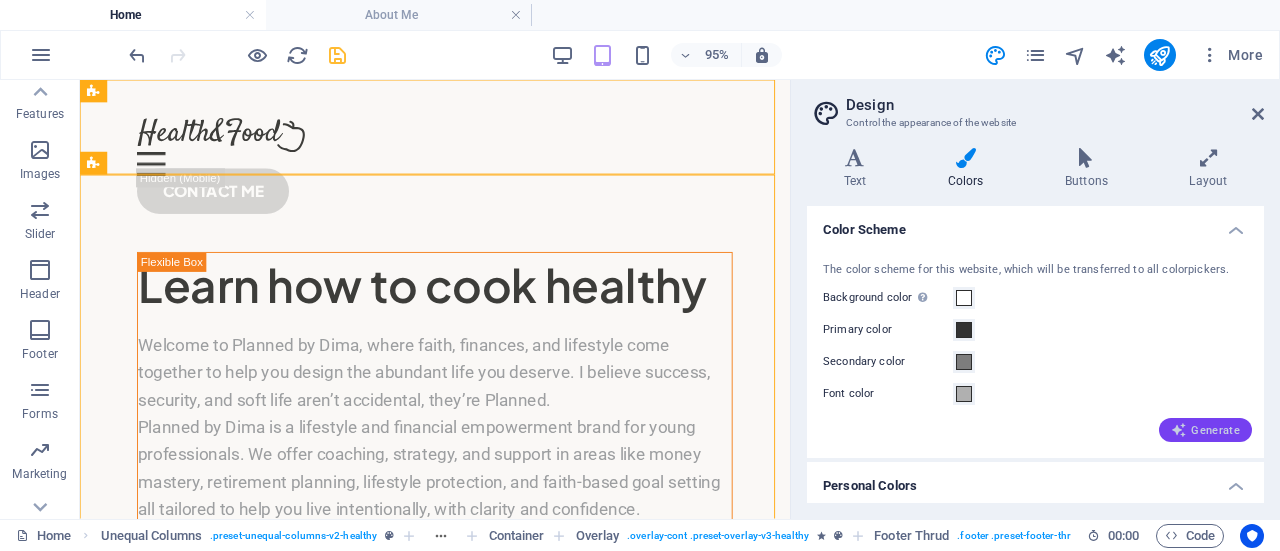 click on "Generate" at bounding box center [1205, 430] 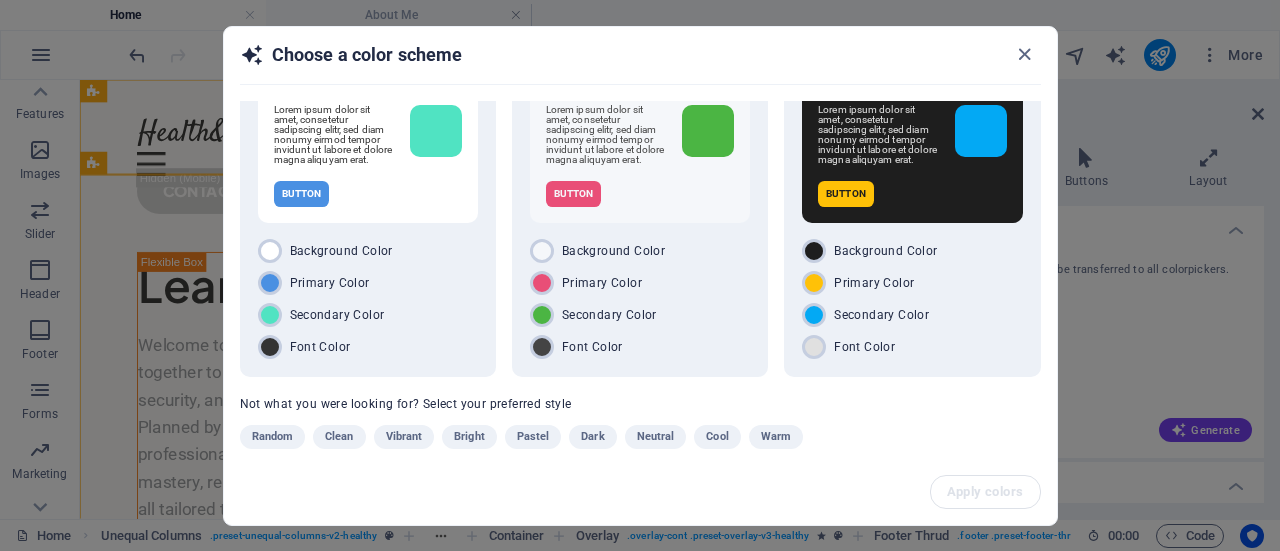 scroll, scrollTop: 96, scrollLeft: 0, axis: vertical 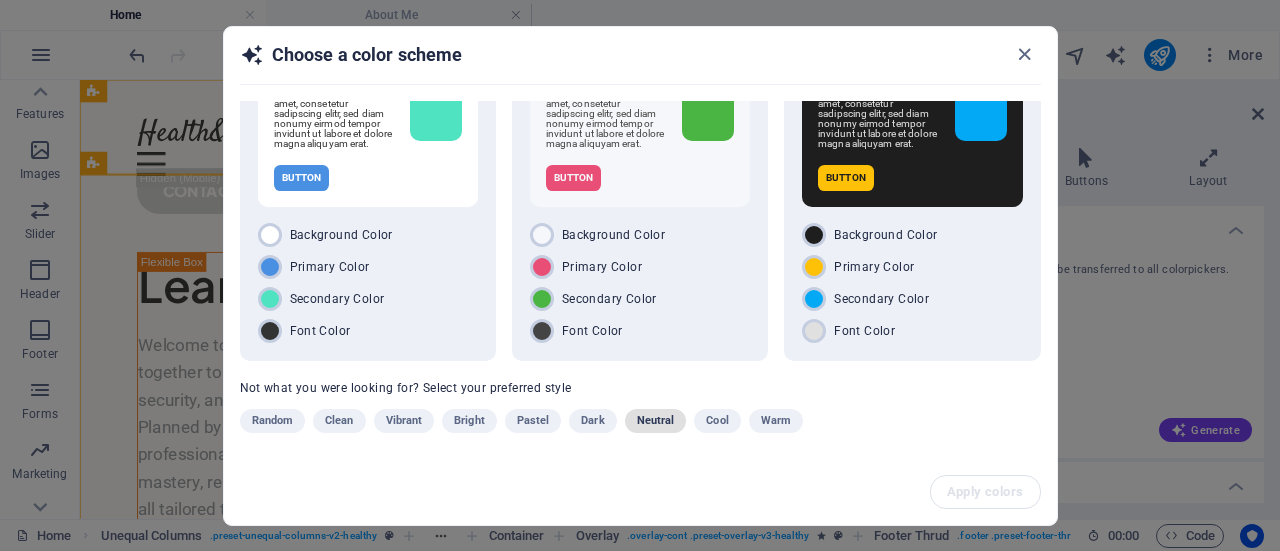 click on "Neutral" at bounding box center [656, 421] 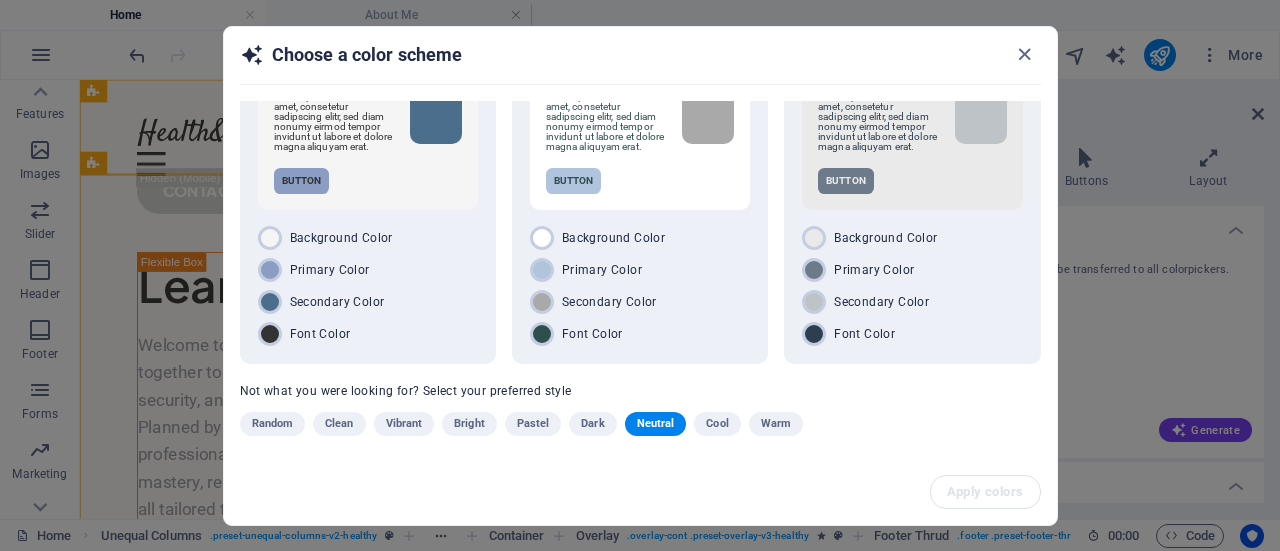 scroll, scrollTop: 96, scrollLeft: 0, axis: vertical 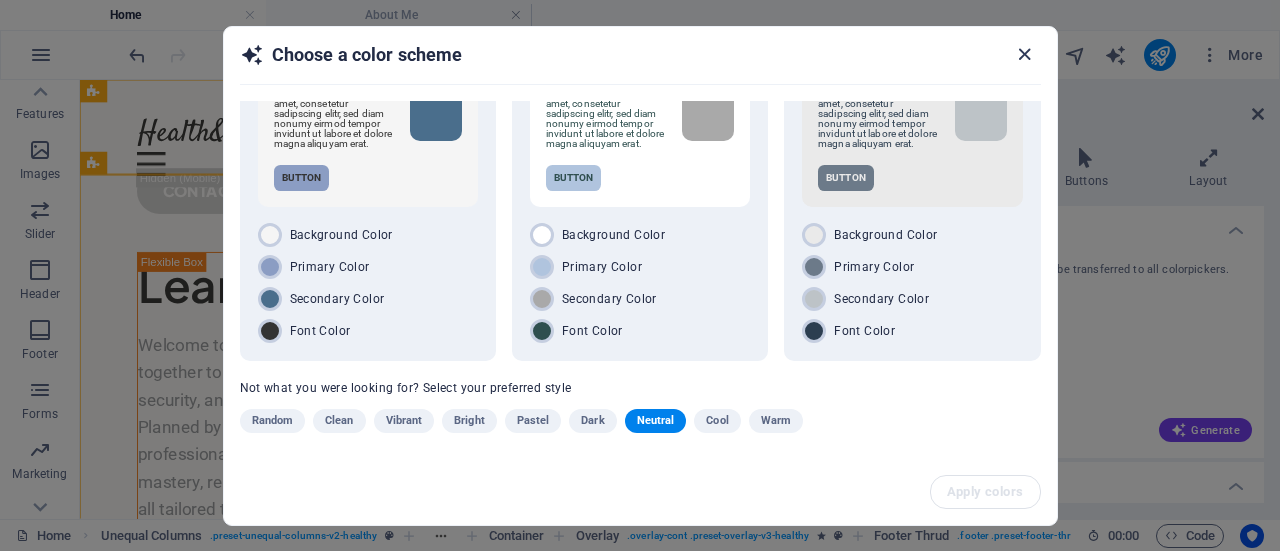 click at bounding box center [1024, 54] 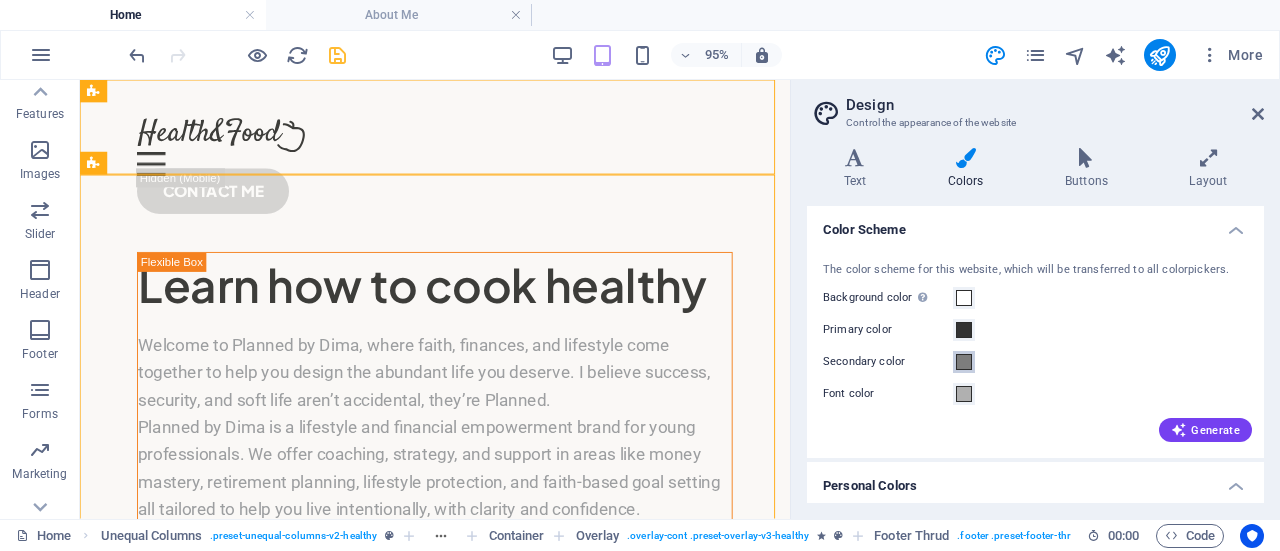 click at bounding box center (964, 362) 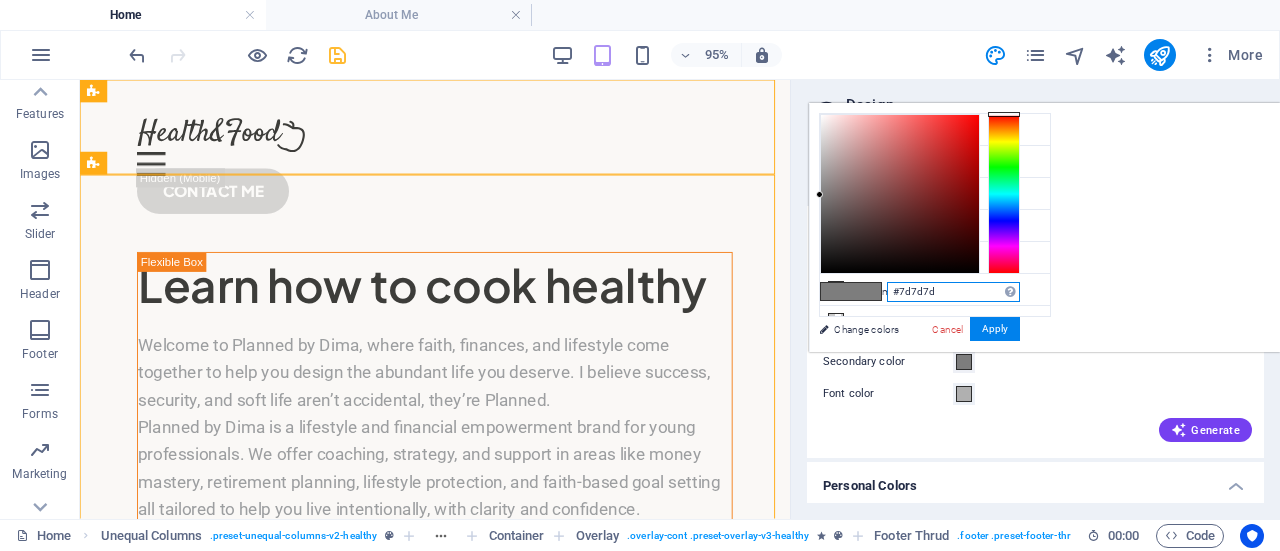 click on "#7d7d7d" at bounding box center (953, 292) 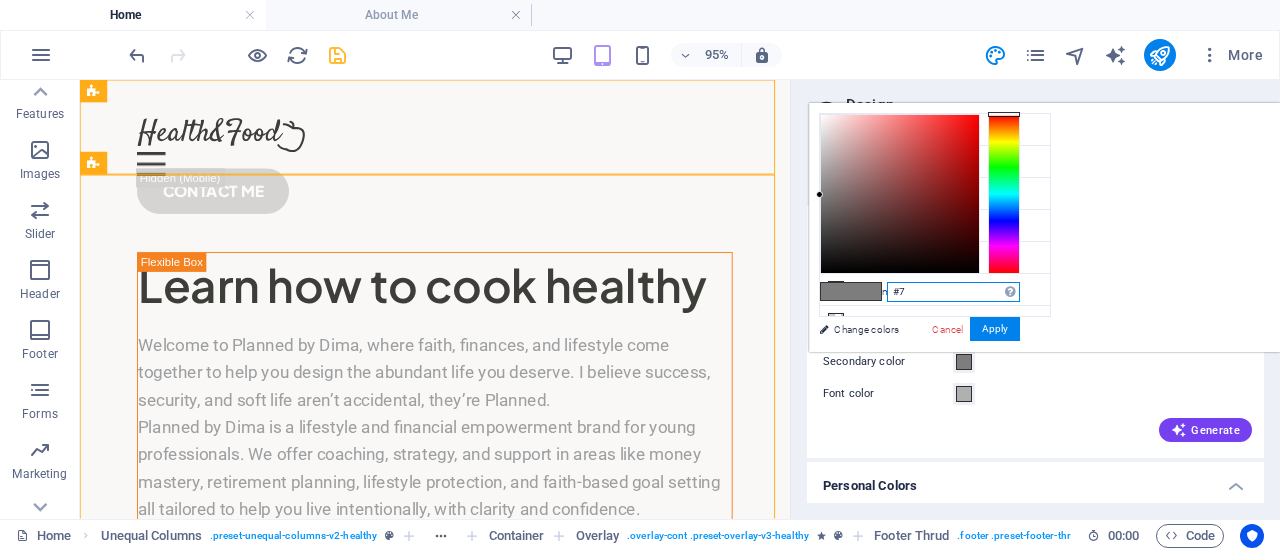 type on "#" 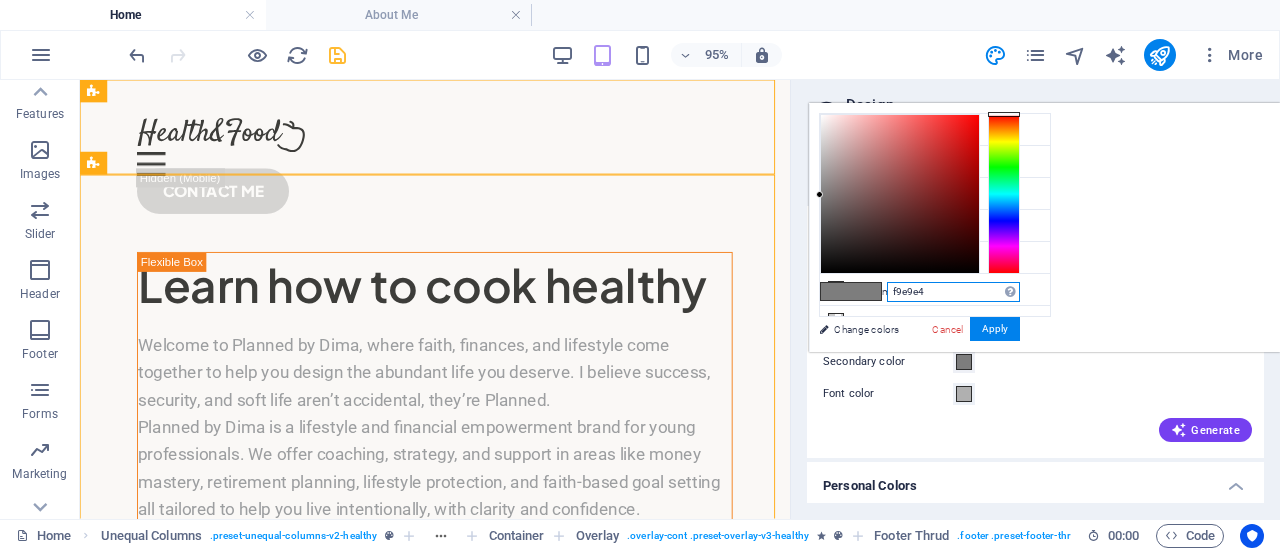 click on "f9e9e4" at bounding box center [953, 292] 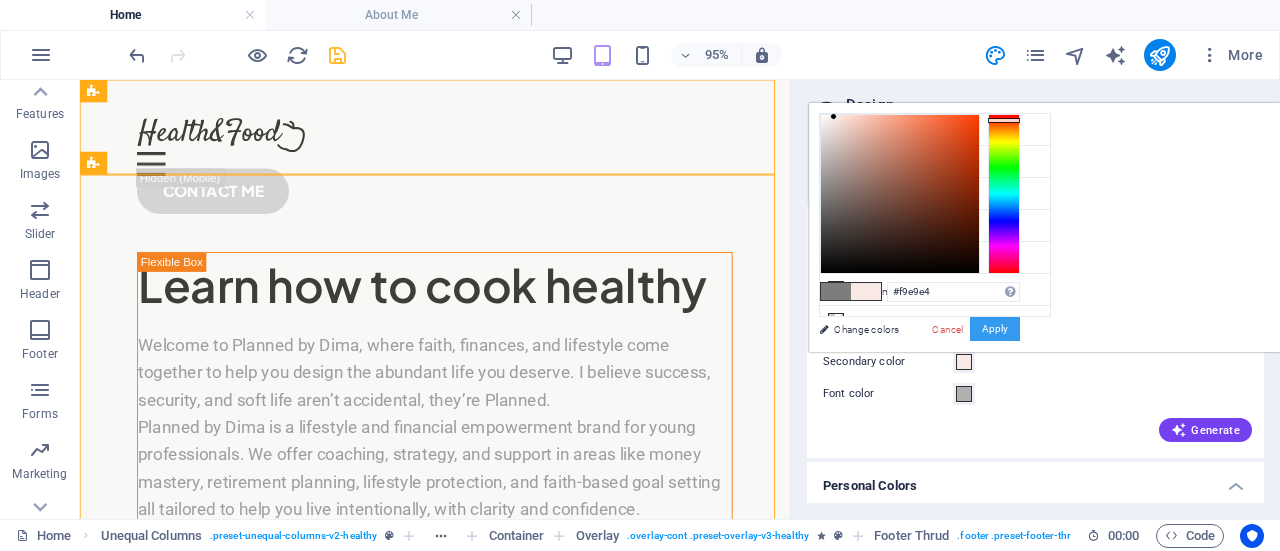 click on "Apply" at bounding box center [995, 329] 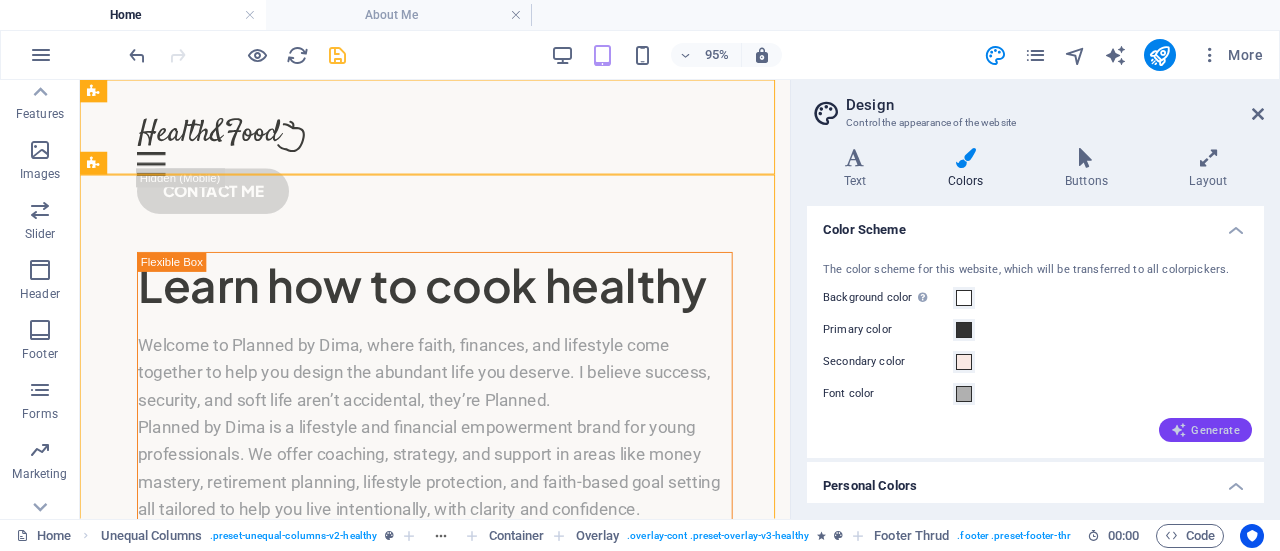 click on "Generate" at bounding box center (1205, 430) 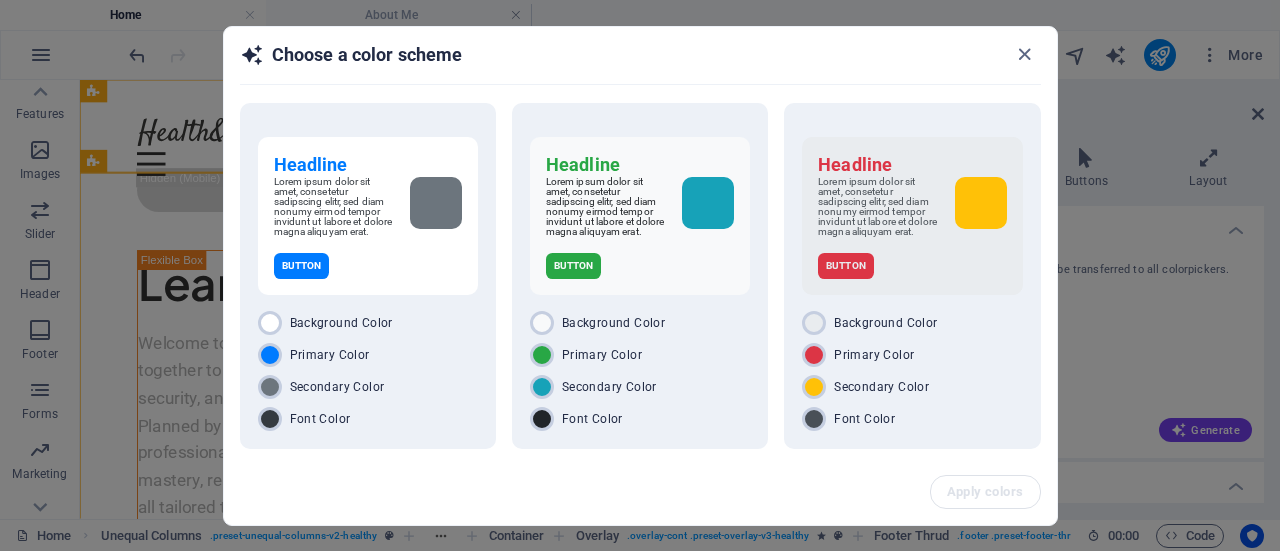 drag, startPoint x: 1051, startPoint y: 203, endPoint x: 1062, endPoint y: 263, distance: 61 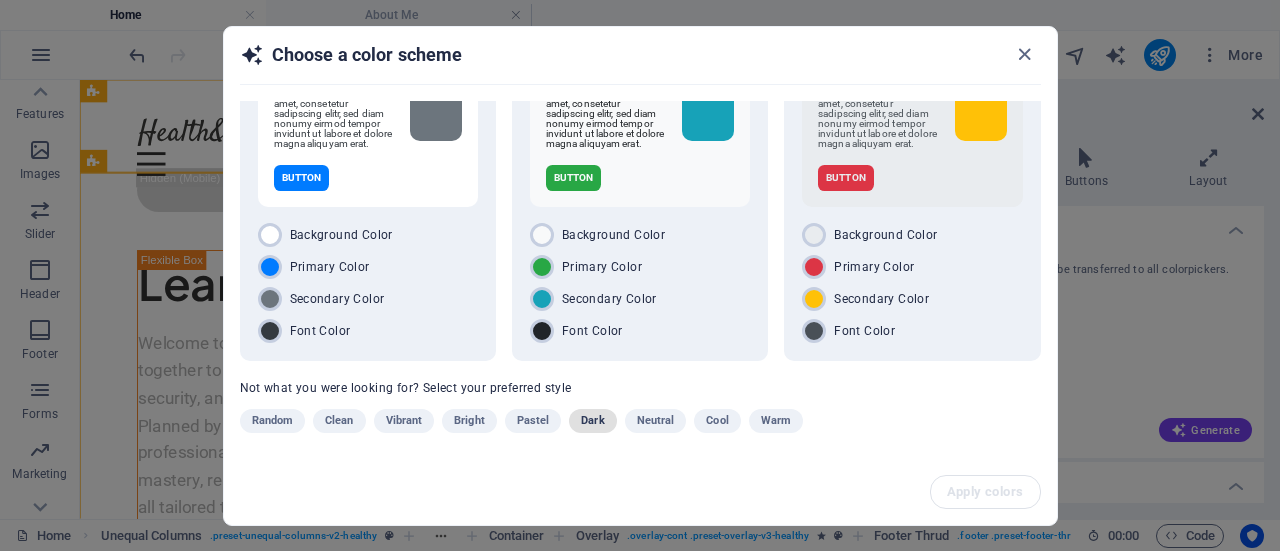 click on "Dark" at bounding box center [592, 421] 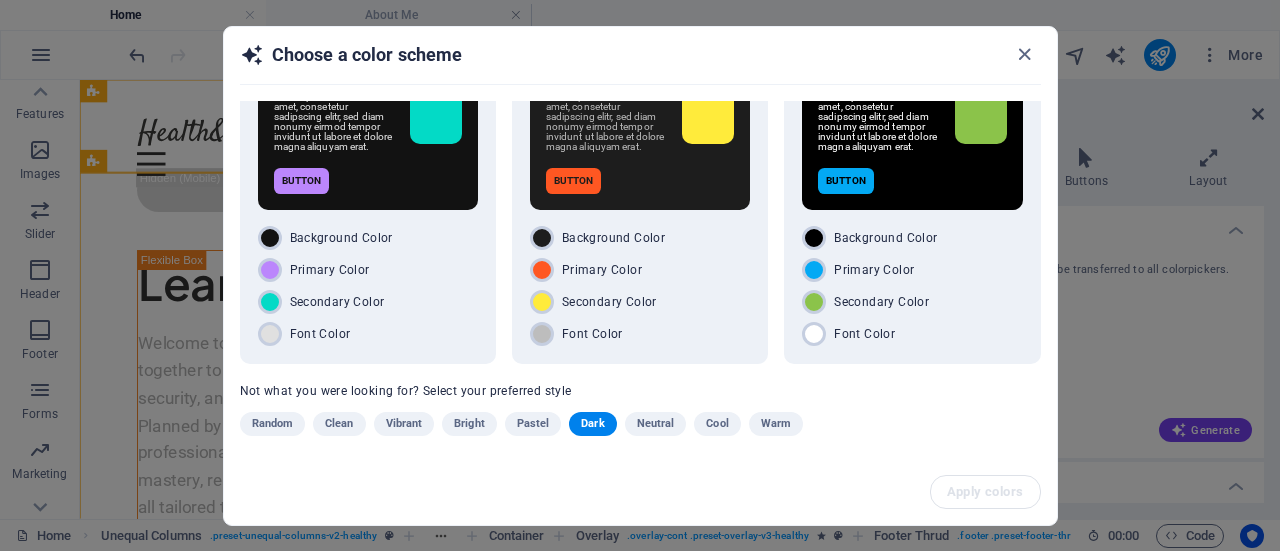scroll, scrollTop: 96, scrollLeft: 0, axis: vertical 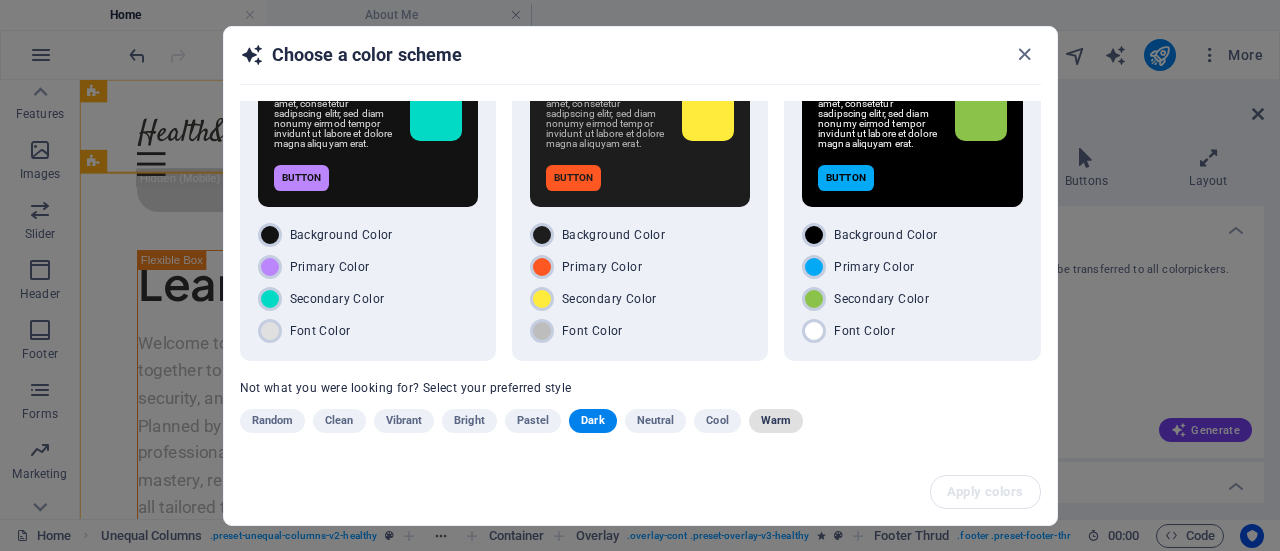 click on "Warm" at bounding box center [776, 421] 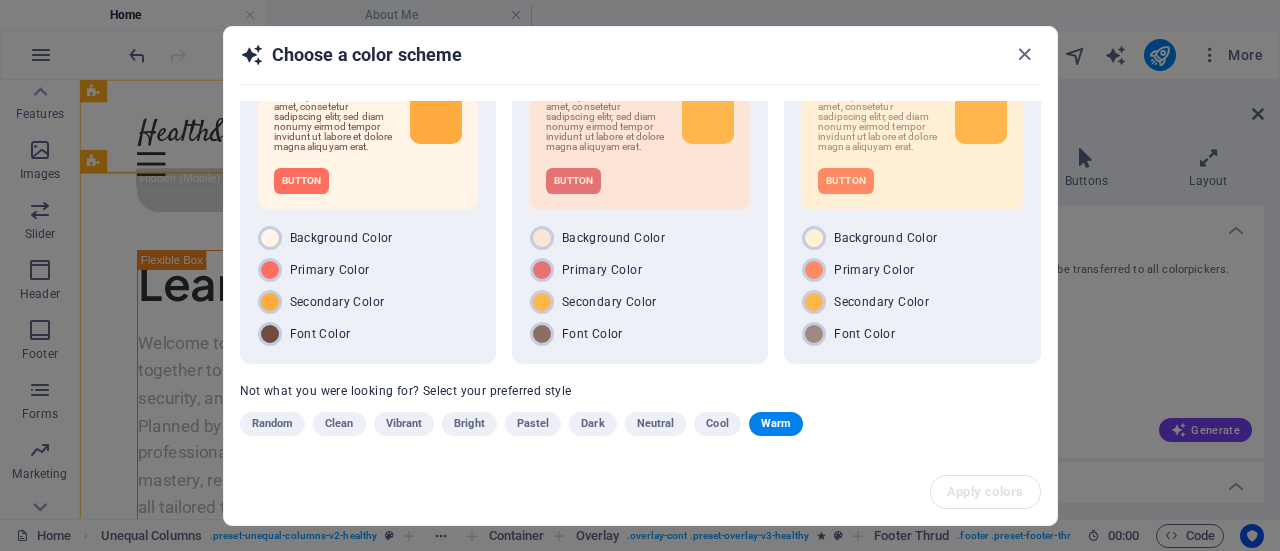 scroll, scrollTop: 96, scrollLeft: 0, axis: vertical 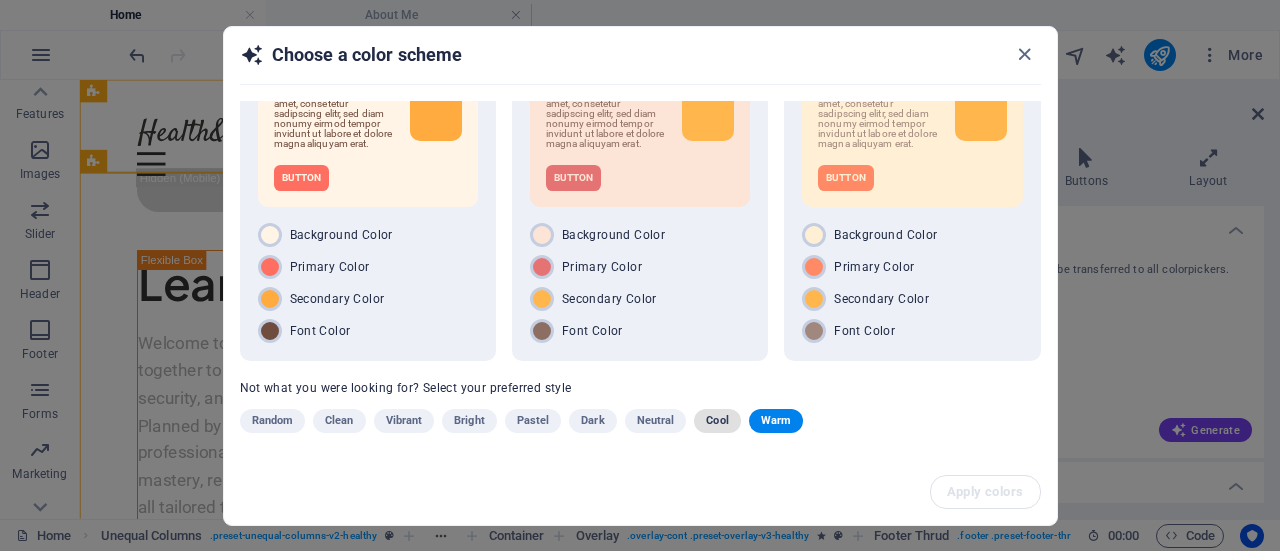 click on "Cool" at bounding box center (717, 421) 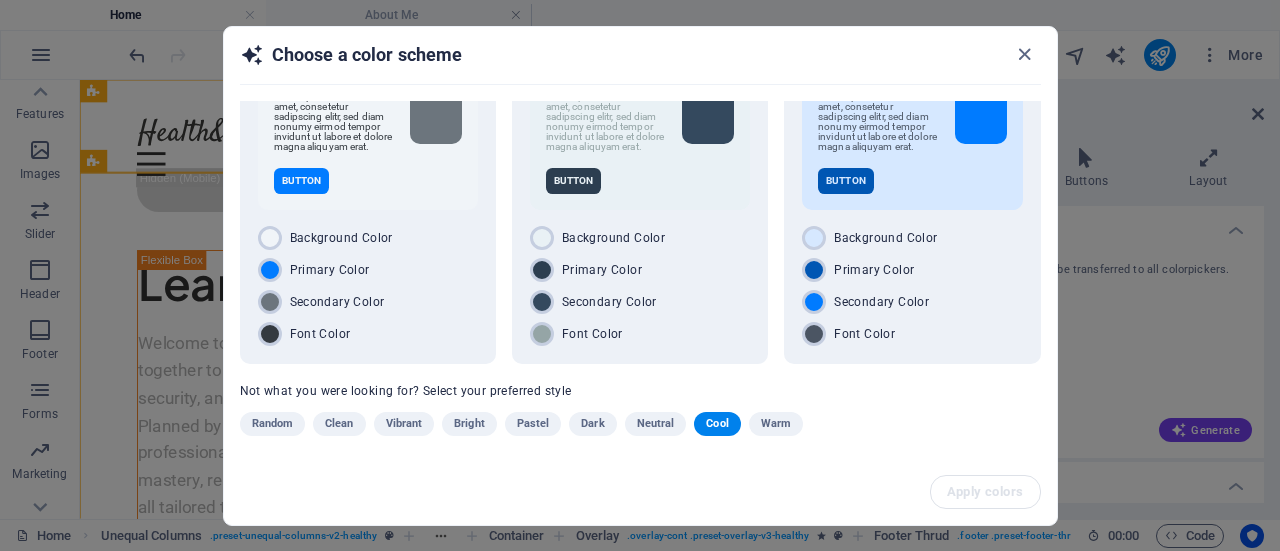 scroll, scrollTop: 96, scrollLeft: 0, axis: vertical 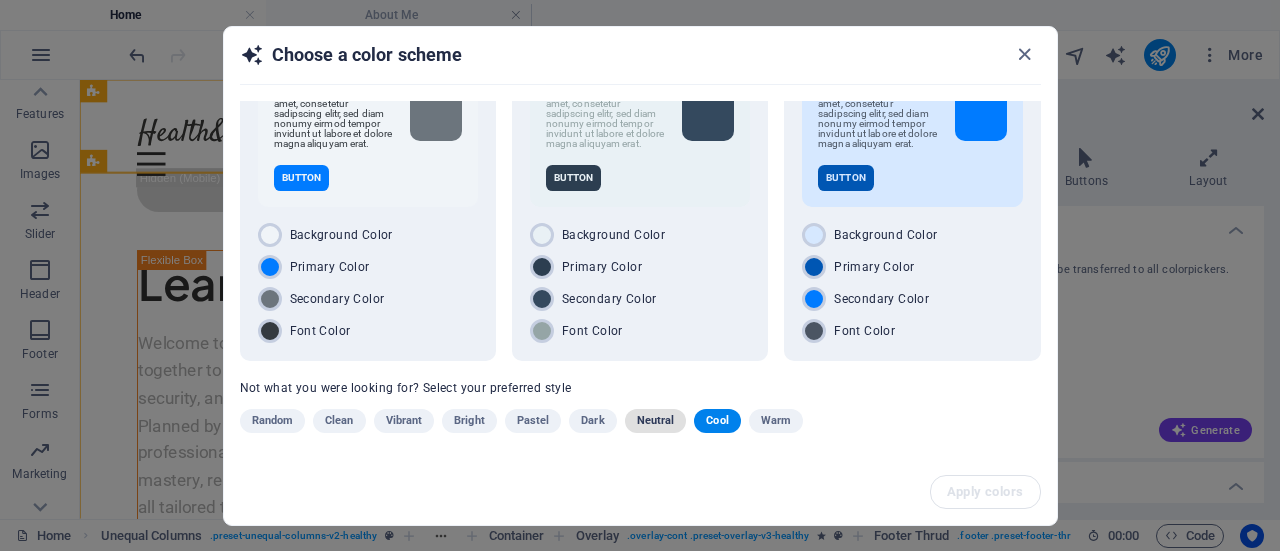 click on "Neutral" at bounding box center (656, 421) 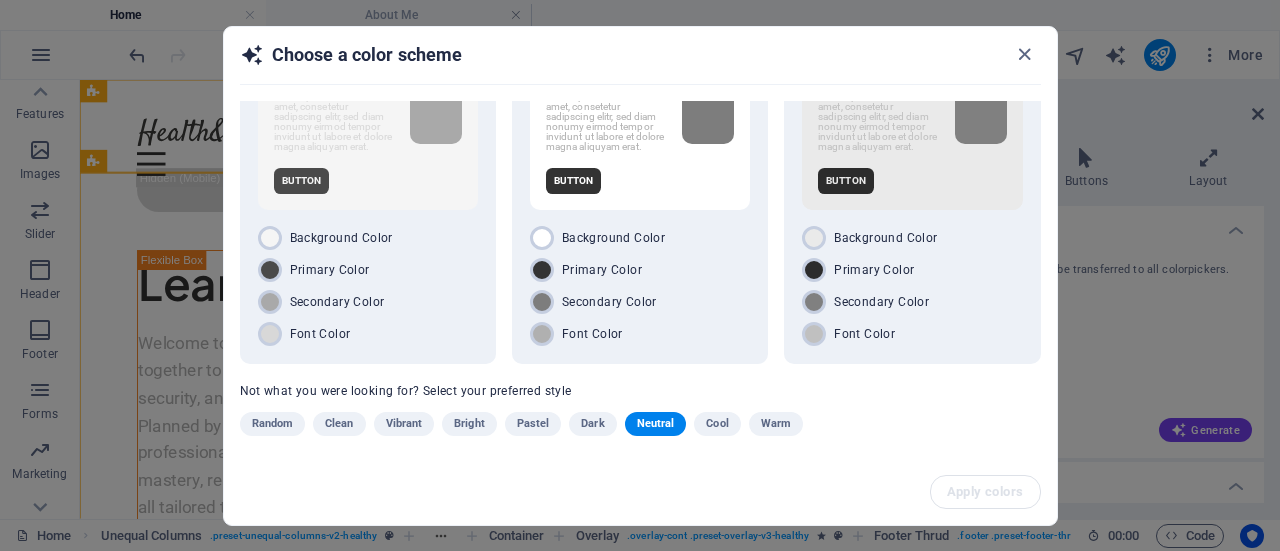 scroll, scrollTop: 96, scrollLeft: 0, axis: vertical 